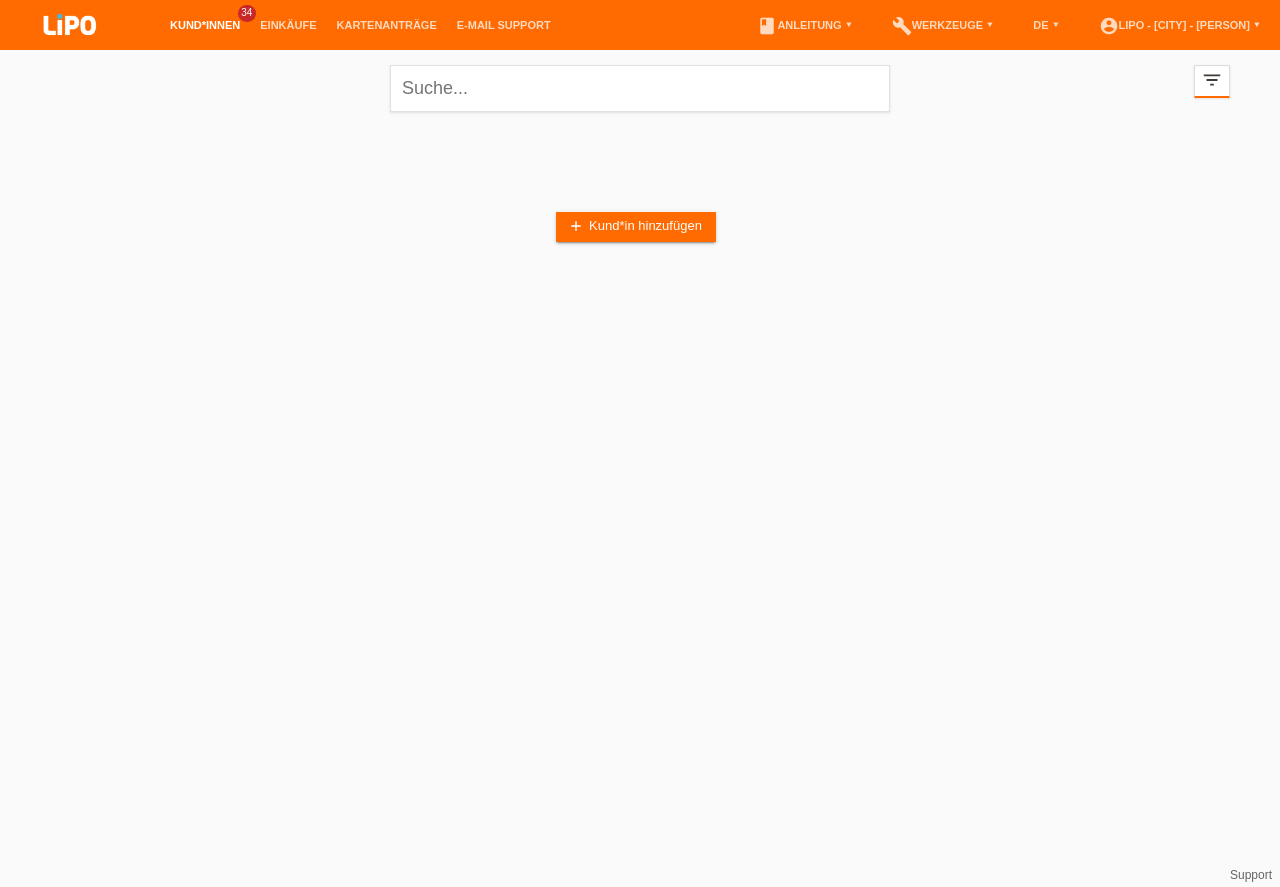 scroll, scrollTop: 0, scrollLeft: 0, axis: both 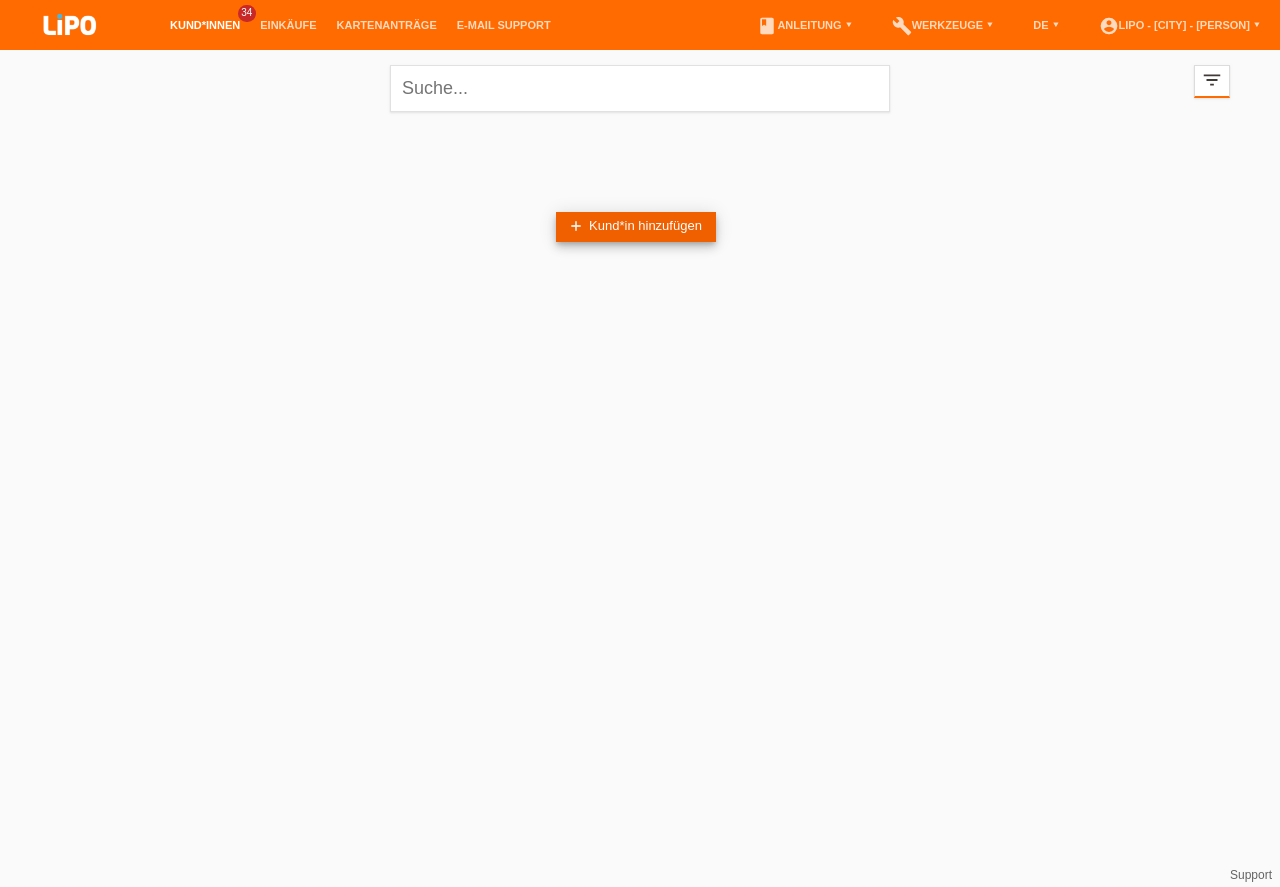 click on "add  Kund*in hinzufügen" at bounding box center [636, 227] 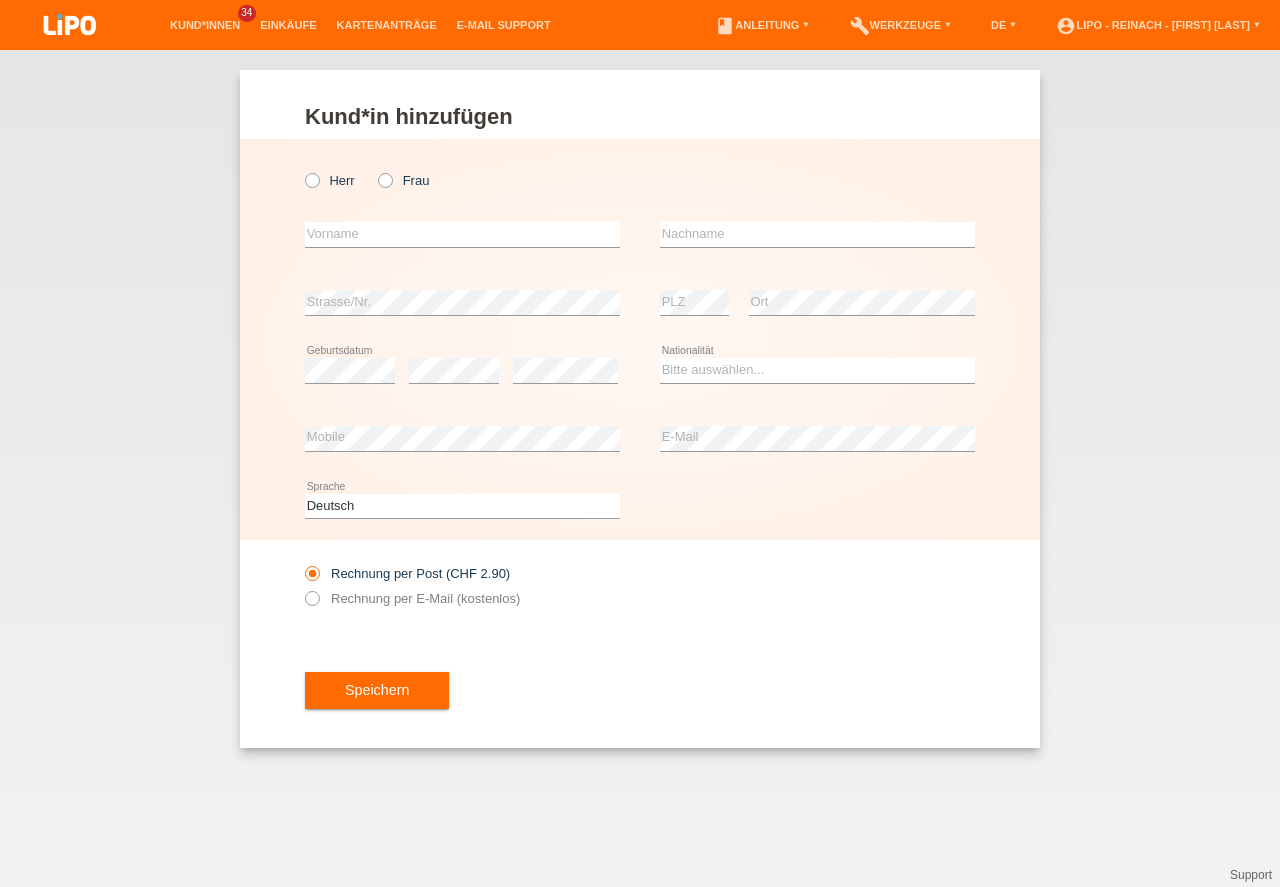 click at bounding box center [302, 170] 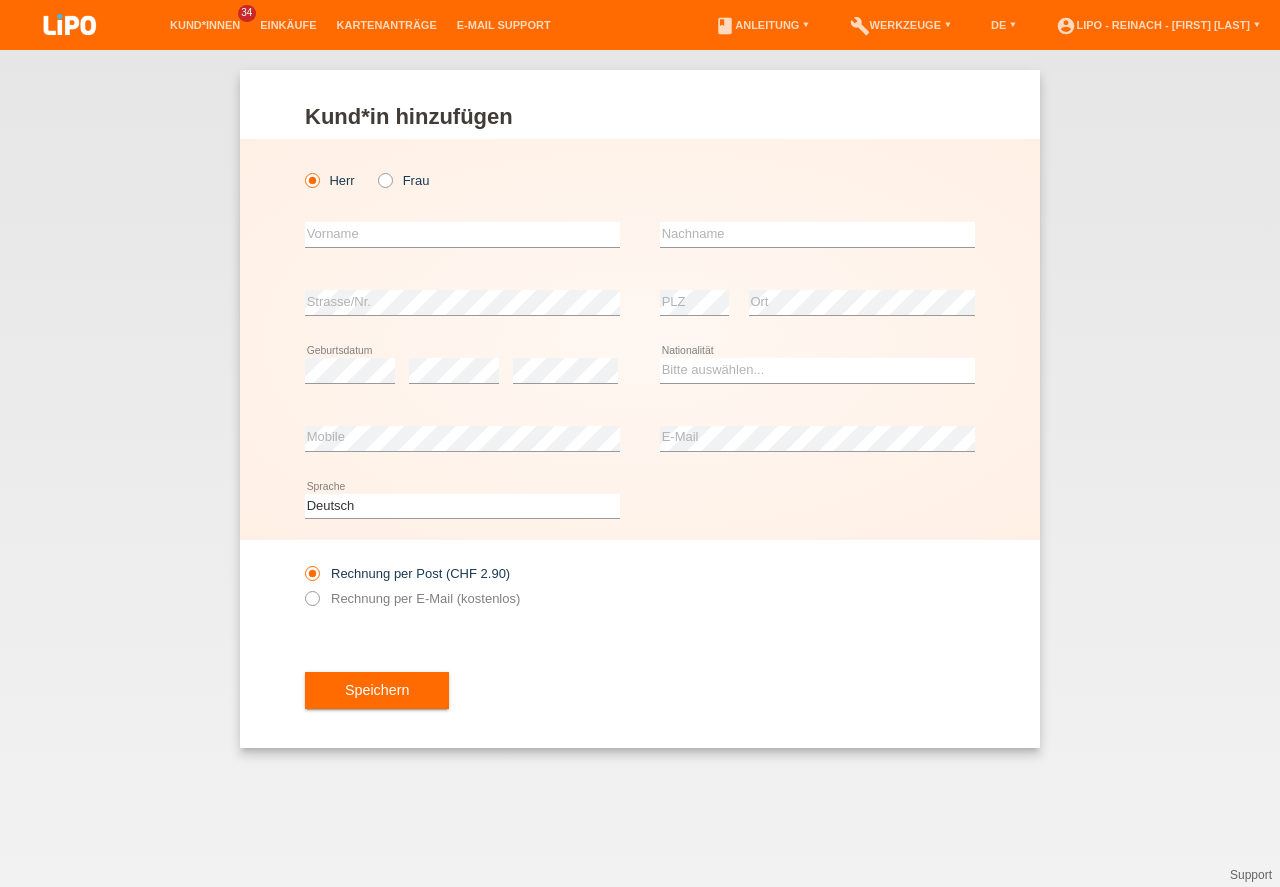 scroll, scrollTop: 0, scrollLeft: 0, axis: both 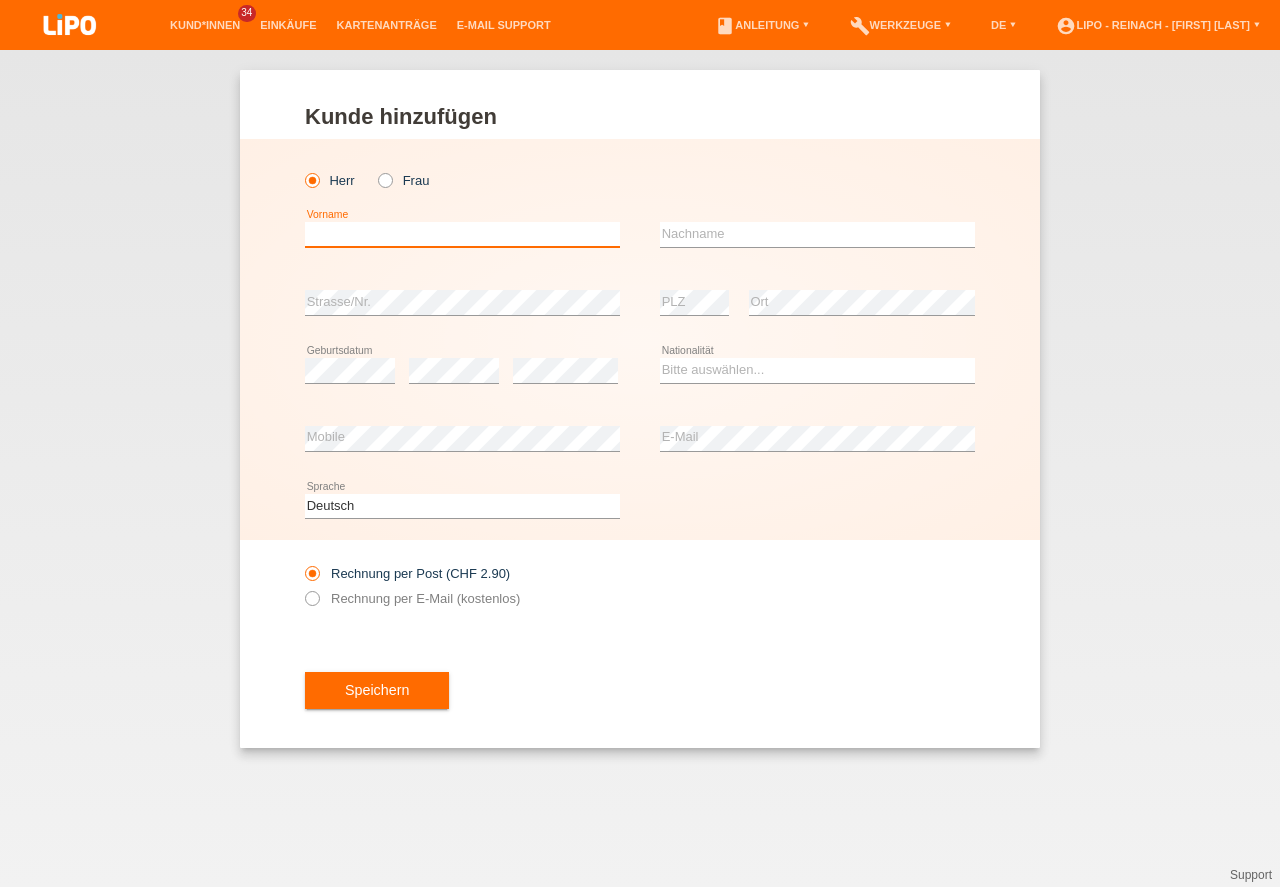 click at bounding box center (462, 234) 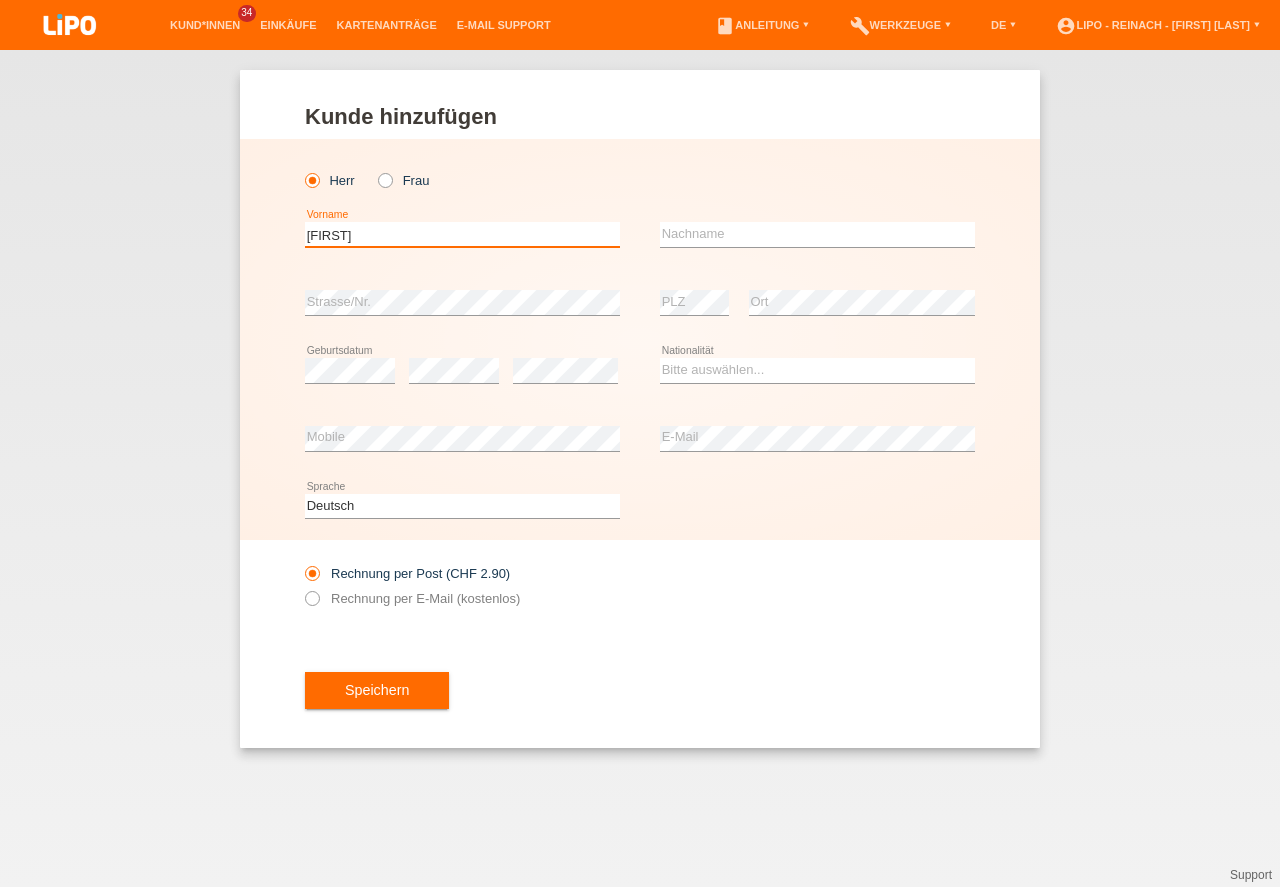 type on "[NAME]" 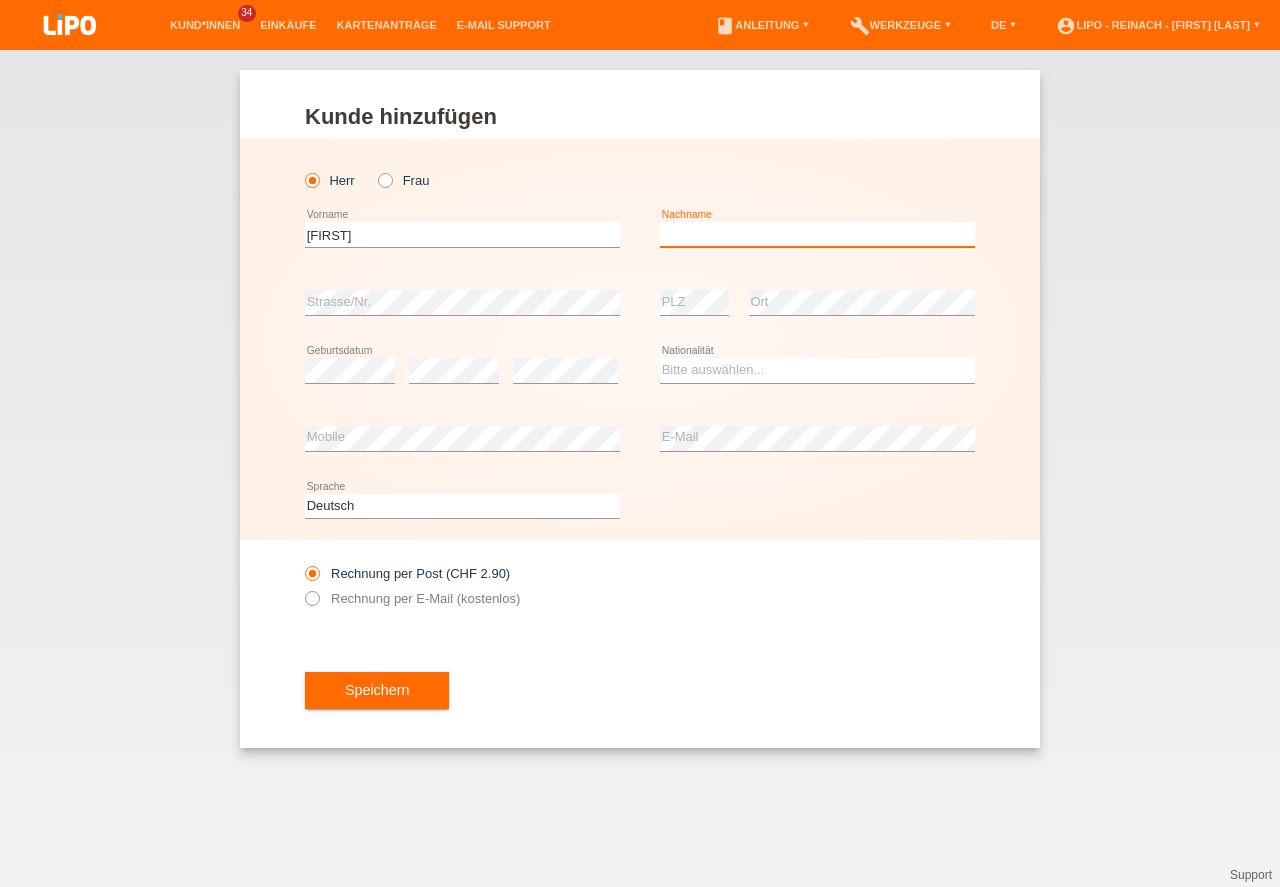 click at bounding box center (817, 234) 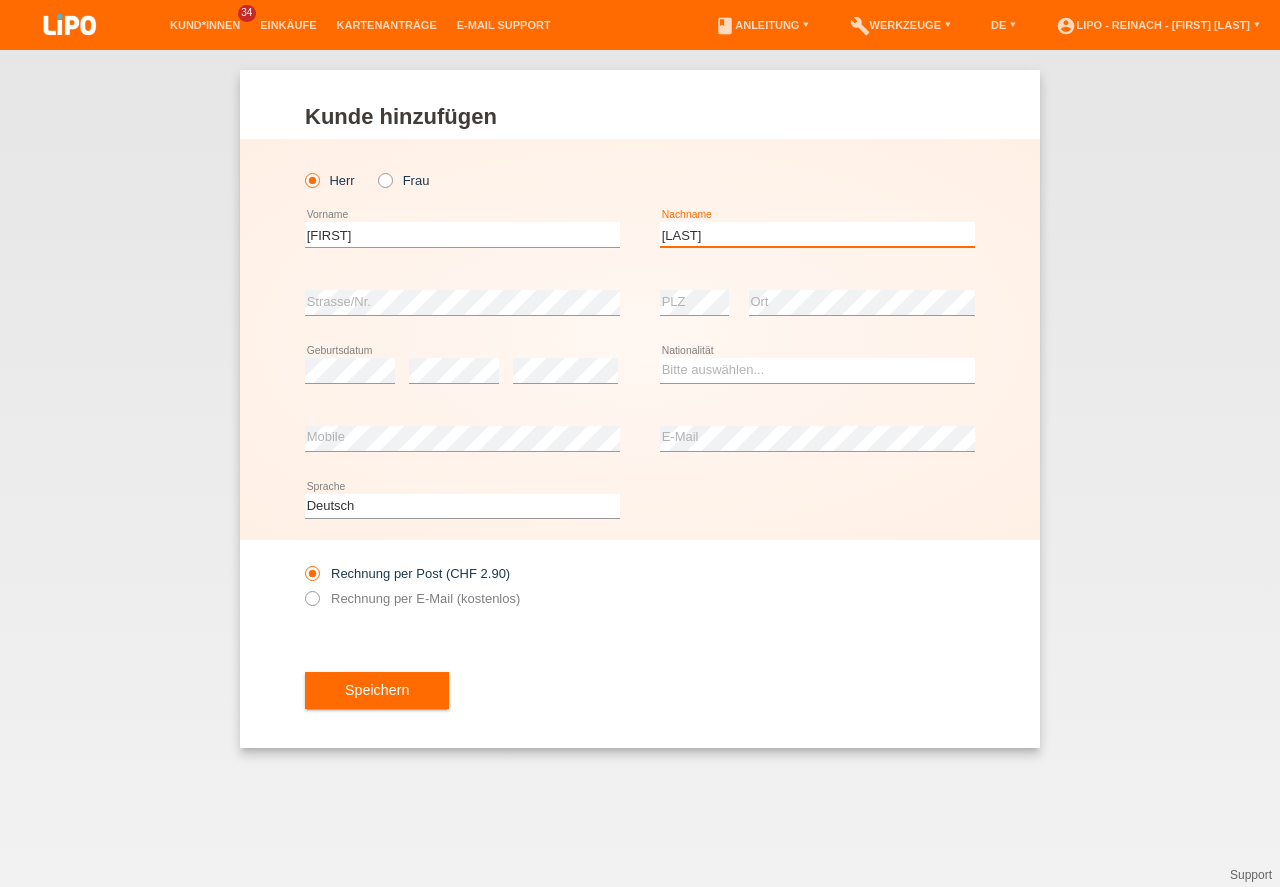 type on "[LAST]" 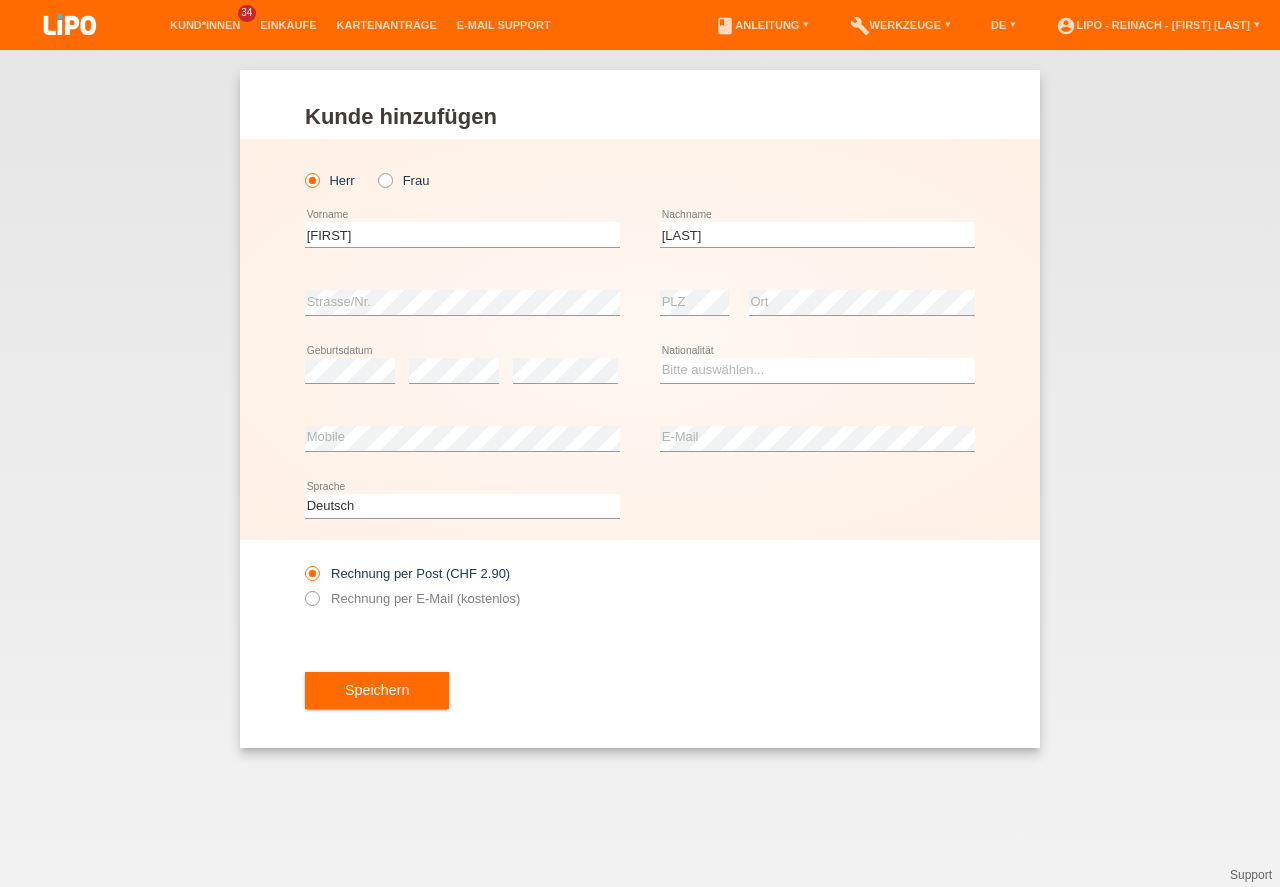 click on "error
Geburtsdatum
error
error Bitte auswählen..." at bounding box center [640, 371] 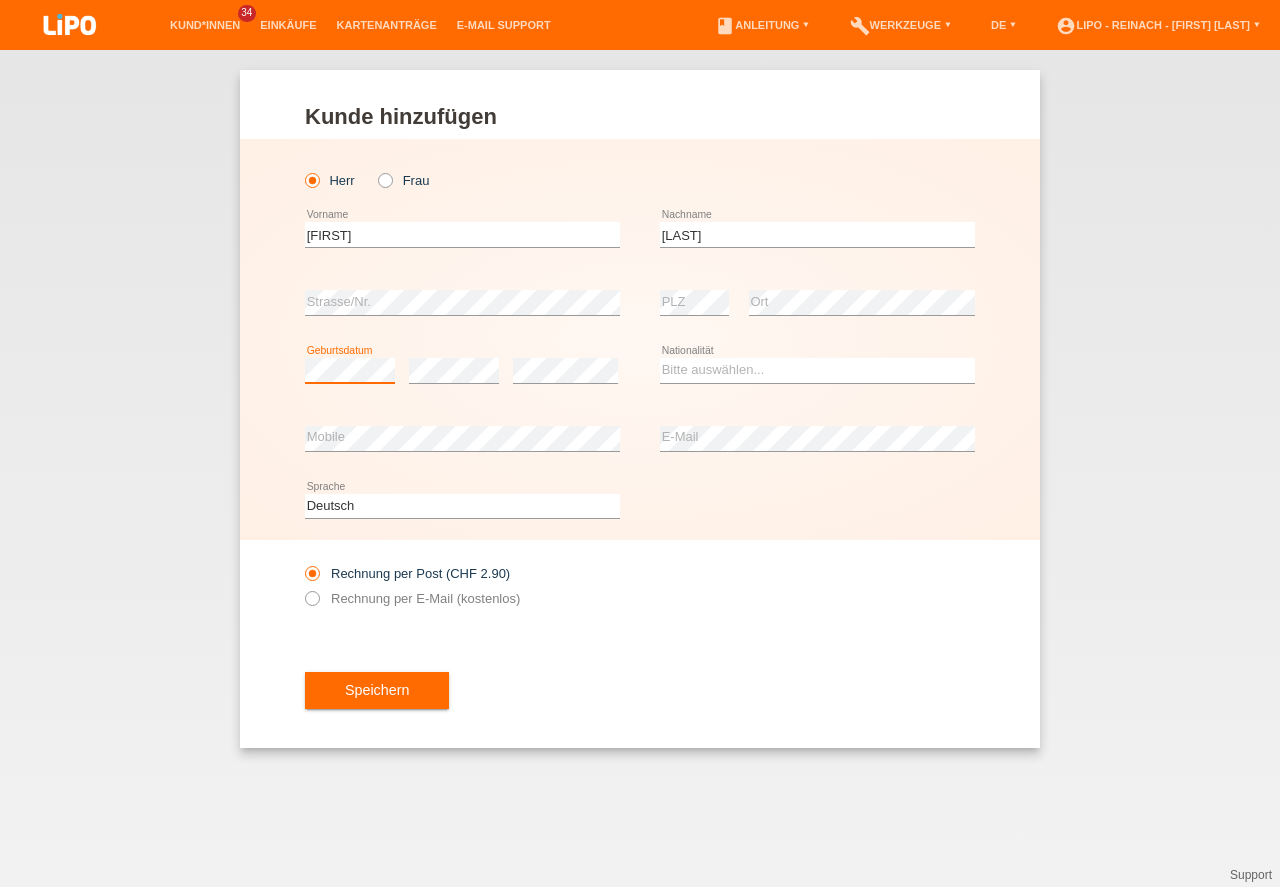 scroll, scrollTop: 0, scrollLeft: 0, axis: both 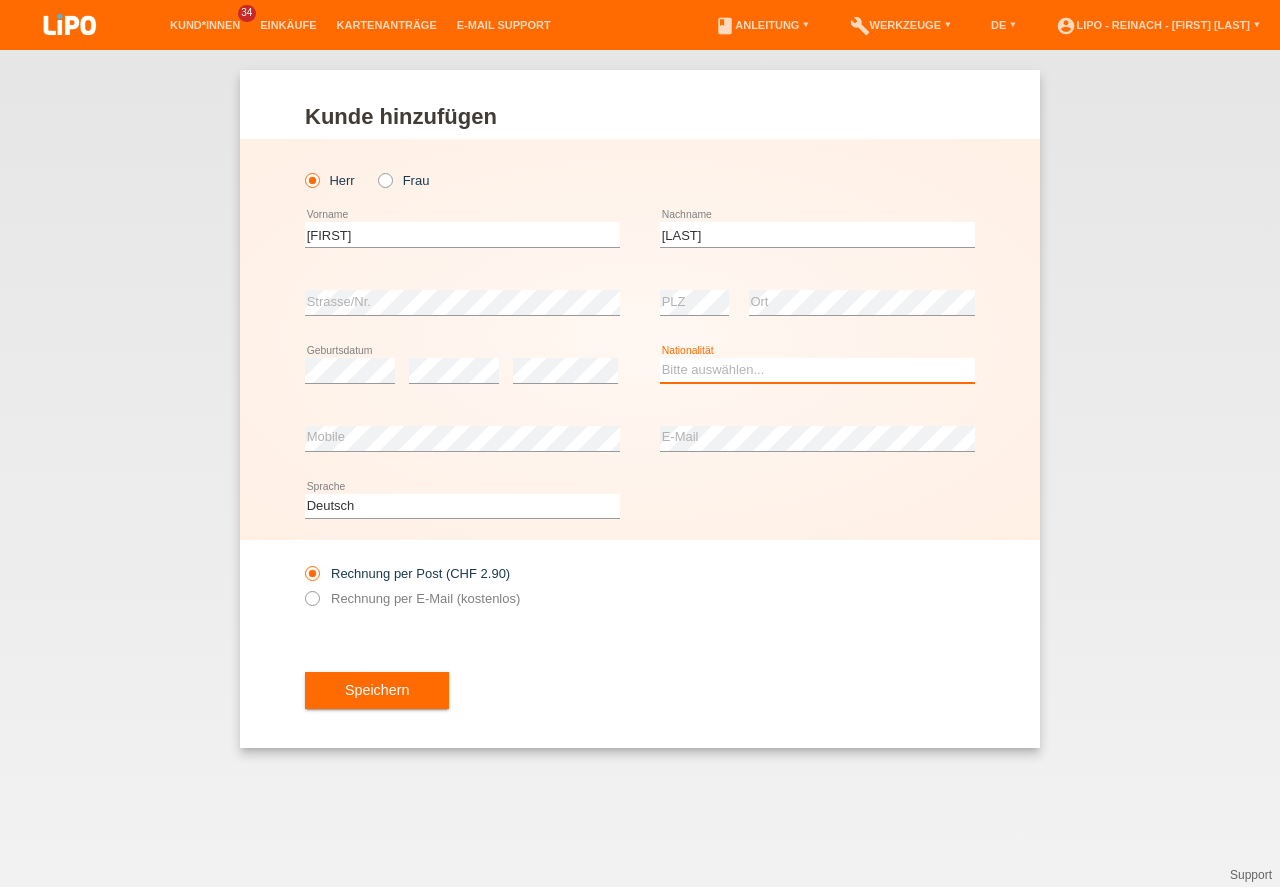 click on "Bitte auswählen...
Schweiz
Deutschland
Liechtenstein
Österreich
------------
Afghanistan
Ägypten
Åland
Albanien
Algerien" at bounding box center [817, 370] 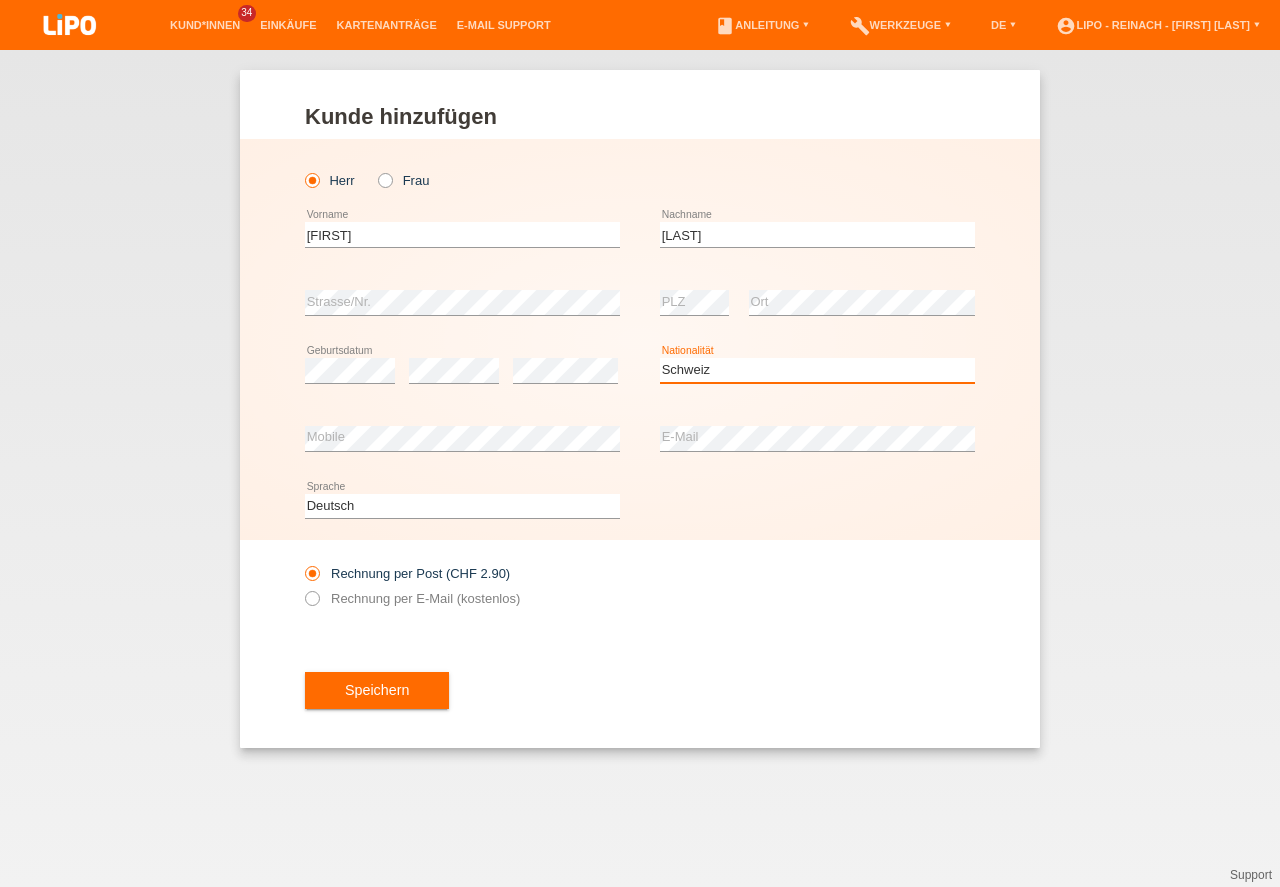 click on "Schweiz" at bounding box center [0, 0] 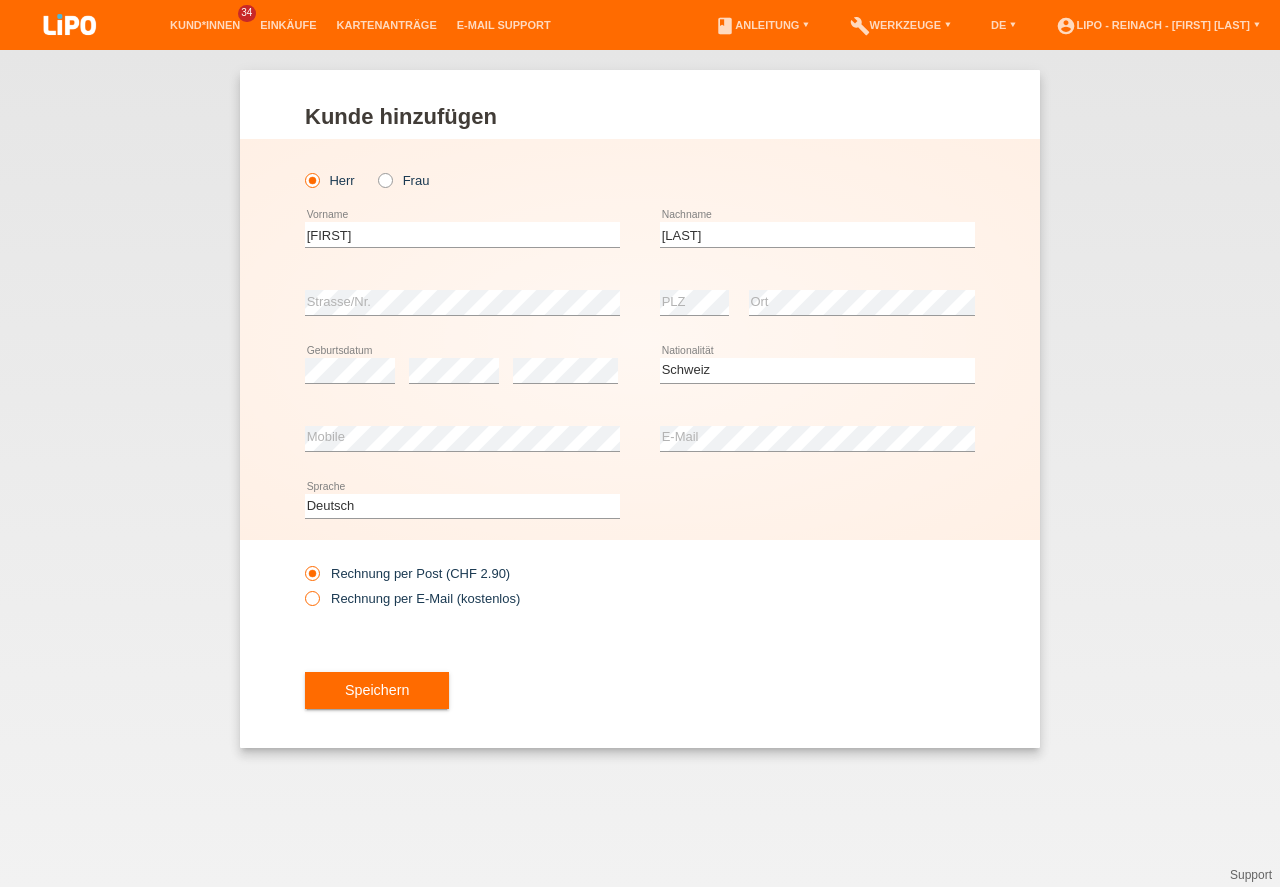 click on "Rechnung per E-Mail                                                                                            (kostenlos)" at bounding box center [412, 598] 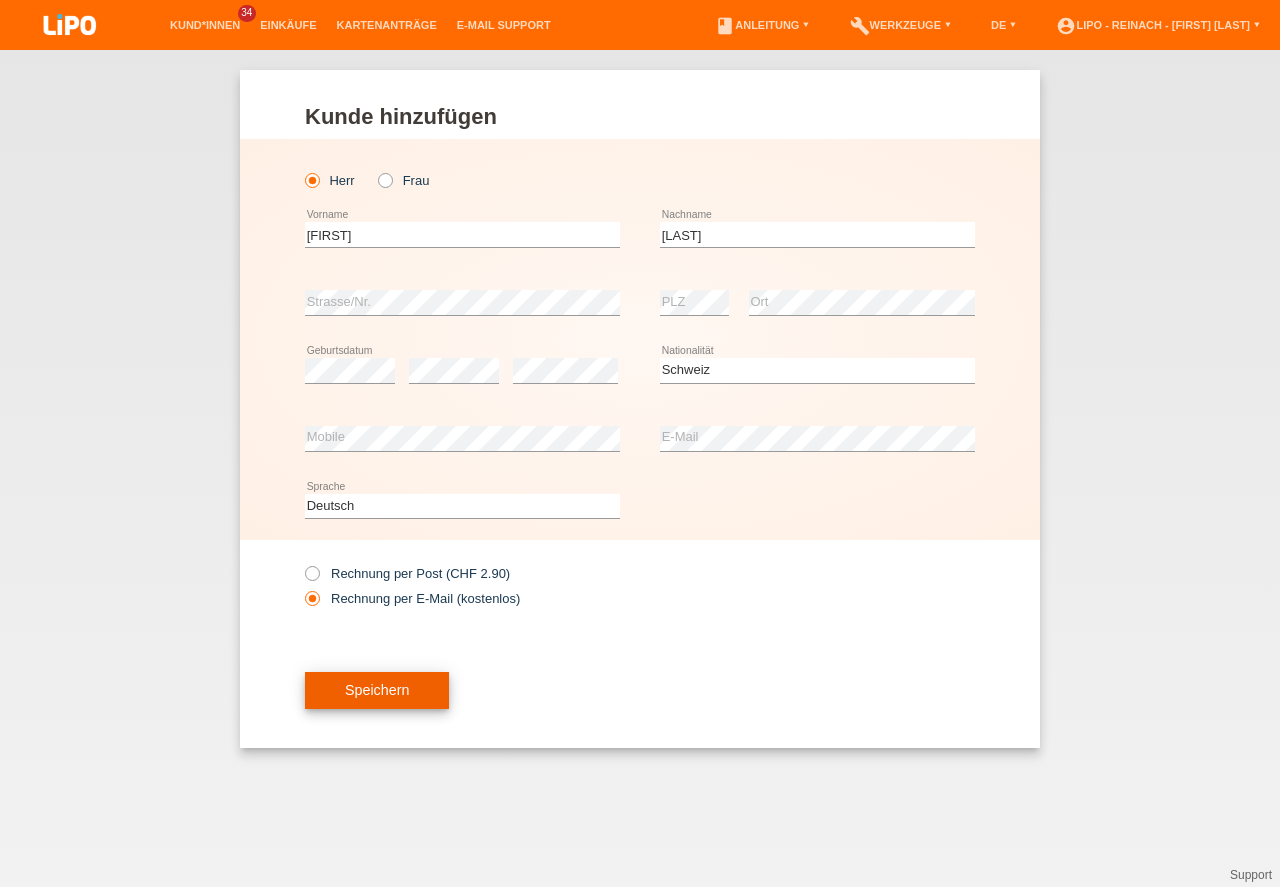 click on "Speichern" at bounding box center [377, 691] 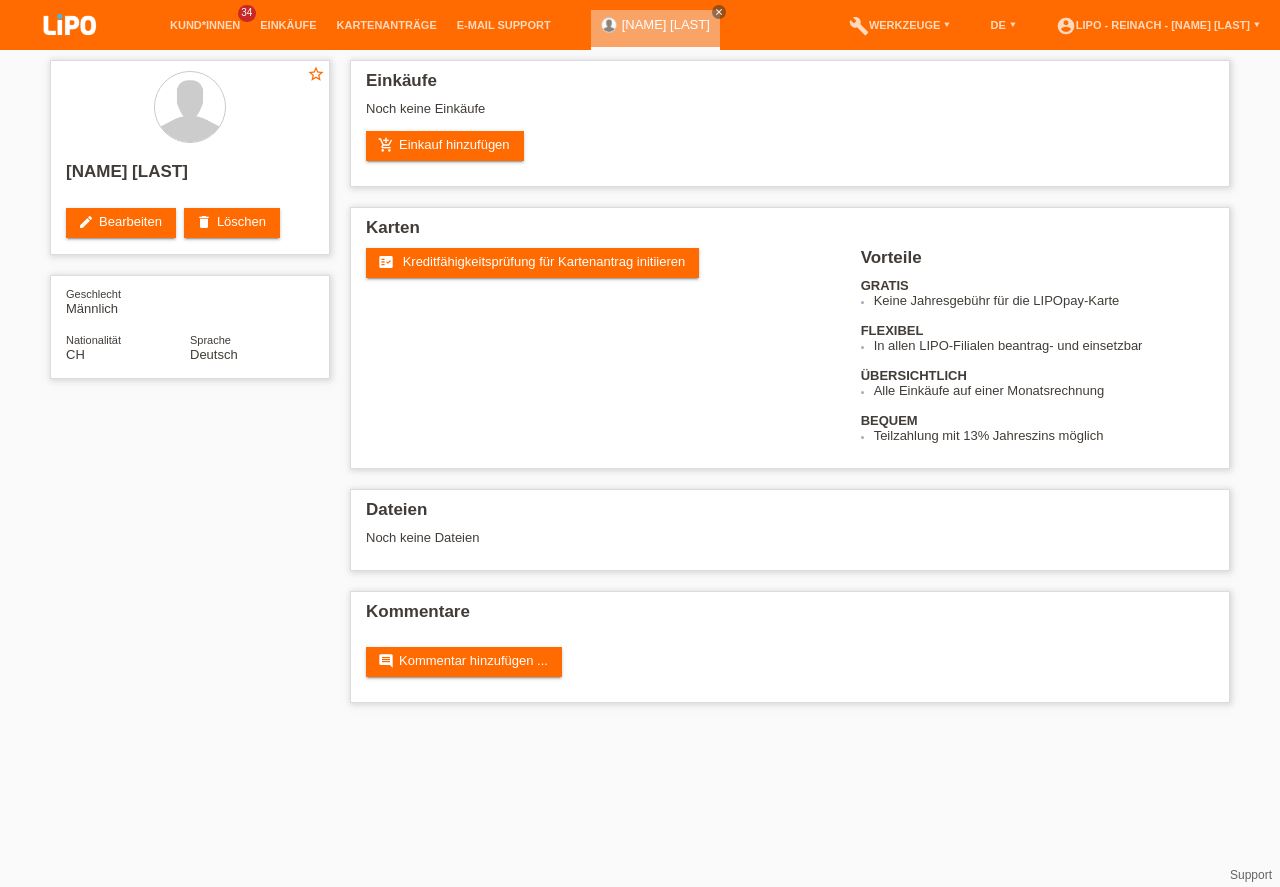 click on "Kreditfähigkeitsprüfung für Kartenantrag initiieren" at bounding box center [544, 261] 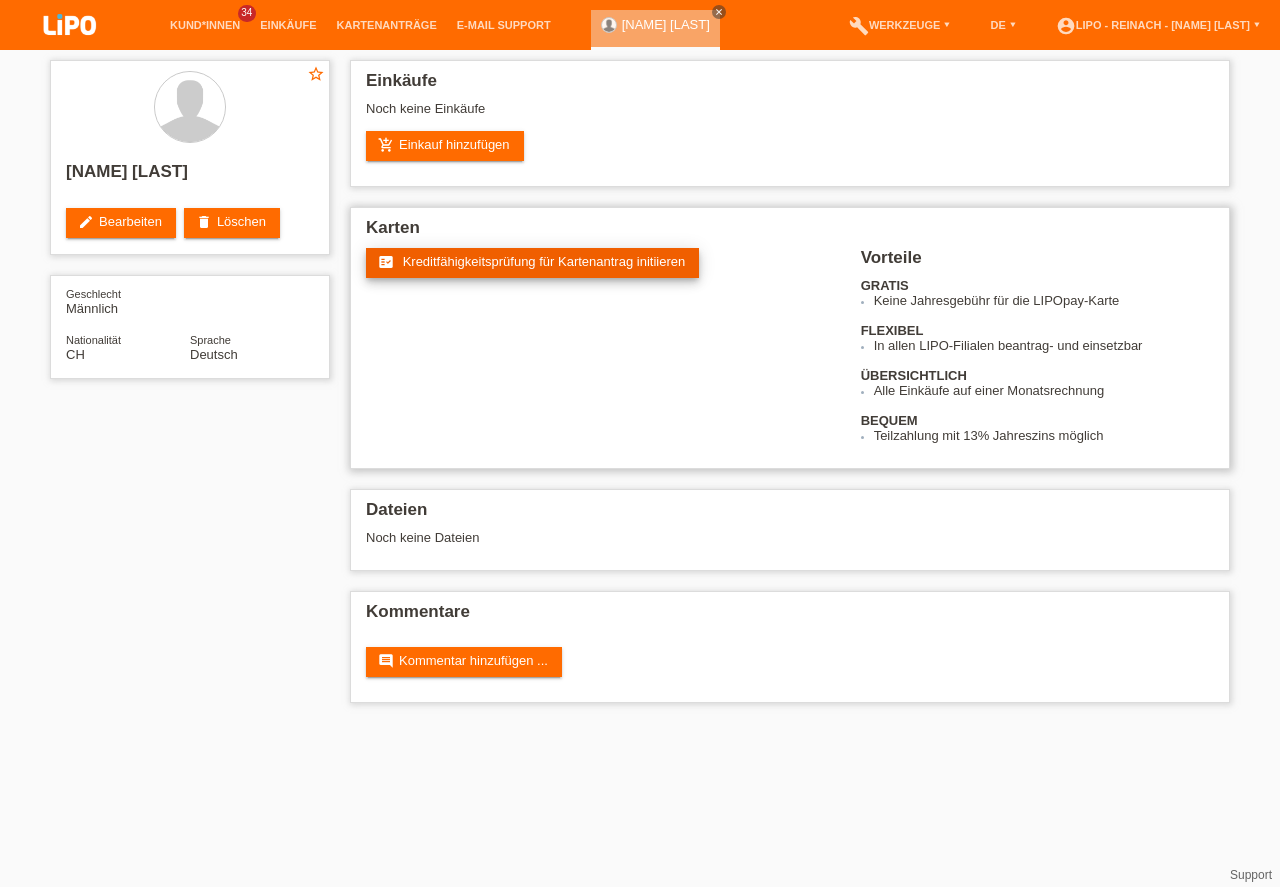 scroll, scrollTop: 0, scrollLeft: 0, axis: both 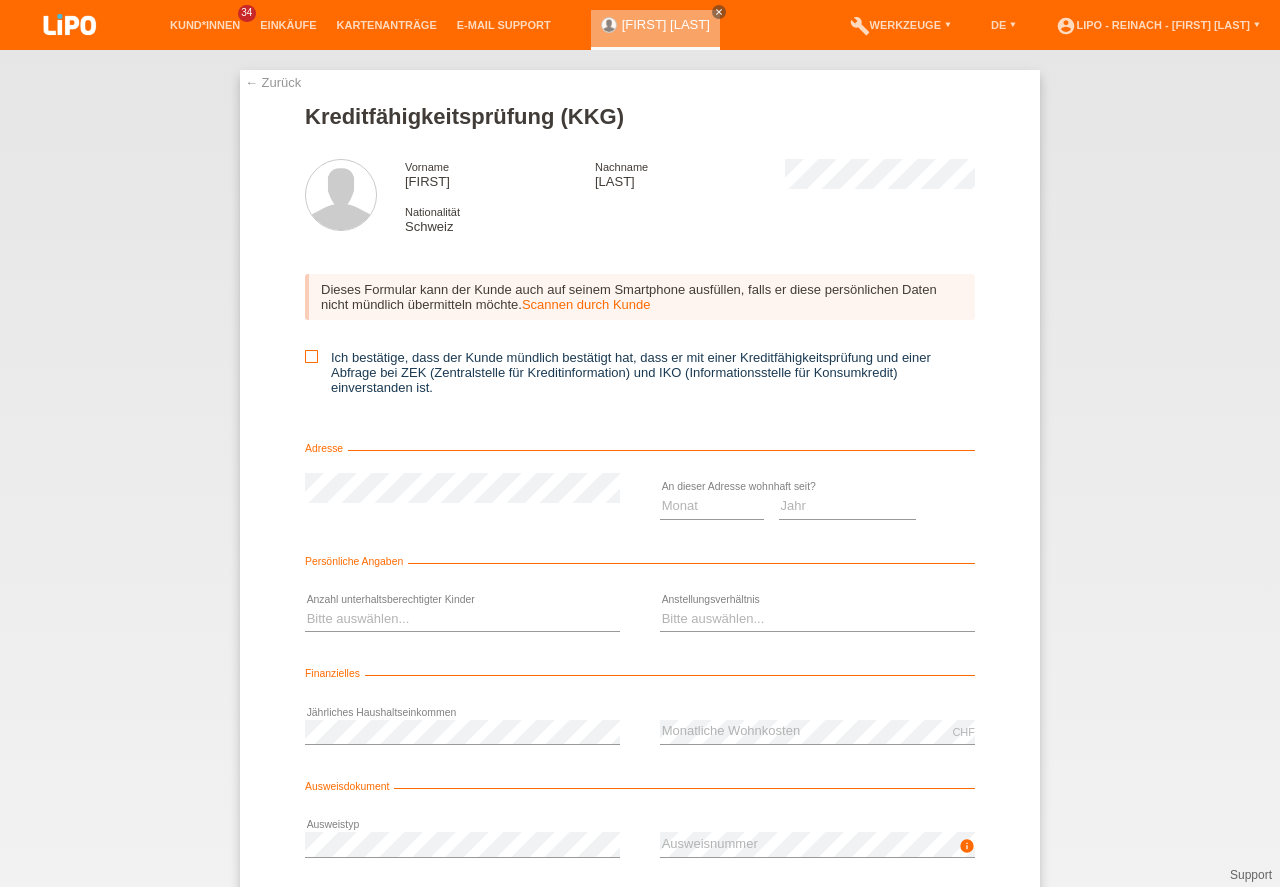 click at bounding box center [311, 356] 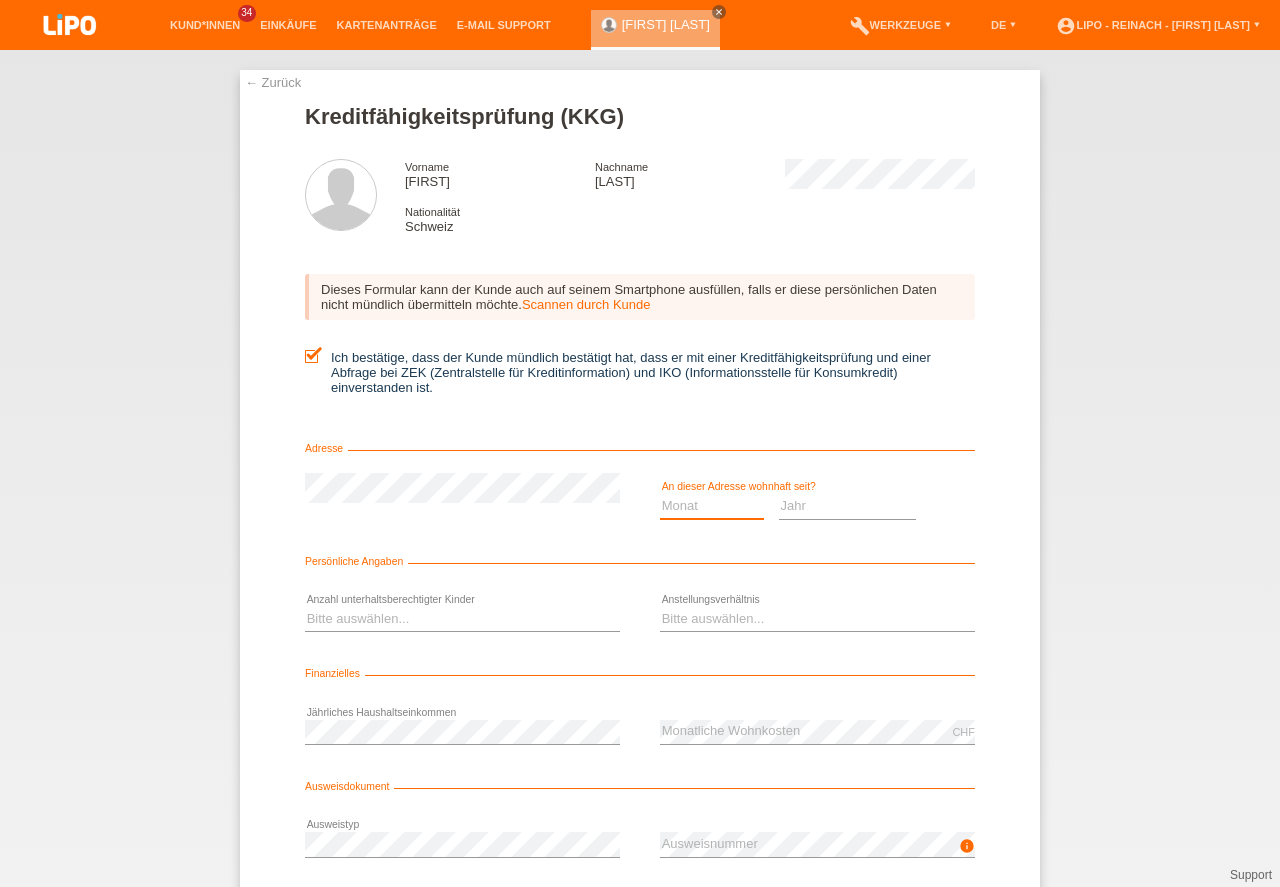 click on "Monat
01
02
03
04
05
06
07
08
09
10" at bounding box center [712, 506] 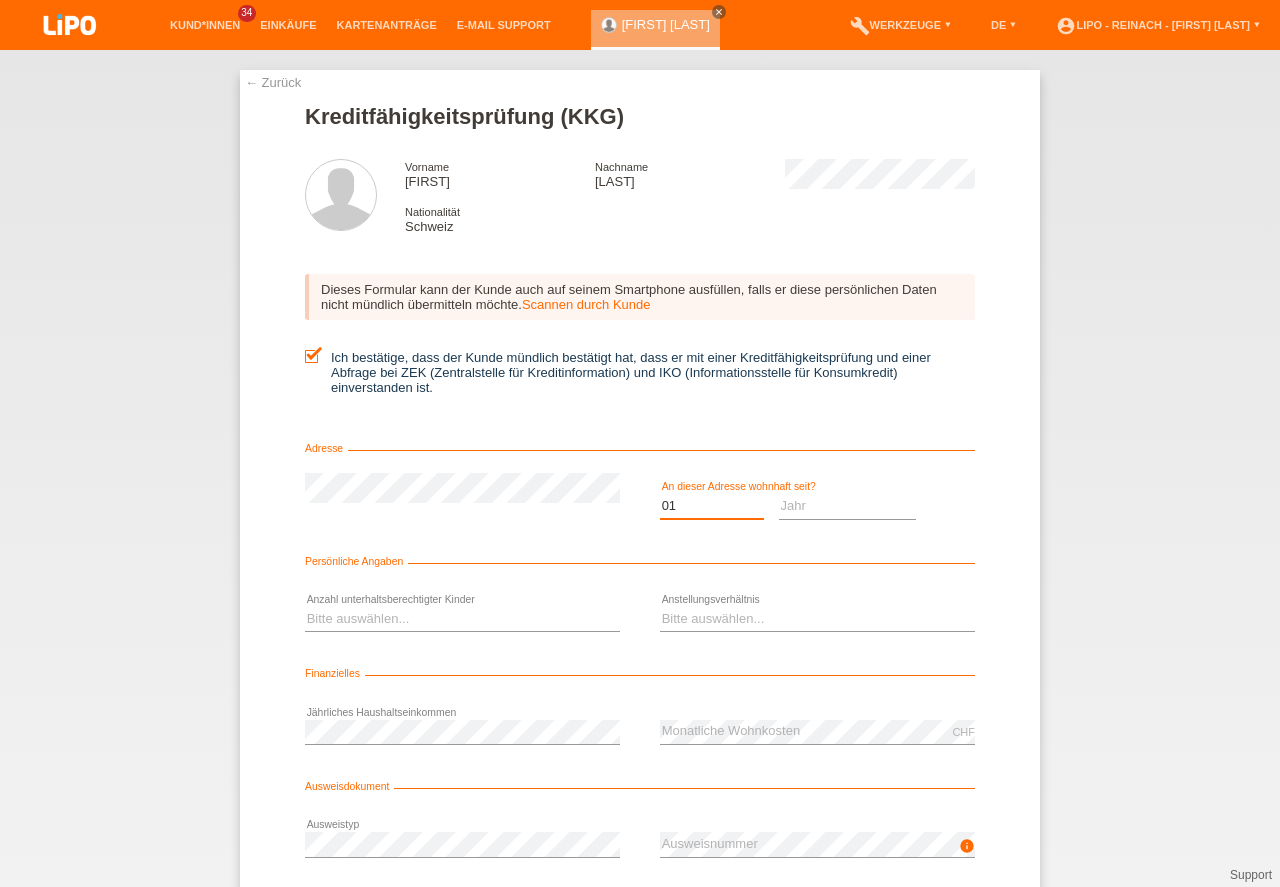 click on "01" at bounding box center [0, 0] 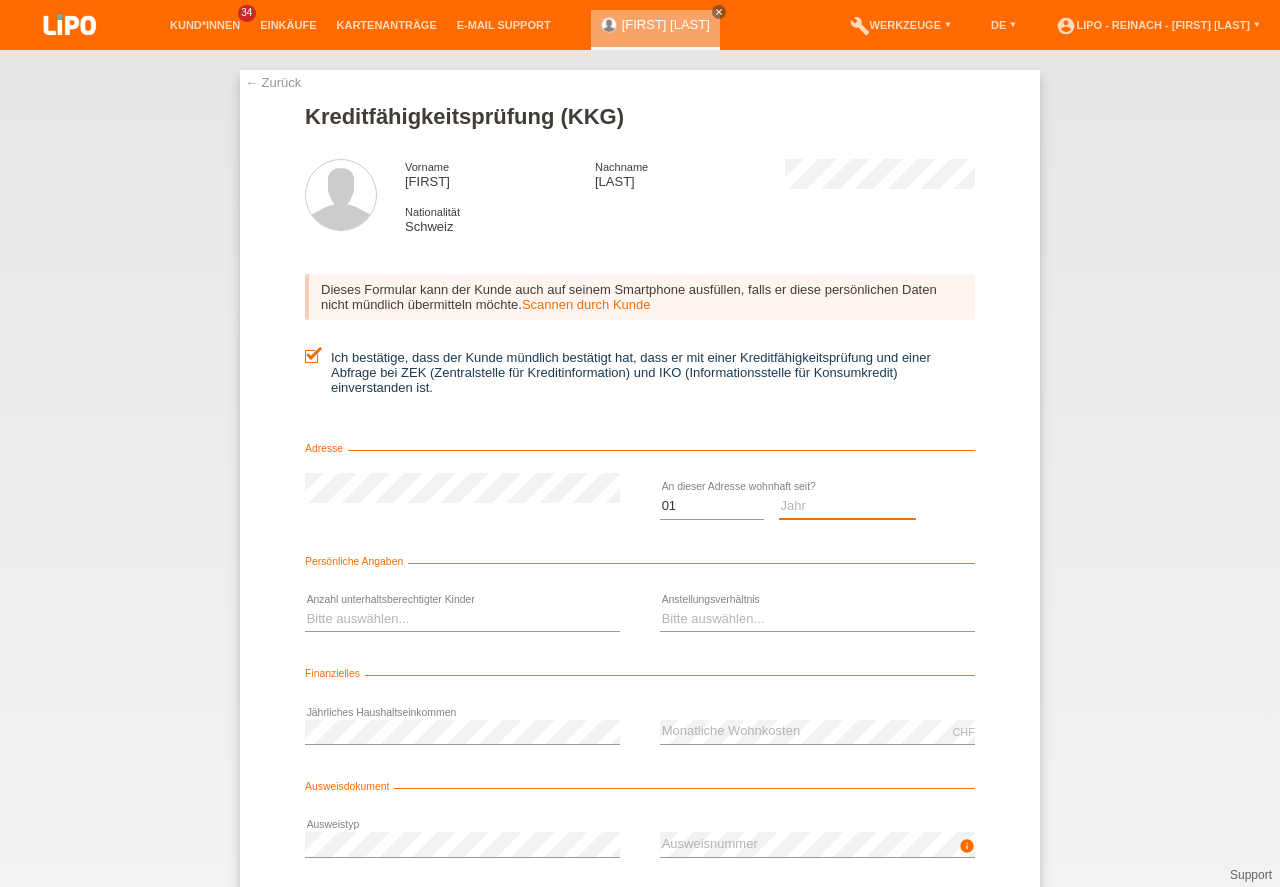 drag, startPoint x: 811, startPoint y: 500, endPoint x: 875, endPoint y: 513, distance: 65.30697 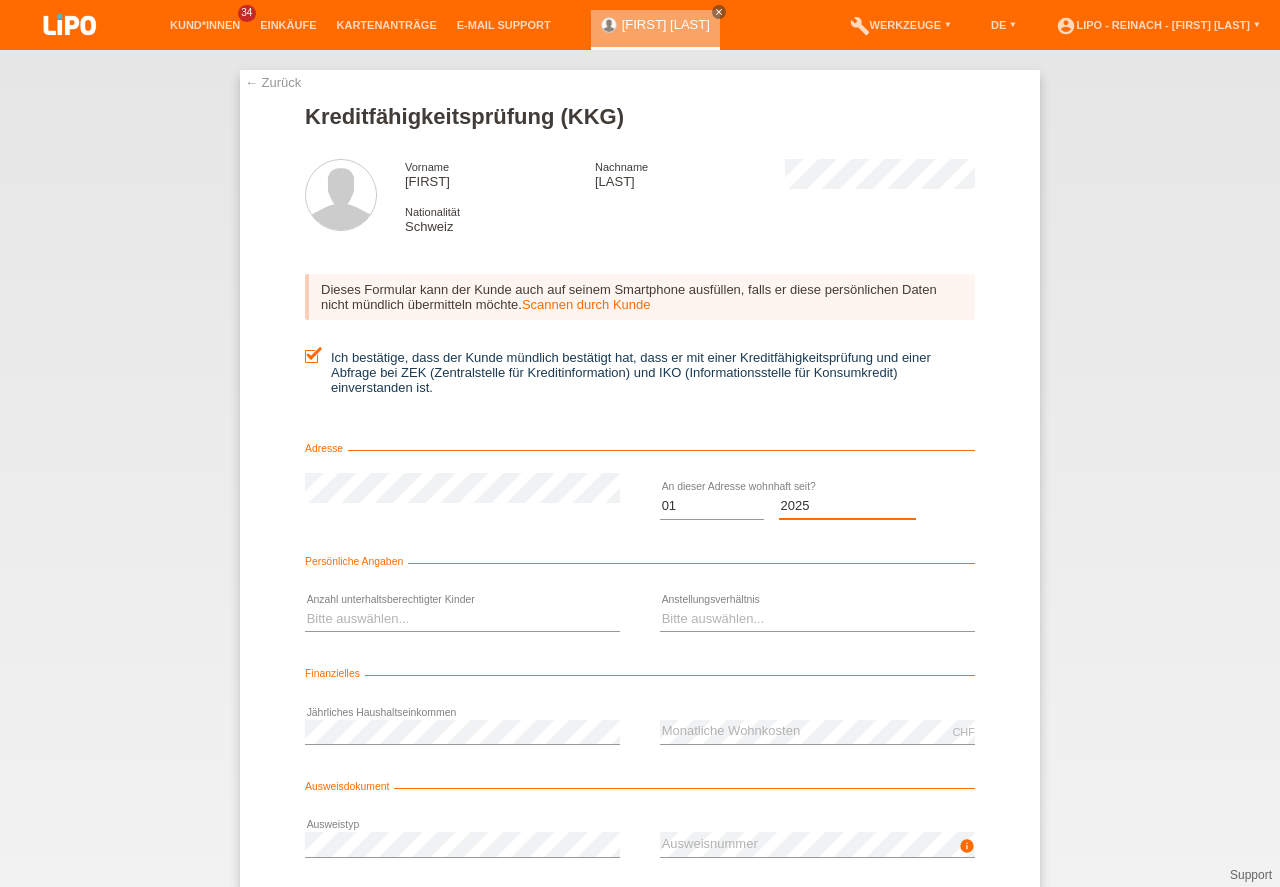 click on "Monat
01
02
03
04
05
06
07
08
09
10" at bounding box center (712, 506) 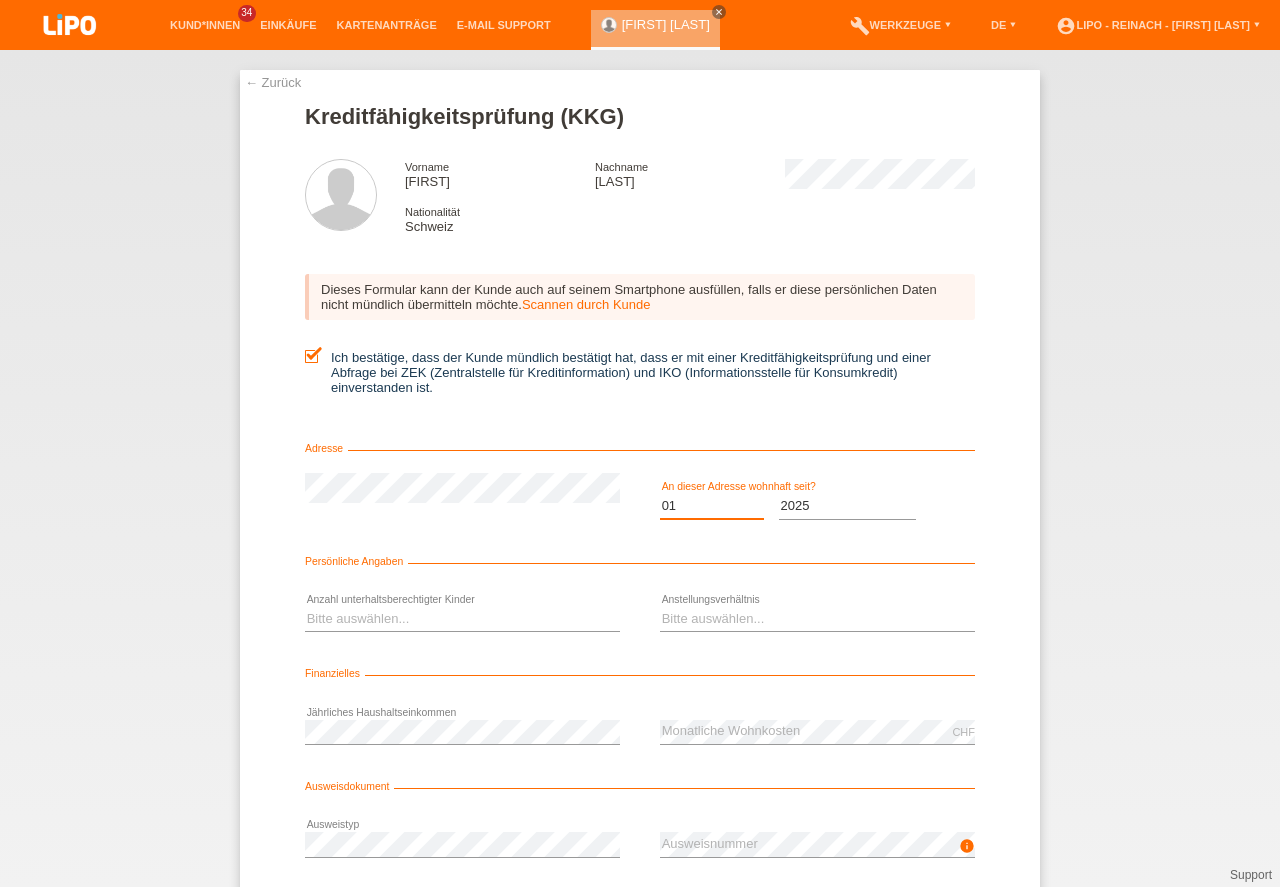 click on "Monat
01
02
03
04
05
06
07
08
09
10" at bounding box center (712, 506) 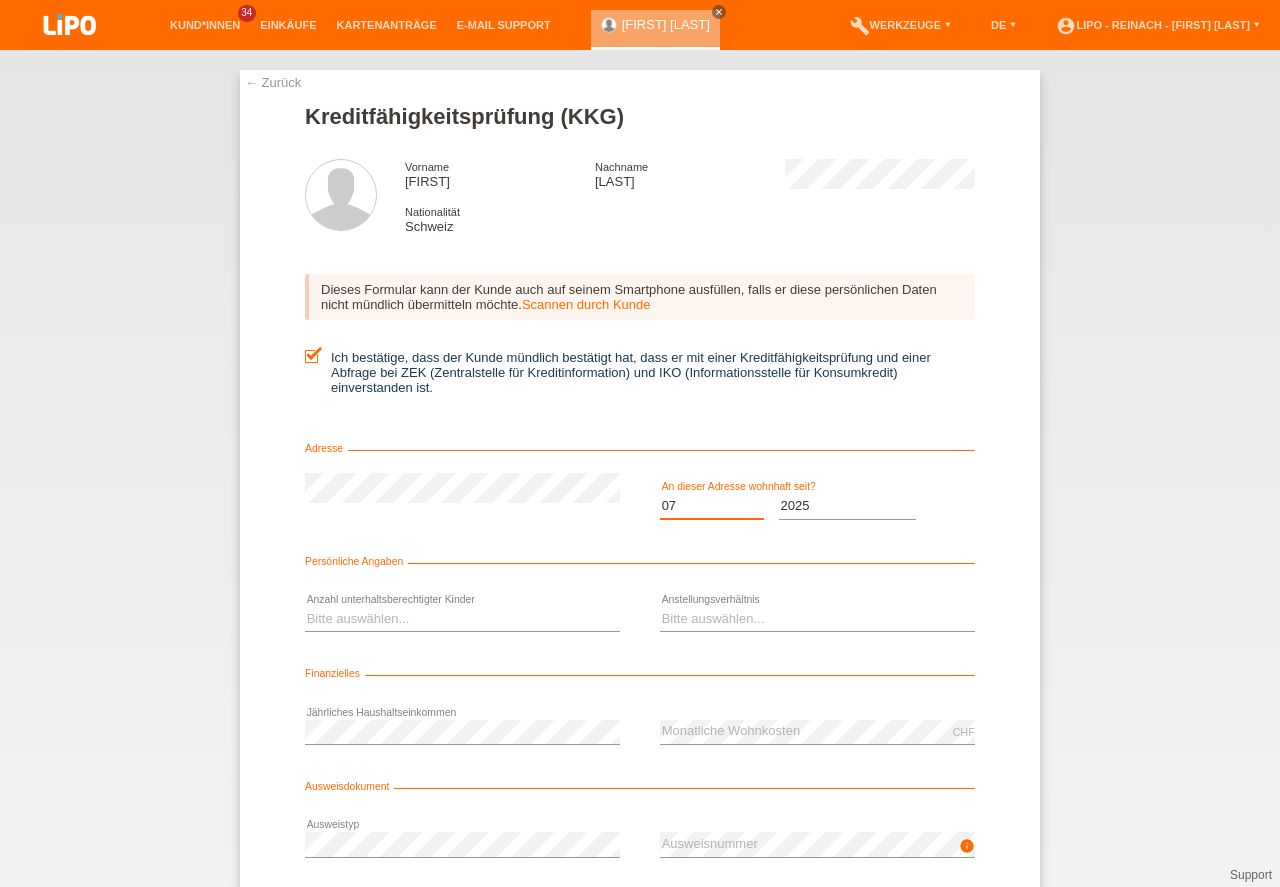 click on "07" at bounding box center [0, 0] 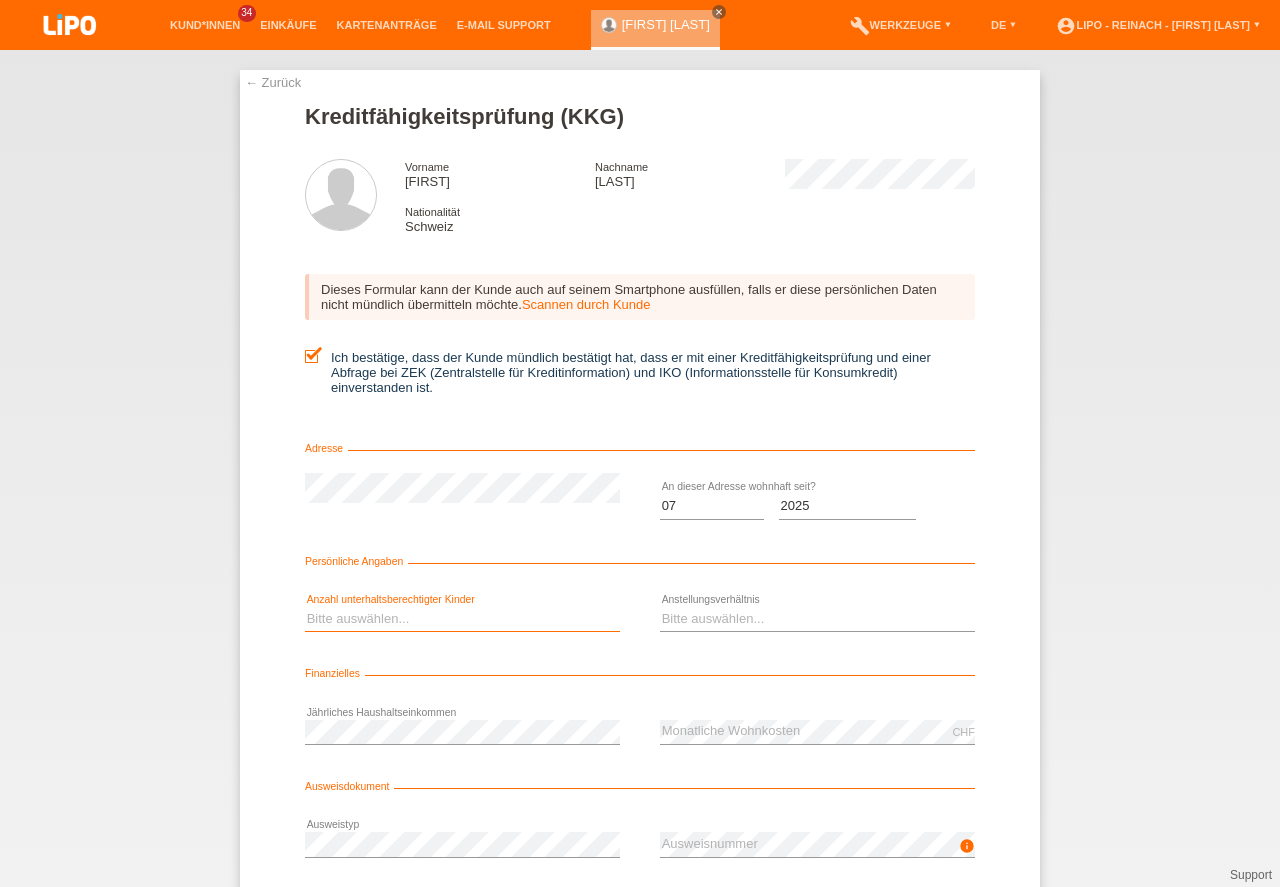 click on "Bitte auswählen...
0
1
2
3
4
5
6
7
8
9" at bounding box center [462, 619] 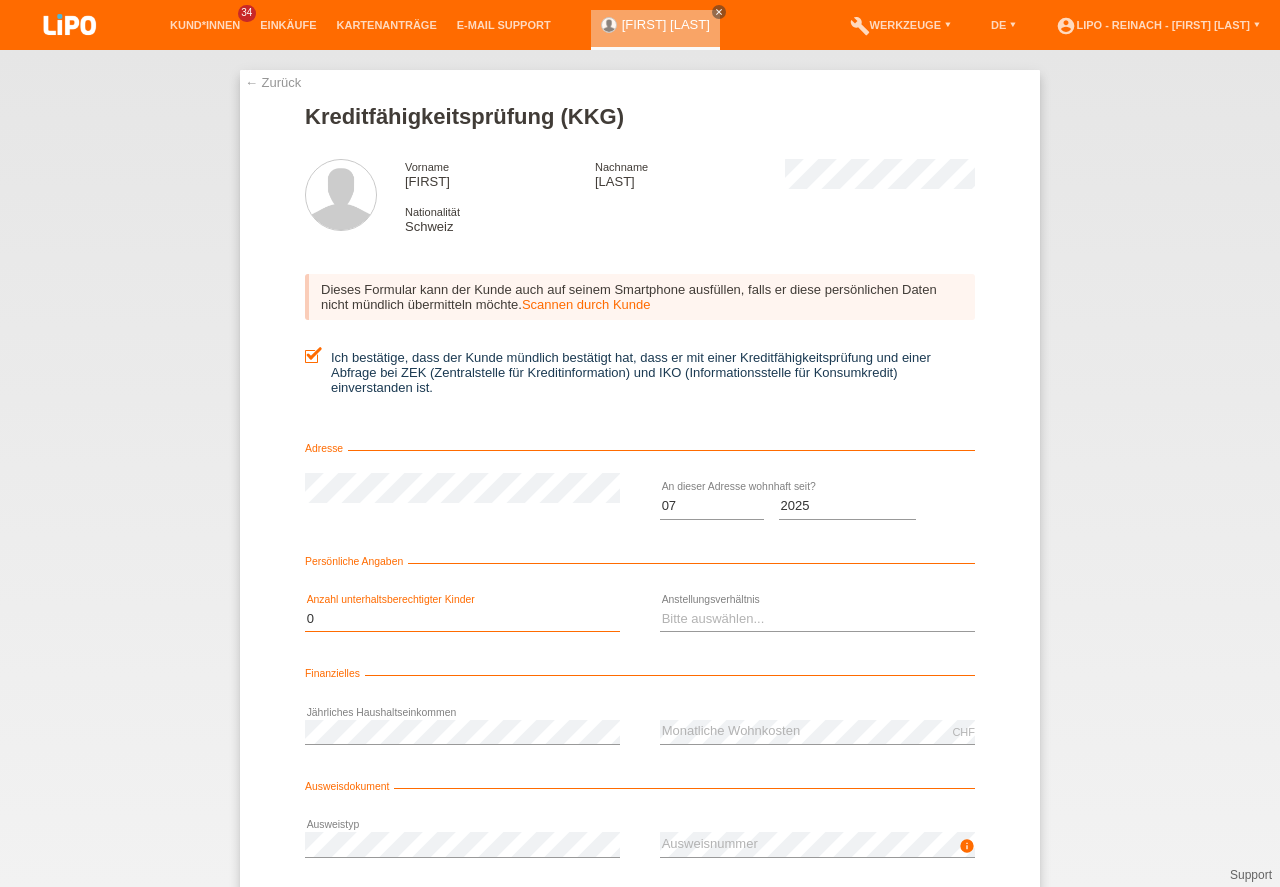 click on "0" at bounding box center [0, 0] 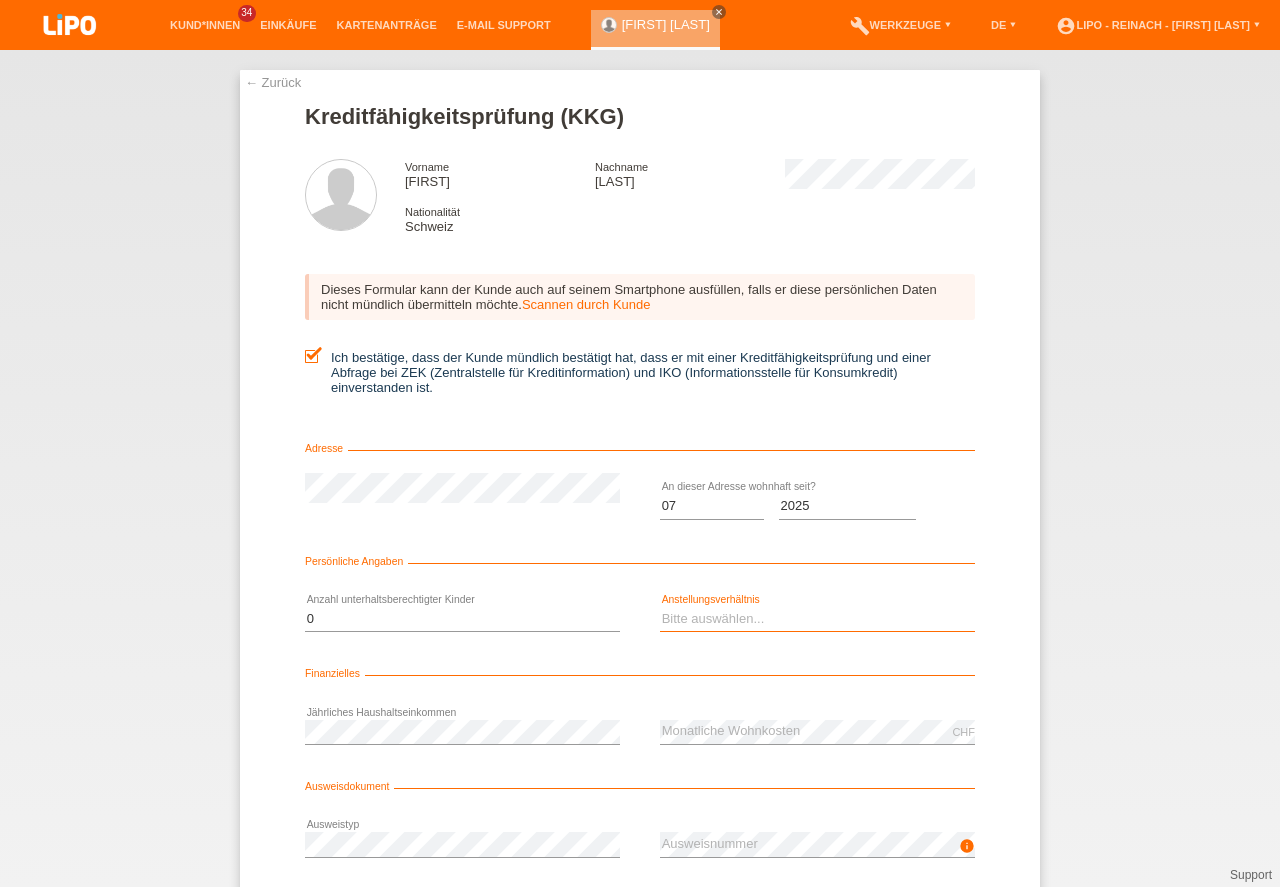click on "Bitte auswählen...
Unbefristet
Befristet
Lehrling/Student
Pensioniert
Nicht arbeitstätig
Hausfrau/-mann
Selbständig" at bounding box center (817, 619) 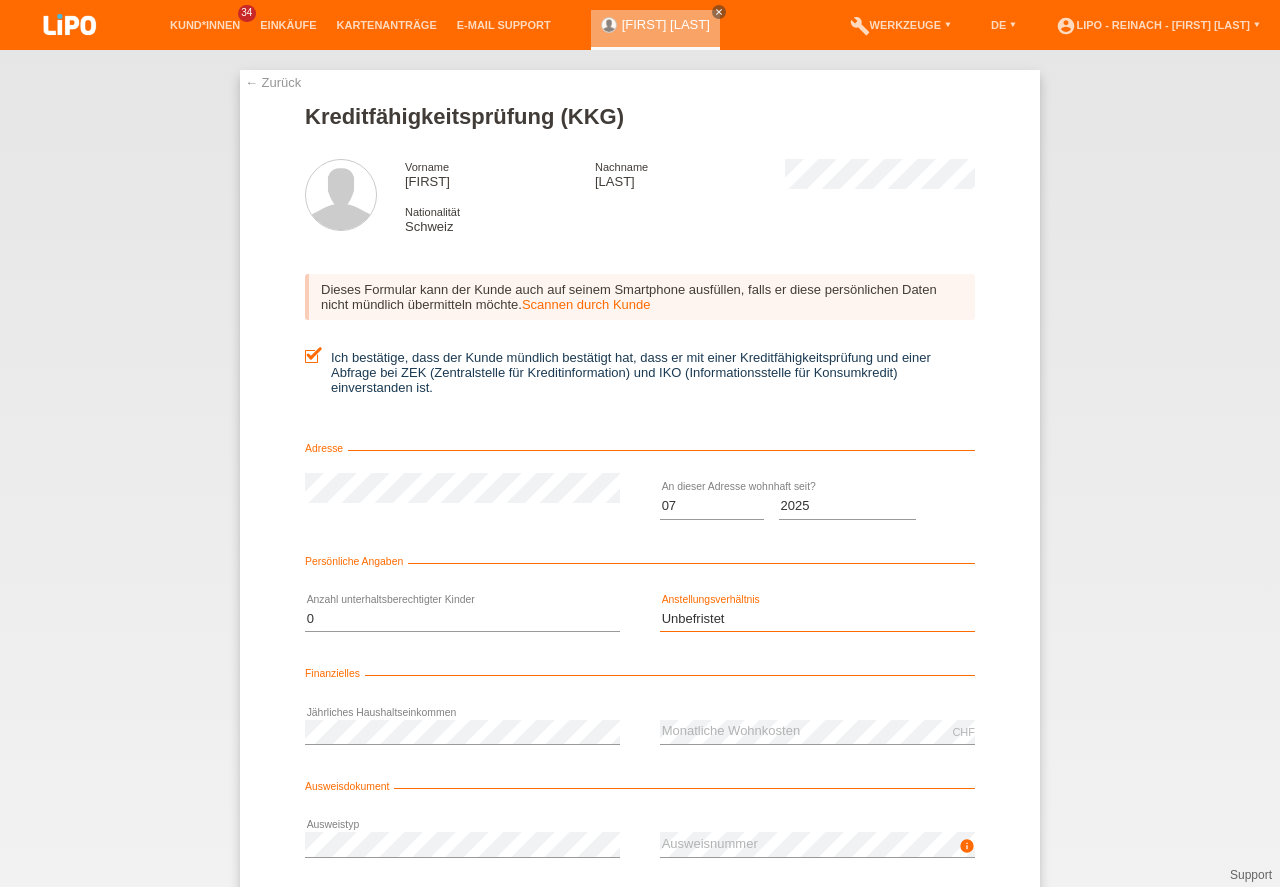 click on "Unbefristet" at bounding box center (0, 0) 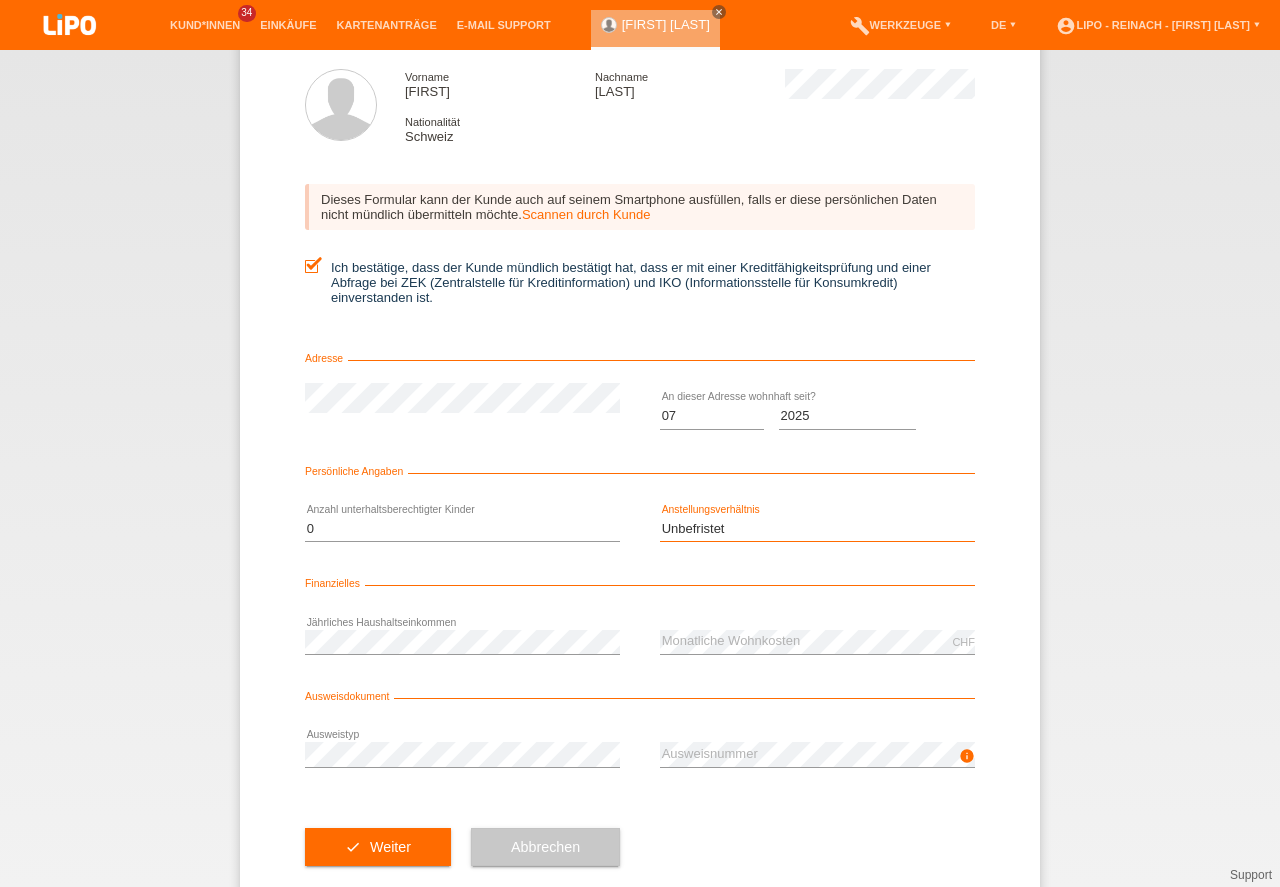 scroll, scrollTop: 132, scrollLeft: 0, axis: vertical 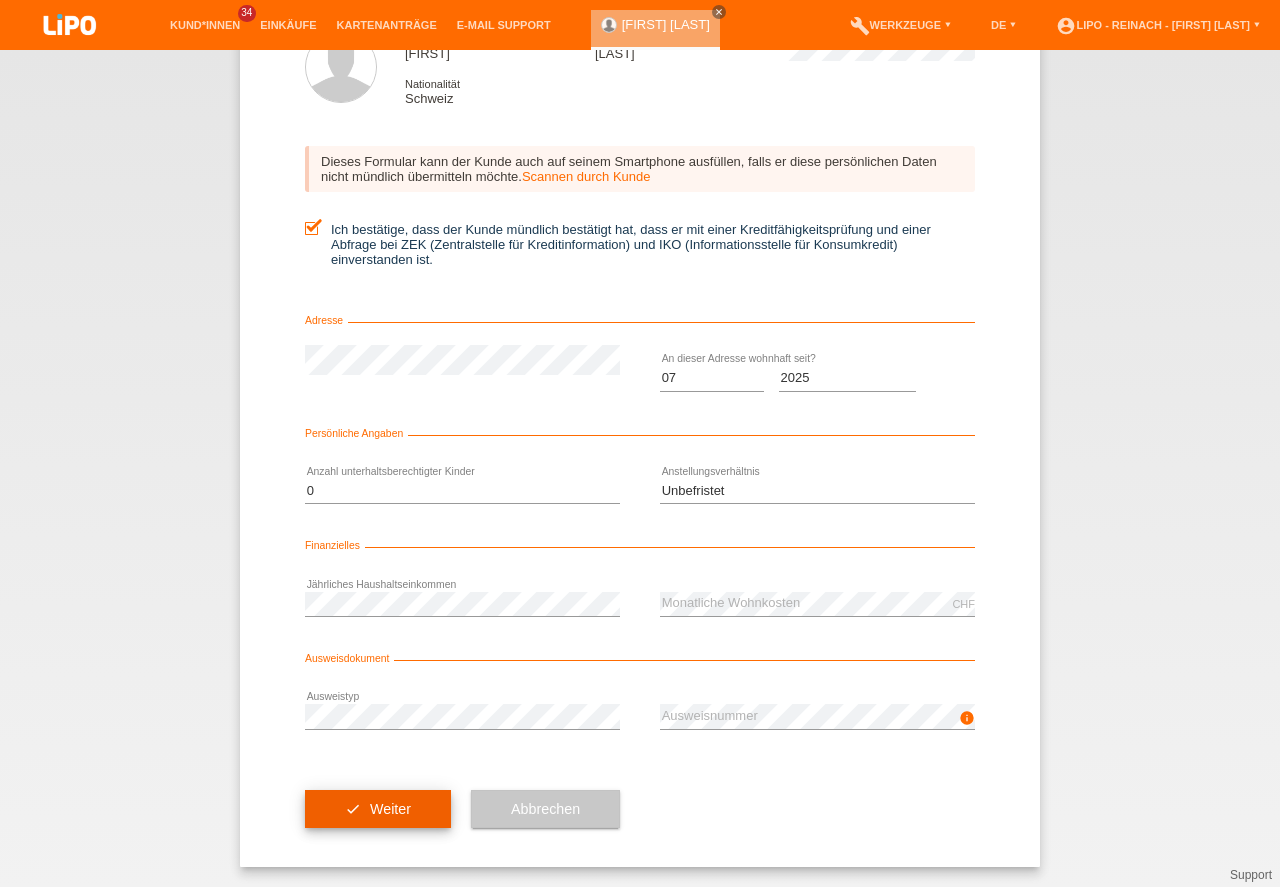 click on "check   Weiter" at bounding box center [378, 809] 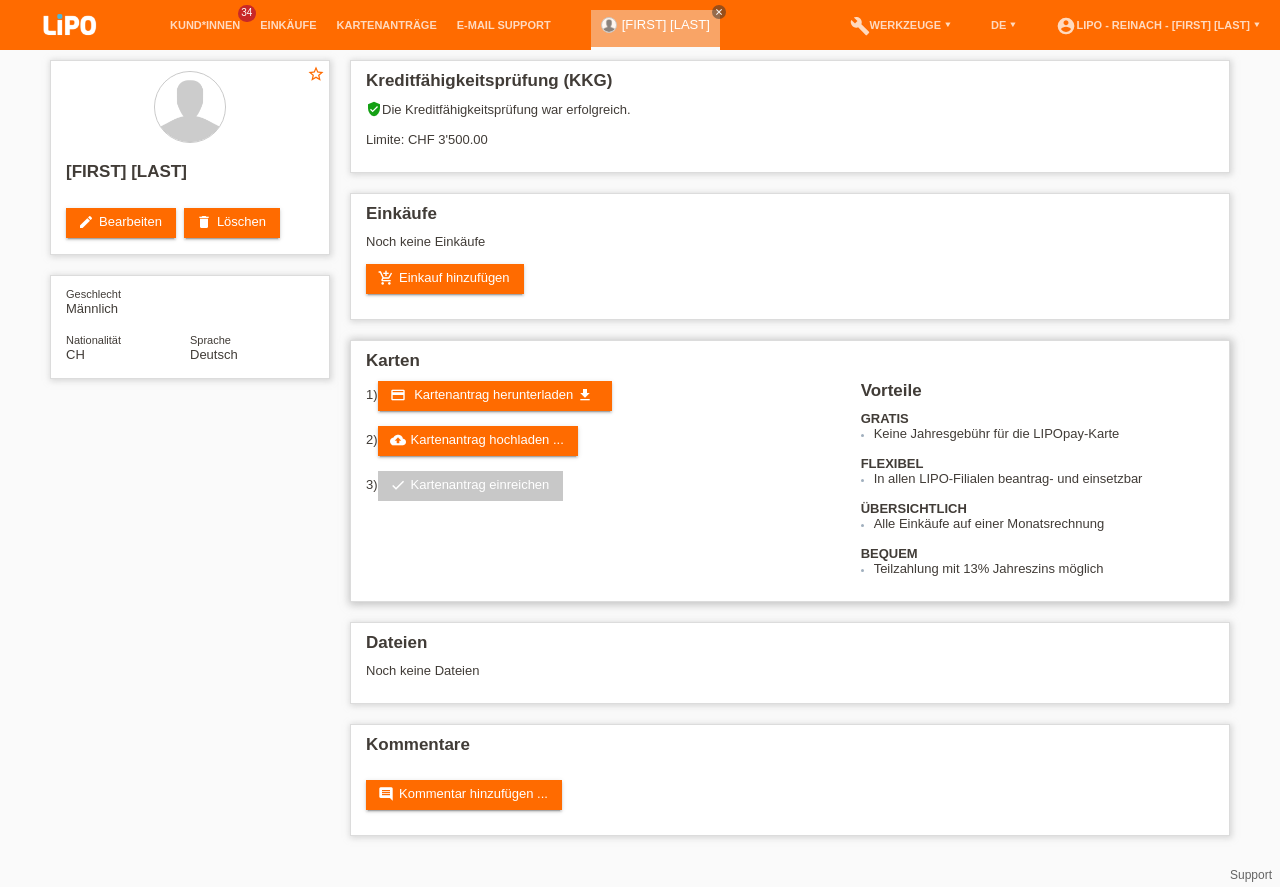 scroll, scrollTop: 0, scrollLeft: 0, axis: both 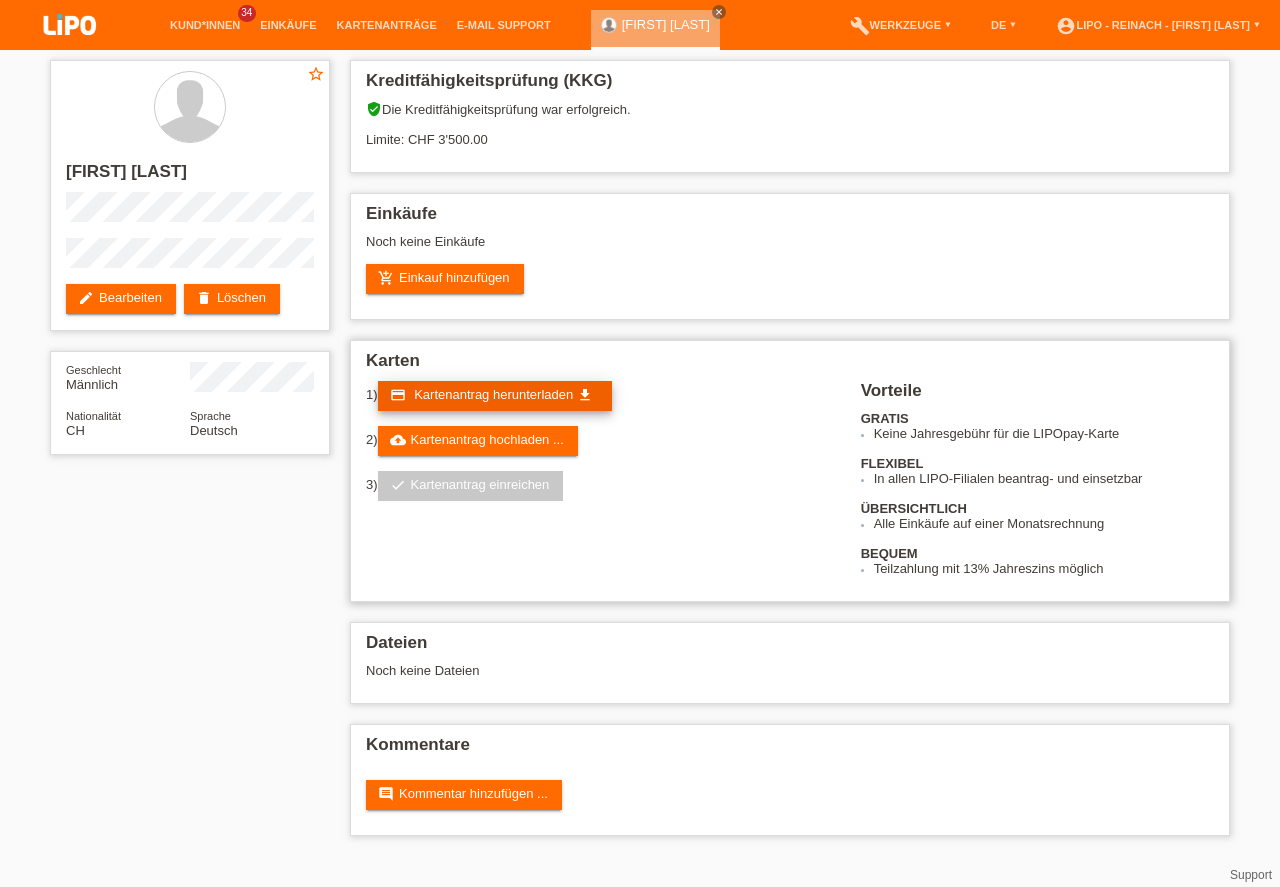 click on "Kartenantrag herunterladen" at bounding box center (493, 394) 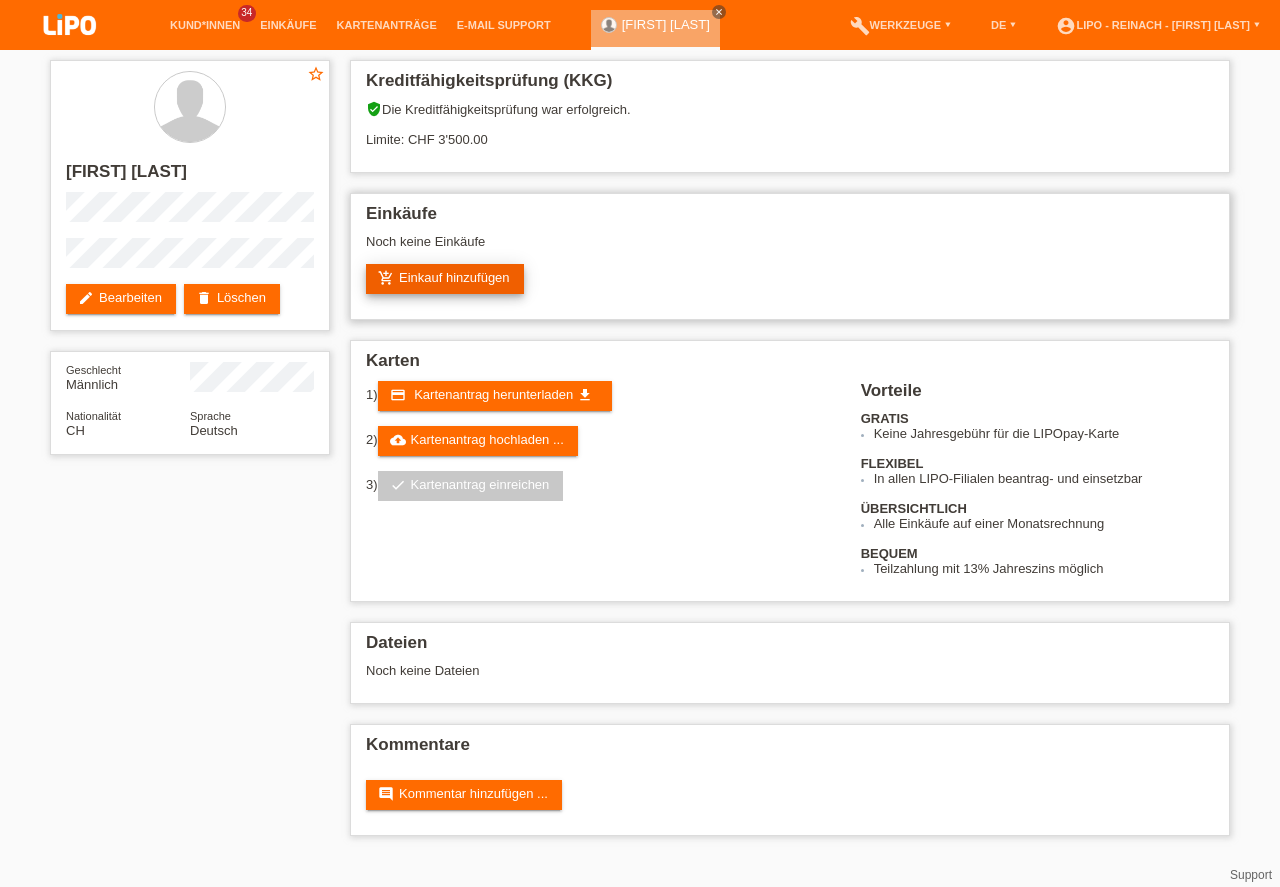 click on "add_shopping_cart  Einkauf hinzufügen" at bounding box center (445, 279) 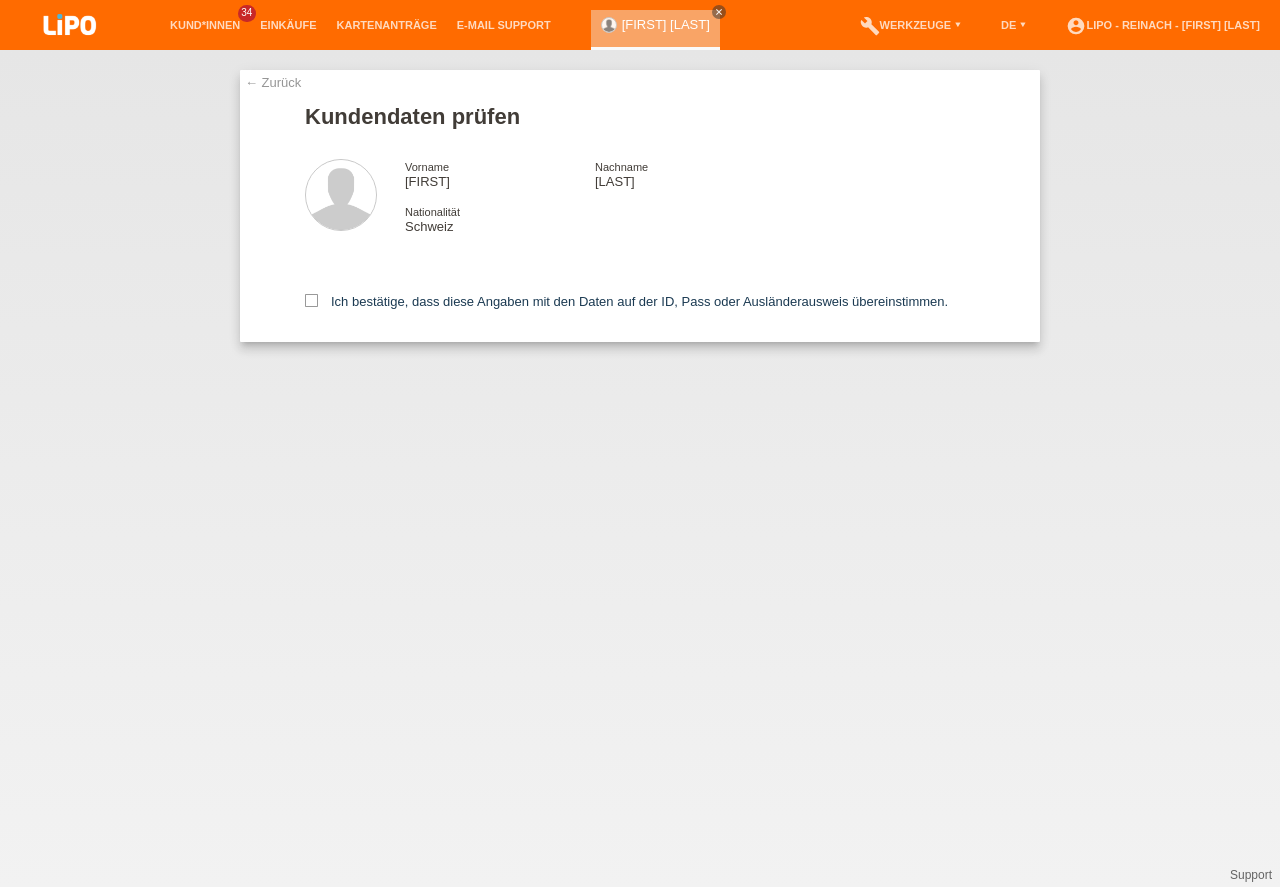 scroll, scrollTop: 0, scrollLeft: 0, axis: both 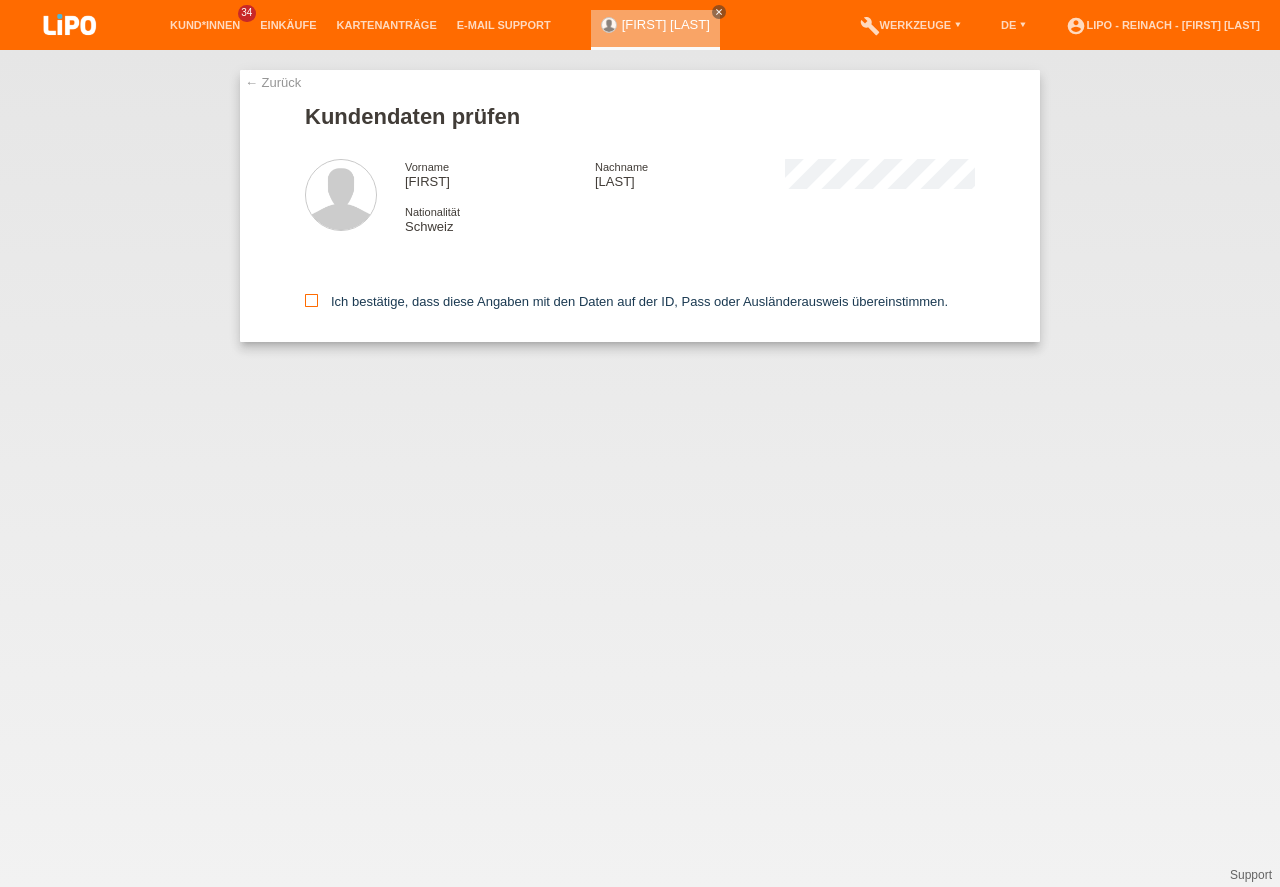 click at bounding box center (311, 300) 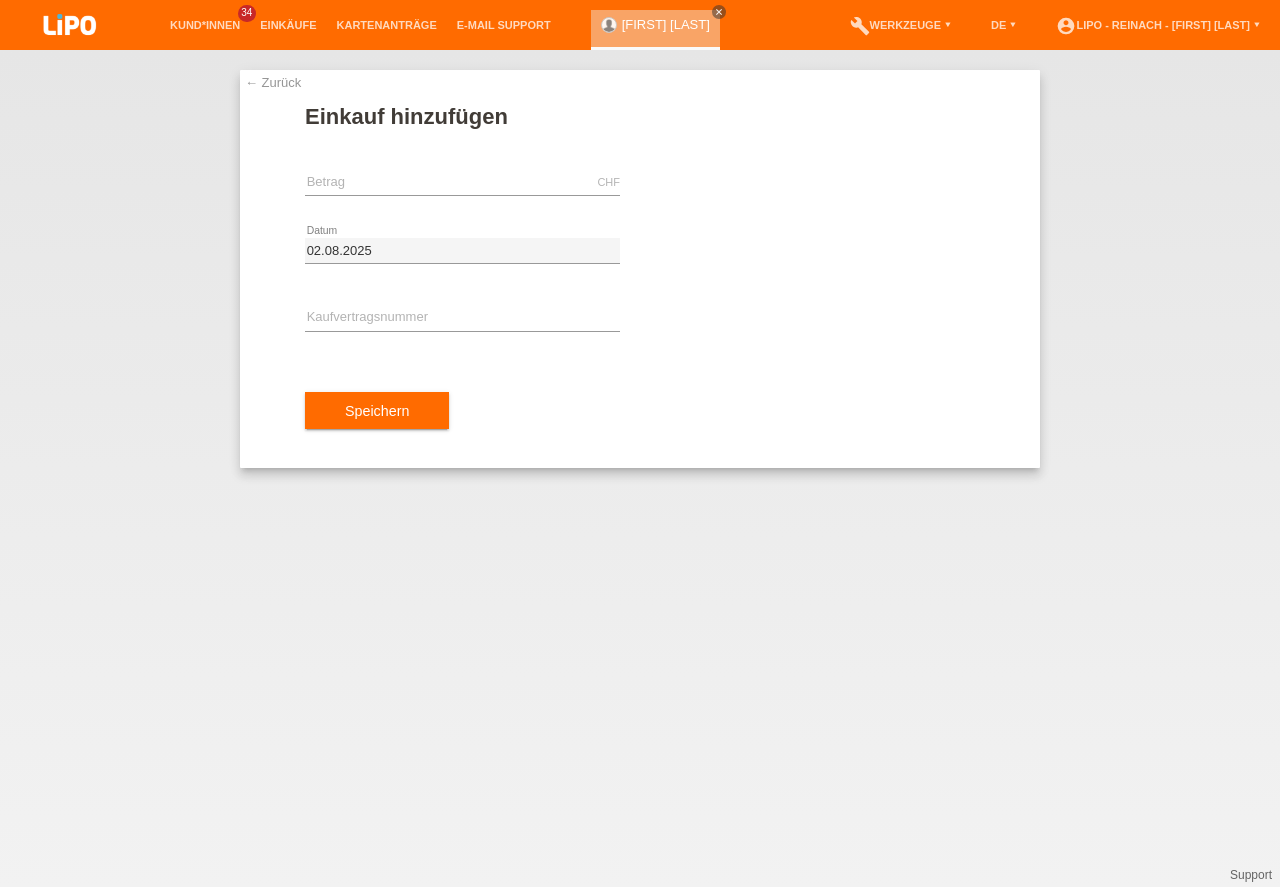 scroll, scrollTop: 0, scrollLeft: 0, axis: both 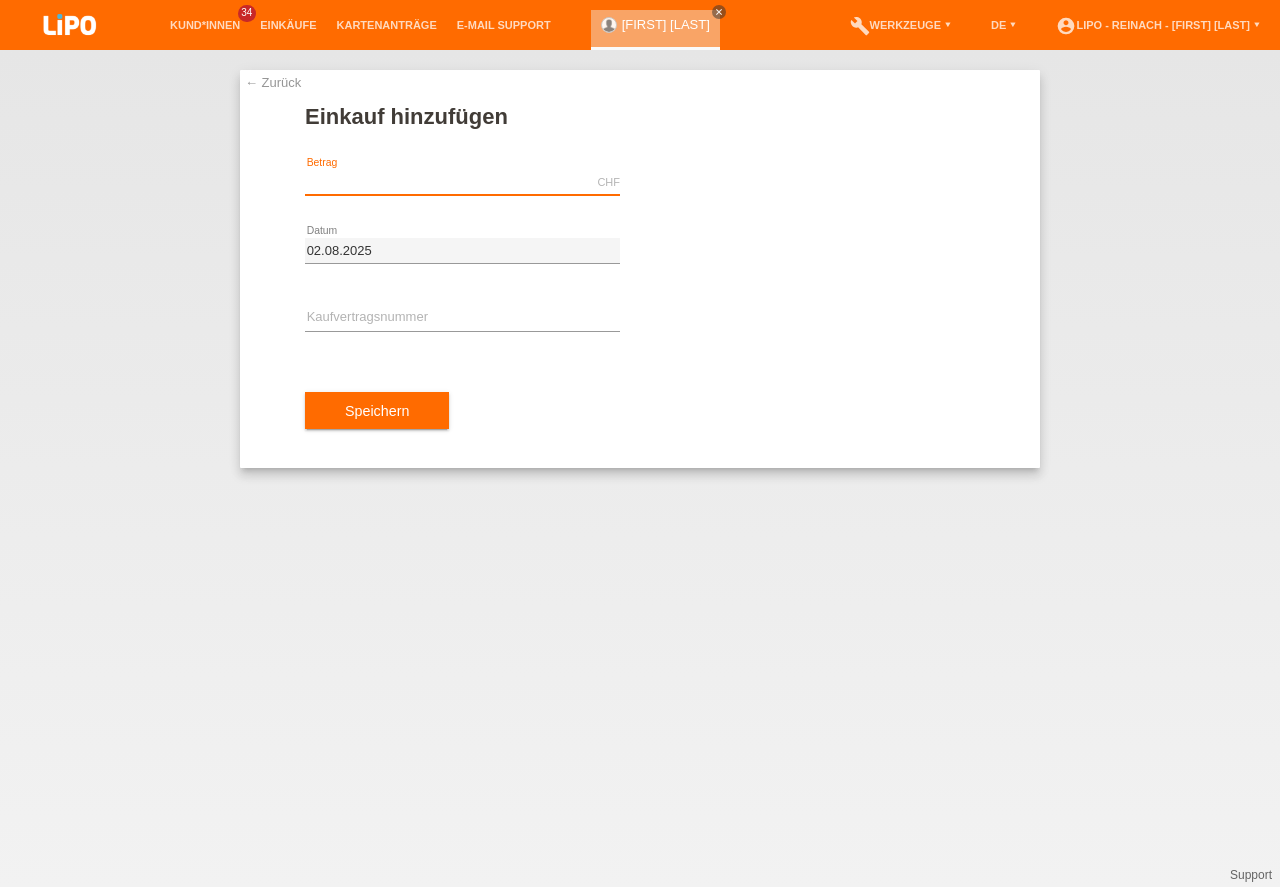 click at bounding box center [462, 182] 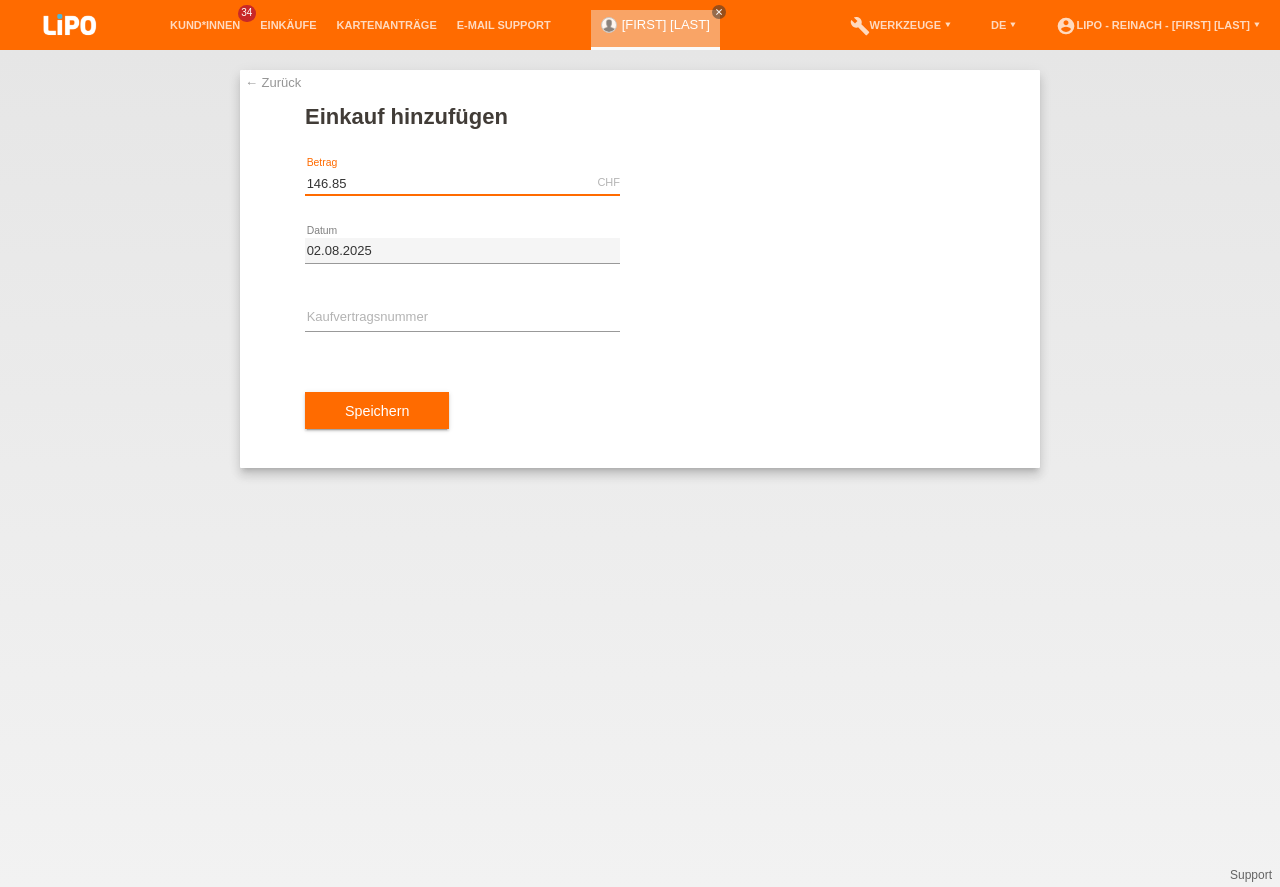 type on "146.85" 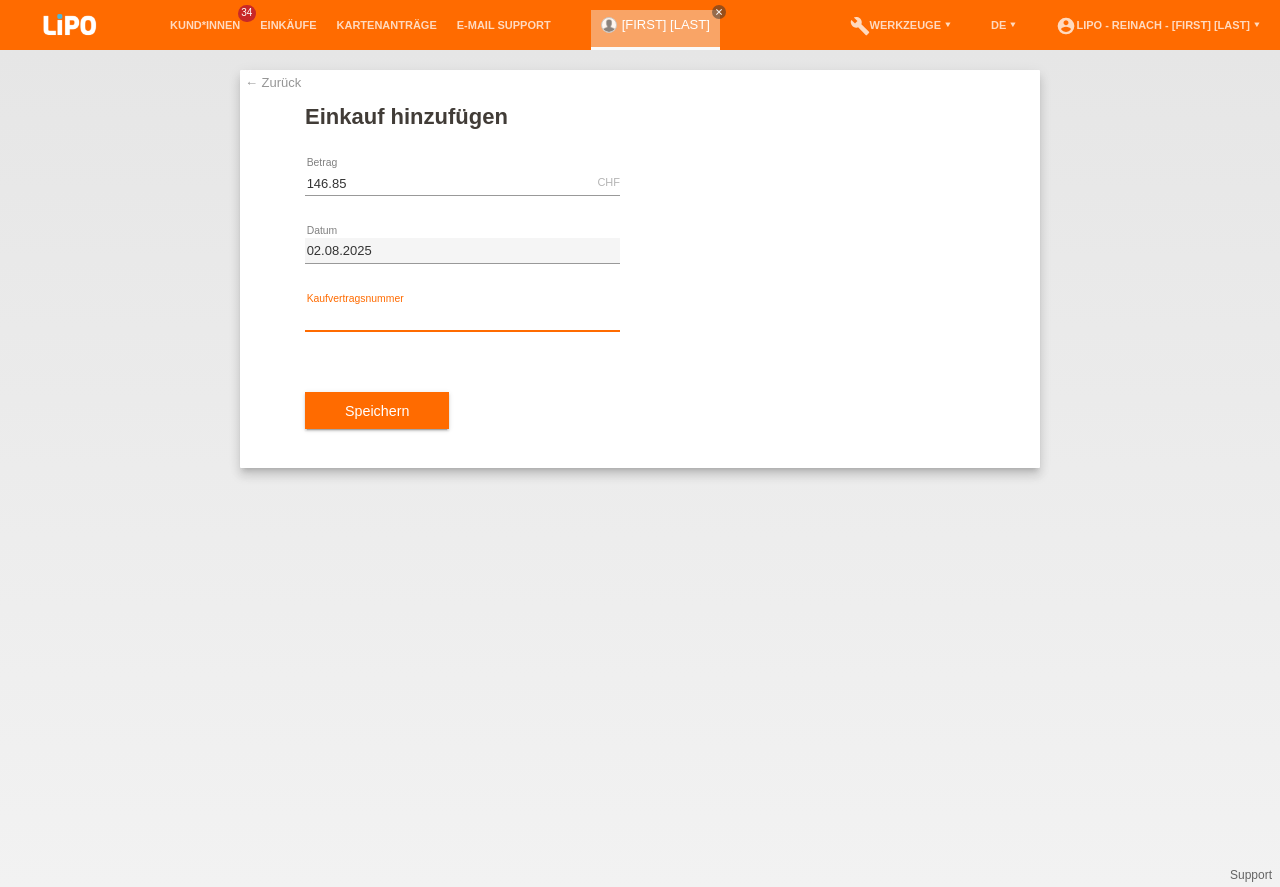 click at bounding box center [462, 318] 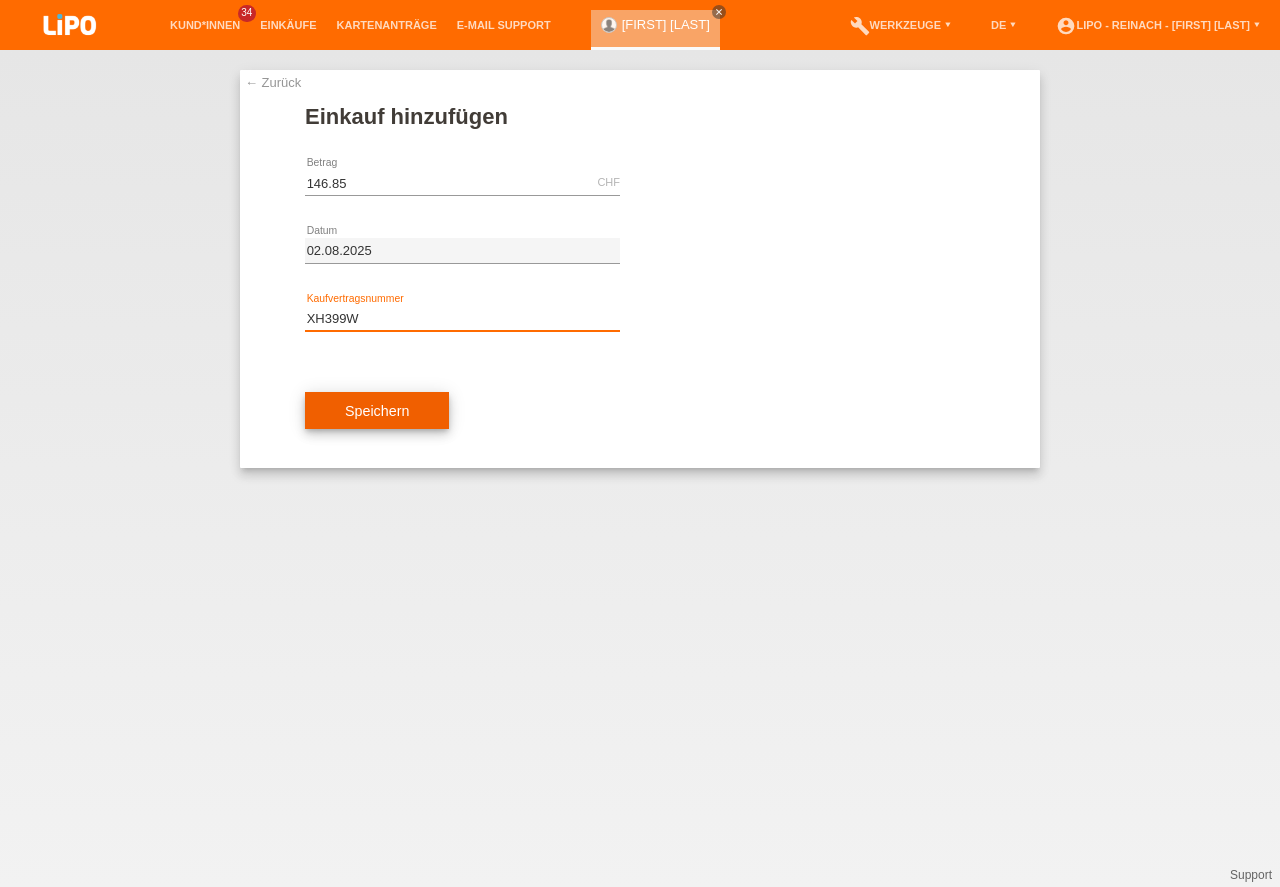 type on "XH399W" 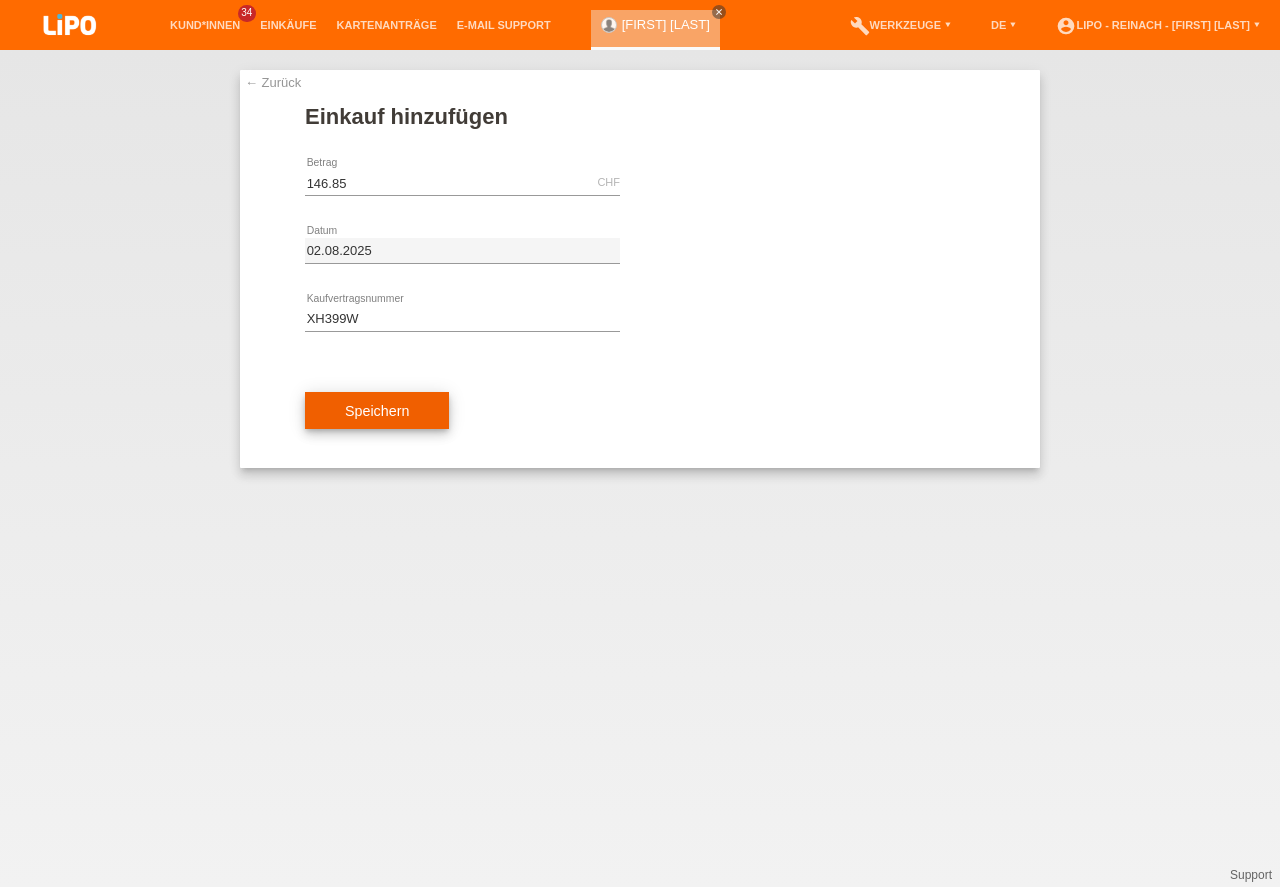 click on "Speichern" at bounding box center [377, 411] 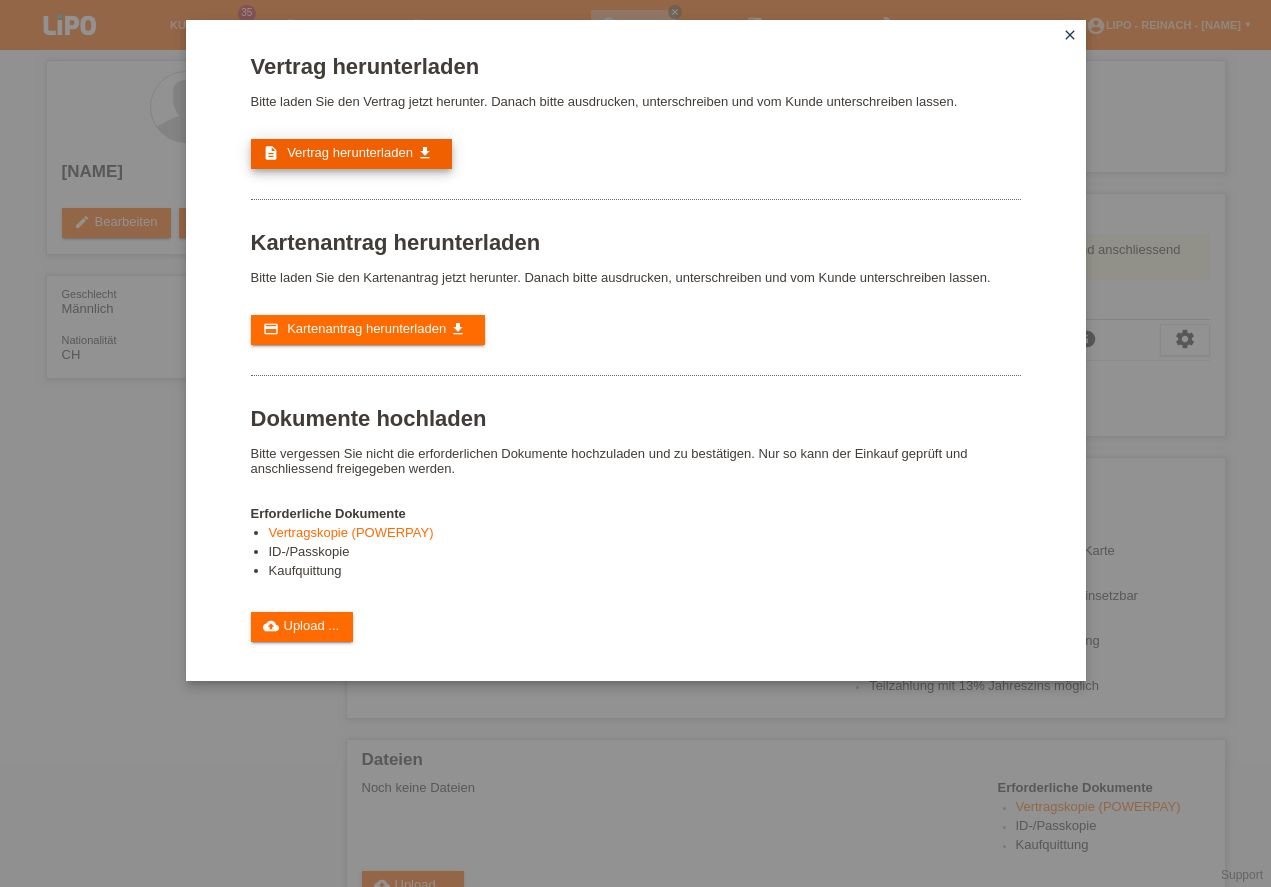 click on "Vertrag herunterladen" at bounding box center (350, 152) 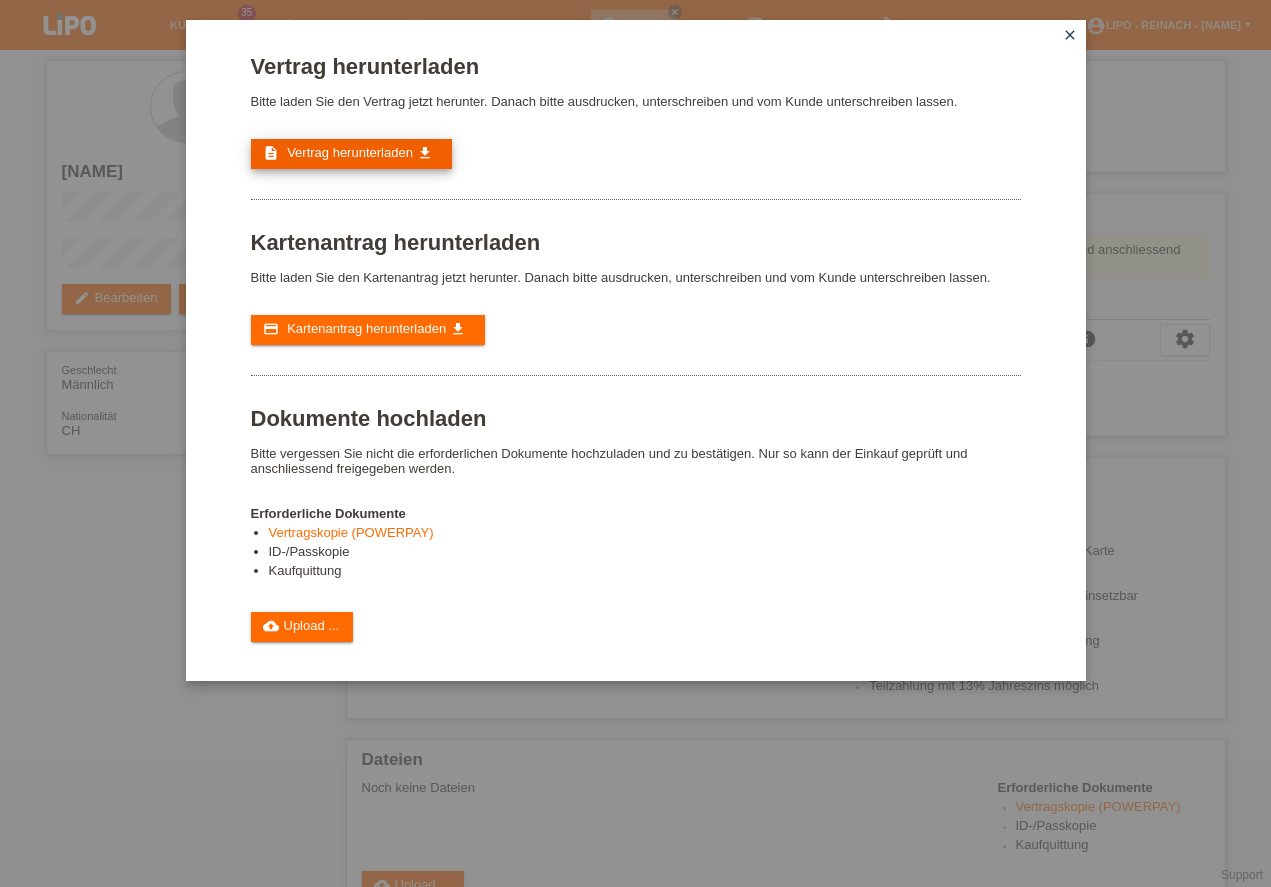 click on "Vertrag herunterladen" at bounding box center [350, 152] 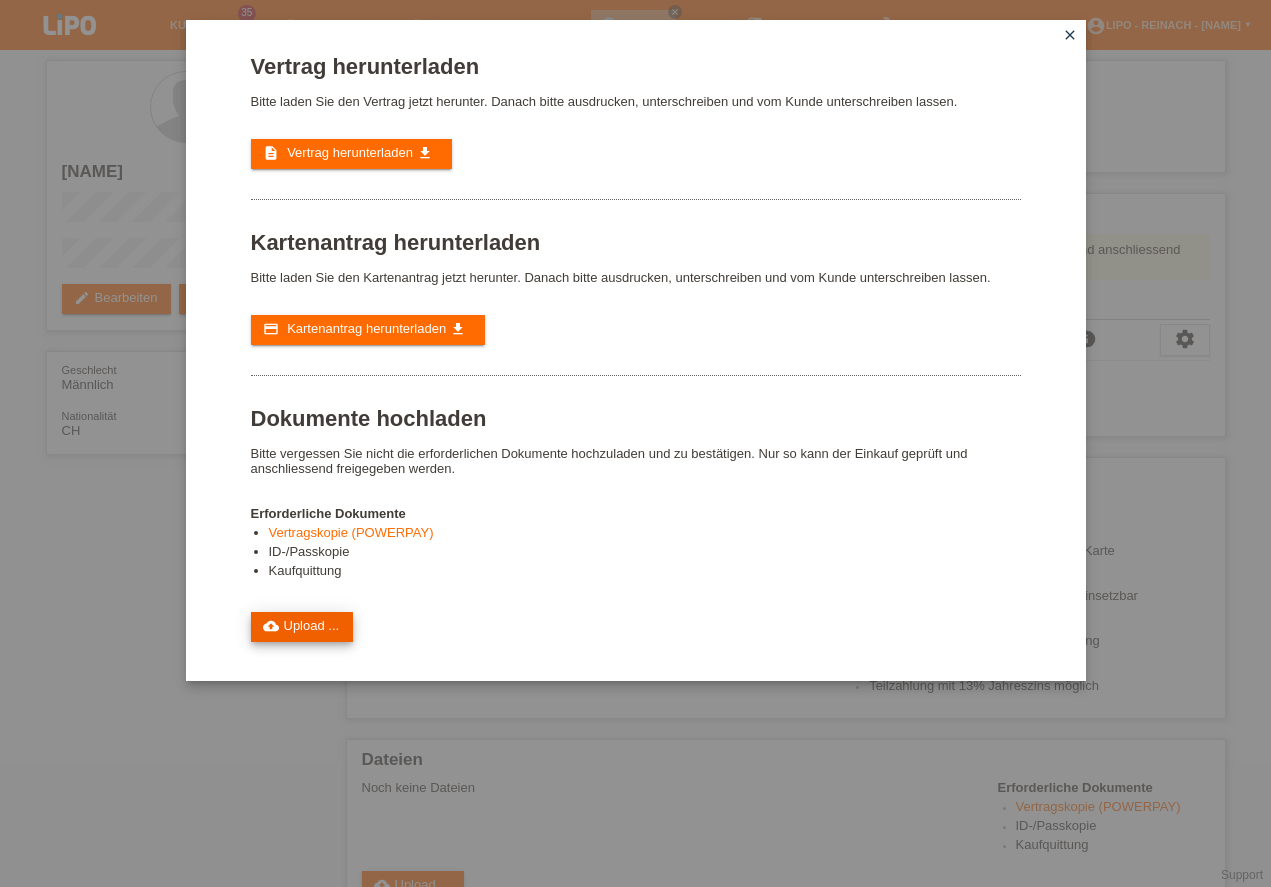 click on "cloud_upload  Upload ..." at bounding box center (302, 627) 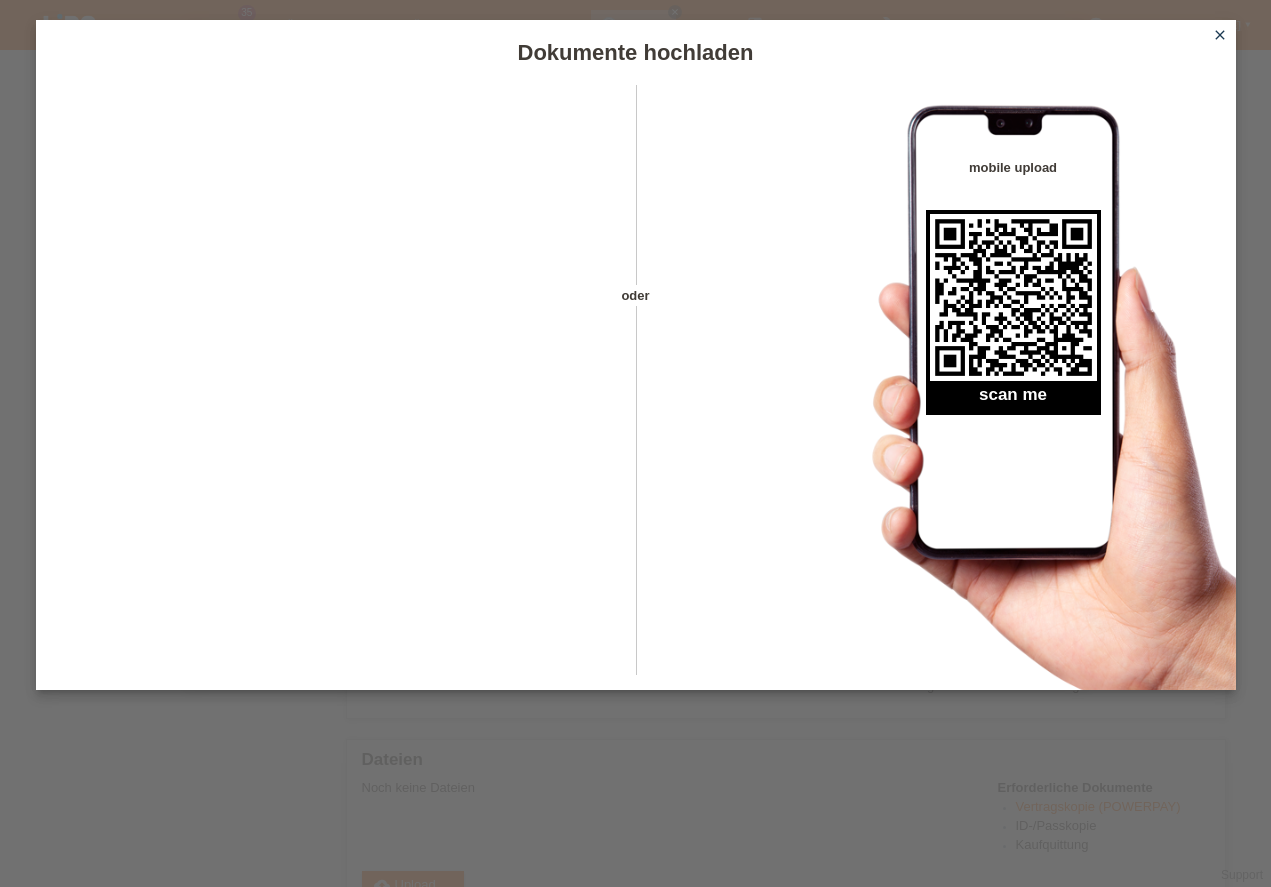 click on "close" at bounding box center (1220, 35) 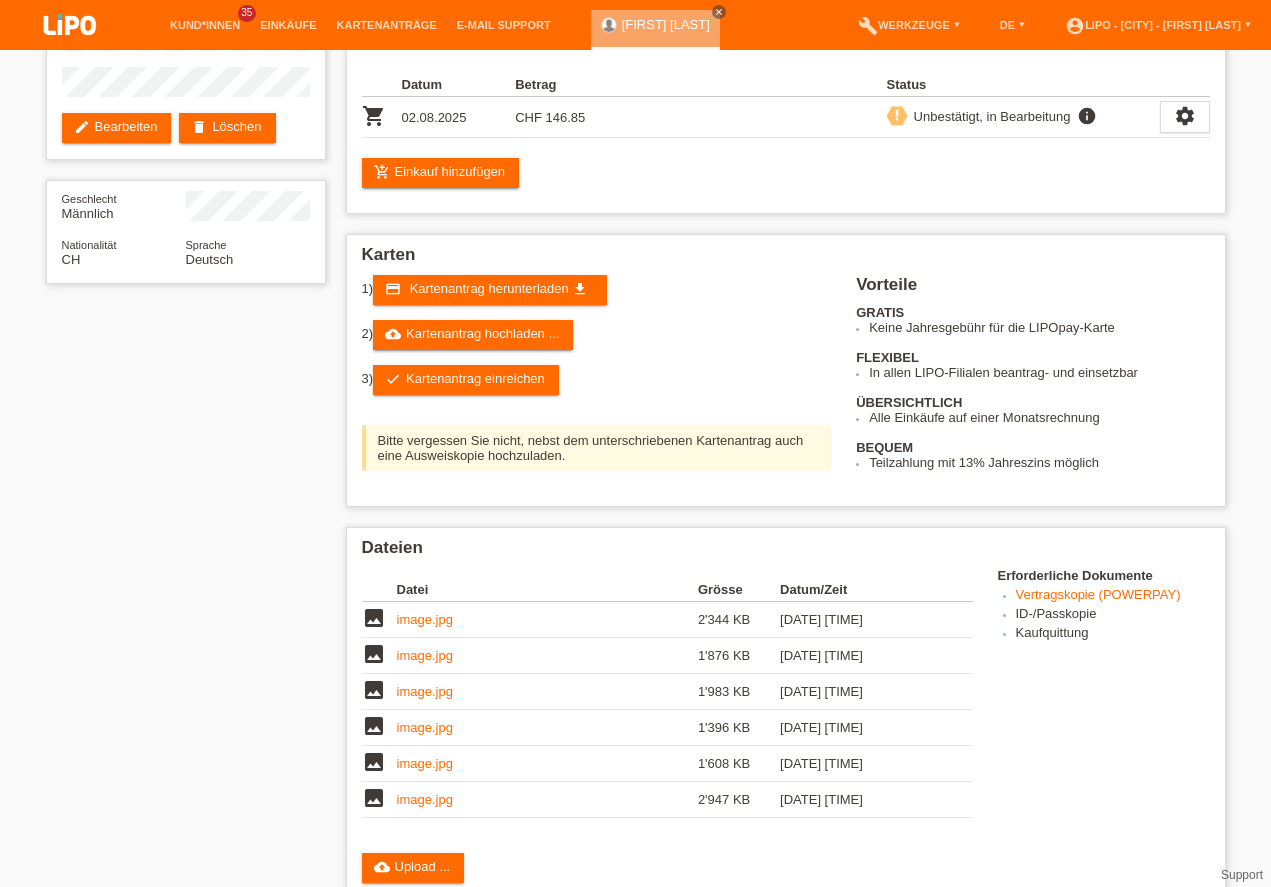 scroll, scrollTop: 399, scrollLeft: 0, axis: vertical 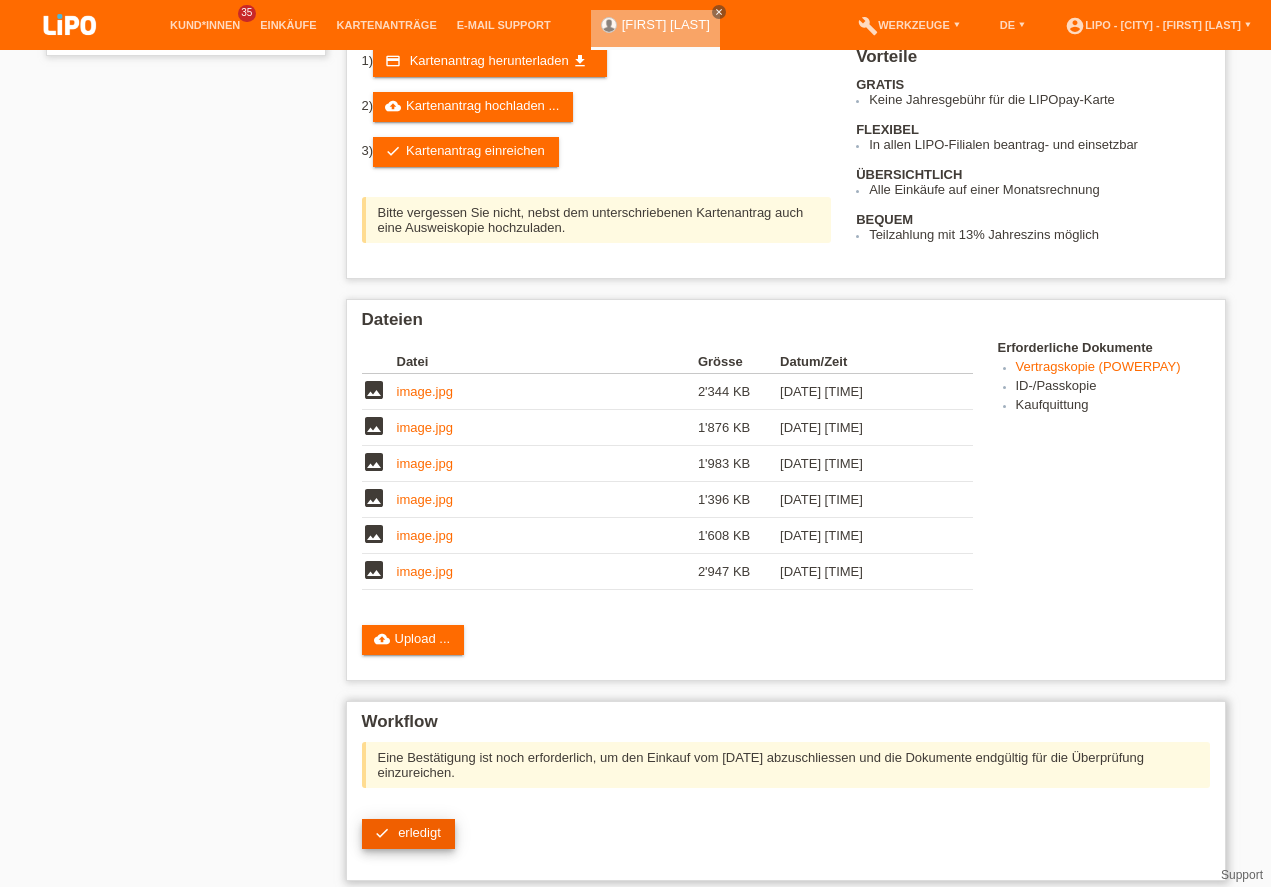click on "erledigt" at bounding box center [419, 832] 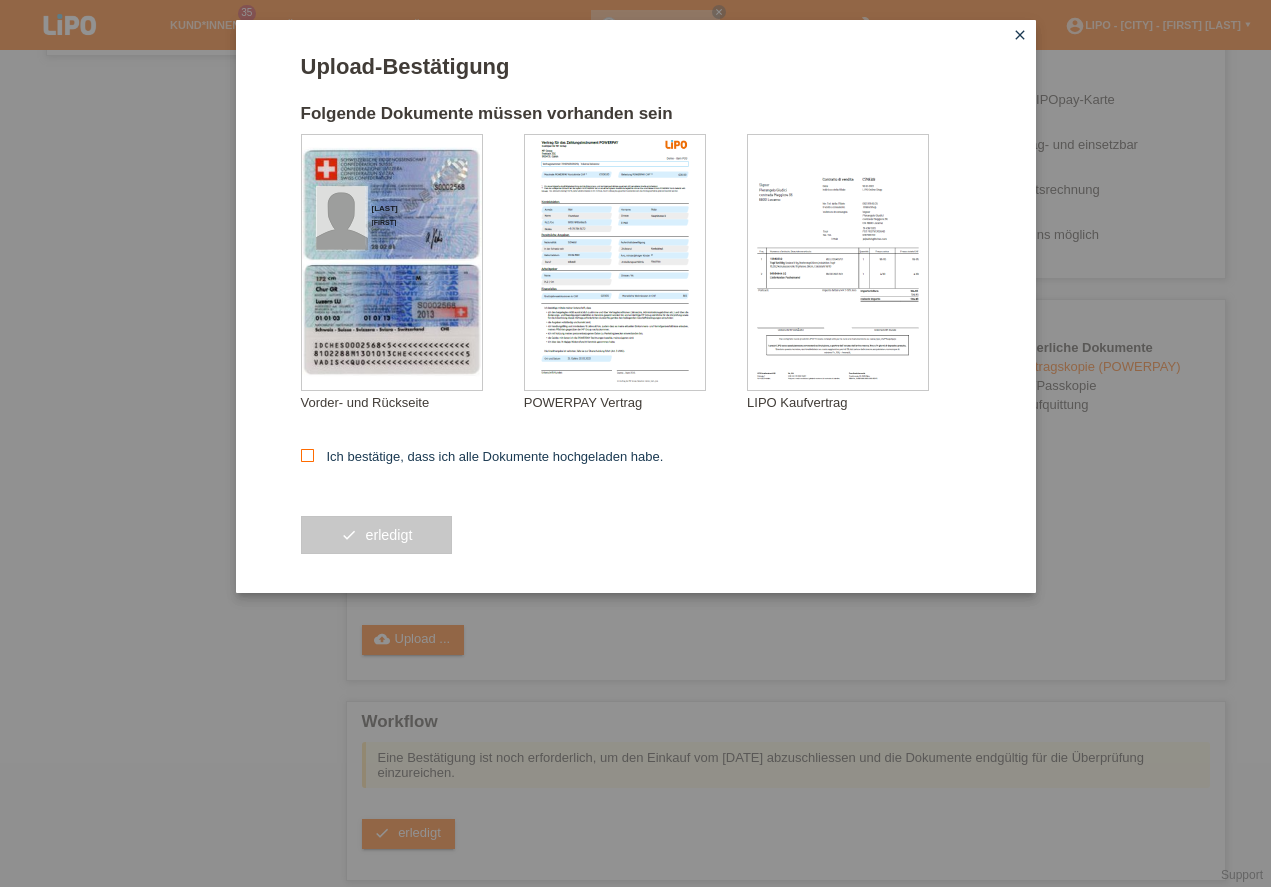 click at bounding box center (307, 455) 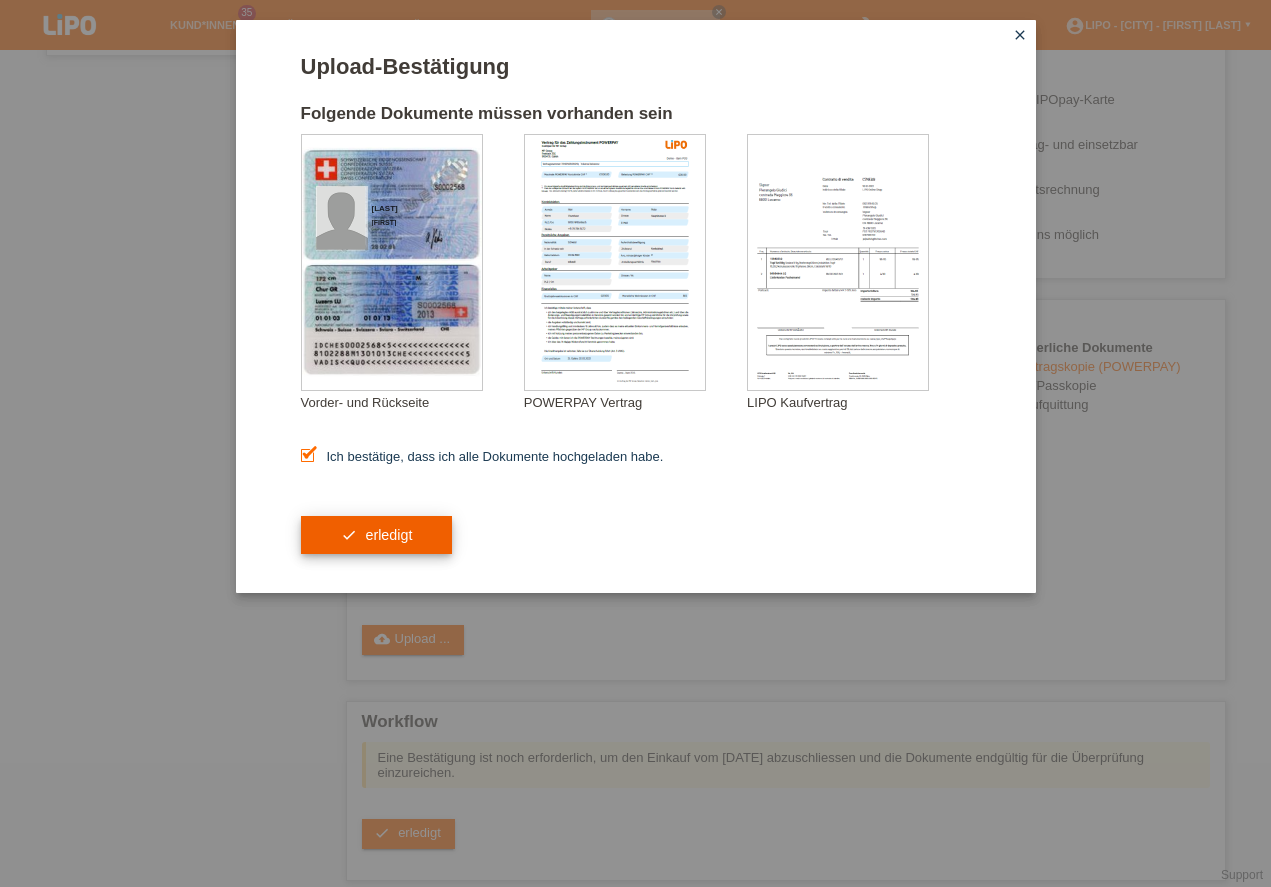 click on "check   erledigt" at bounding box center (377, 535) 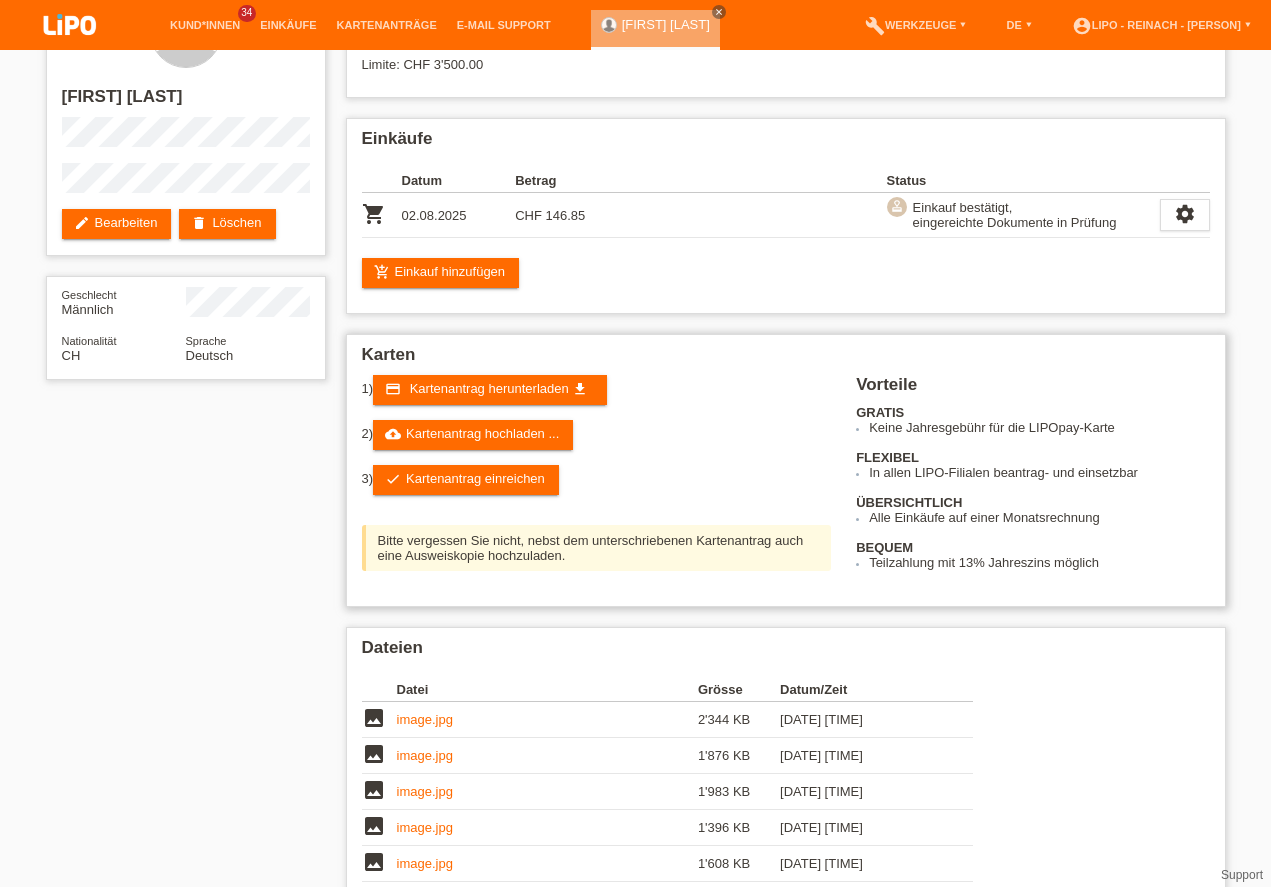 scroll, scrollTop: 0, scrollLeft: 0, axis: both 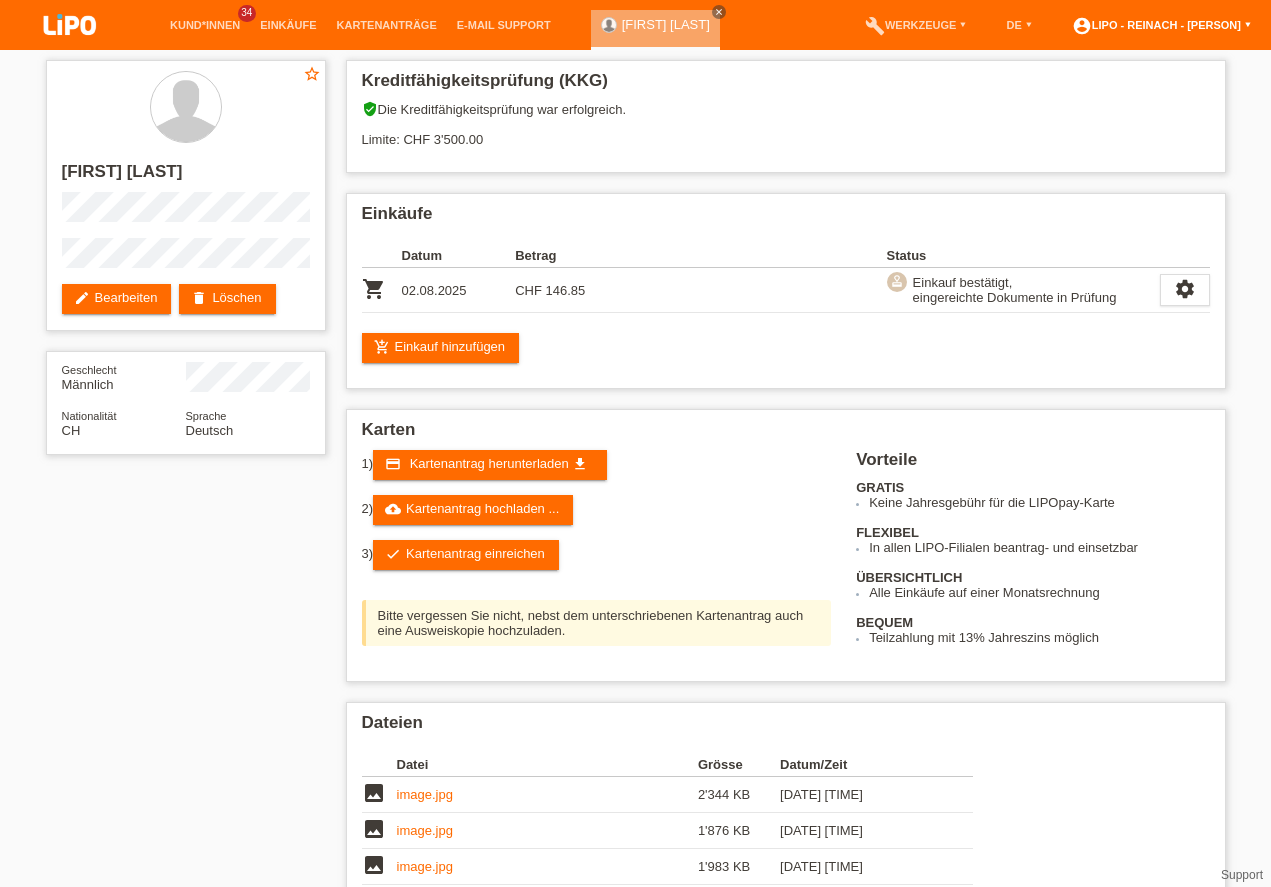 click on "account_circle  LIPO - Reinach - [PERSON]  ▾" at bounding box center [1161, 25] 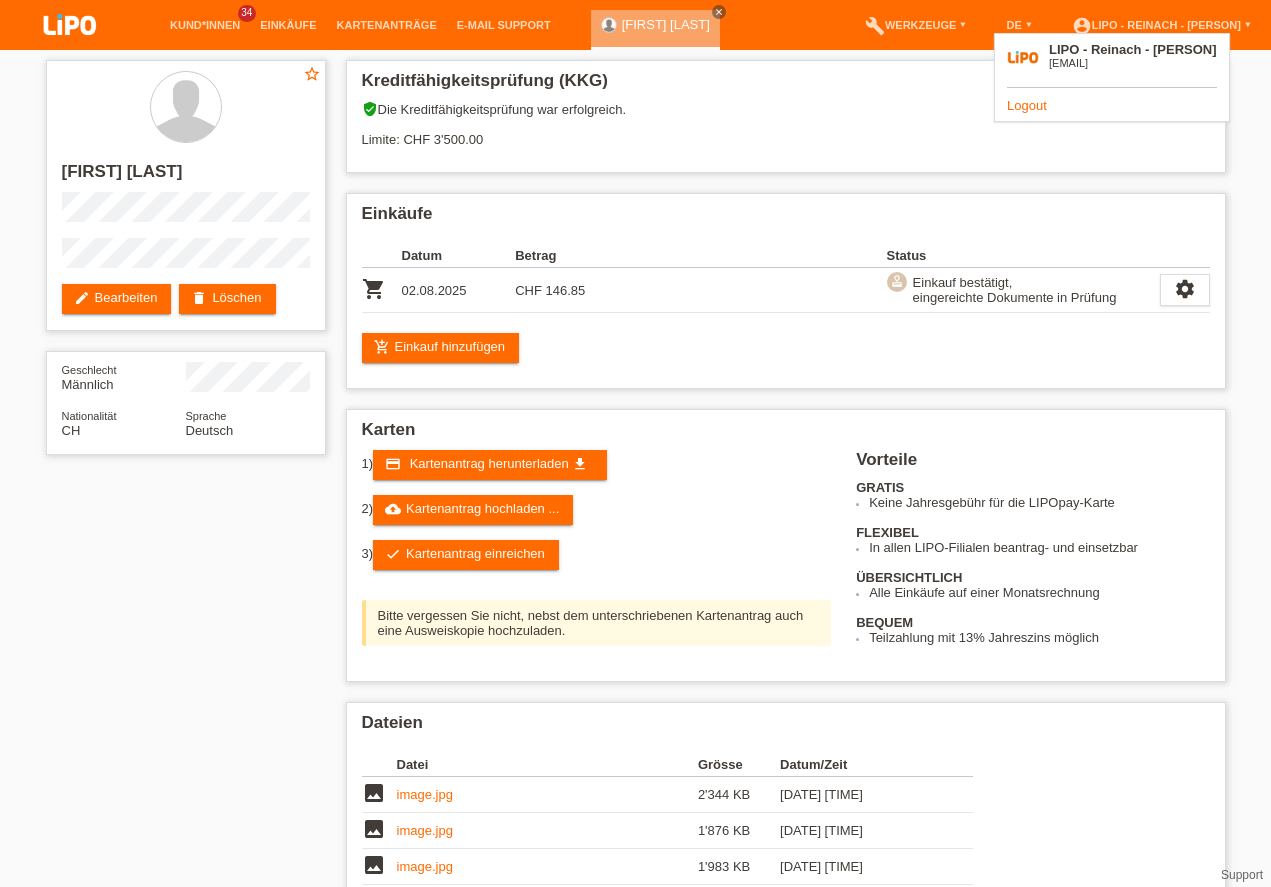 click on "LIPO - Reinach - [PERSON]
[EMAIL]
Logout" at bounding box center [1112, 77] 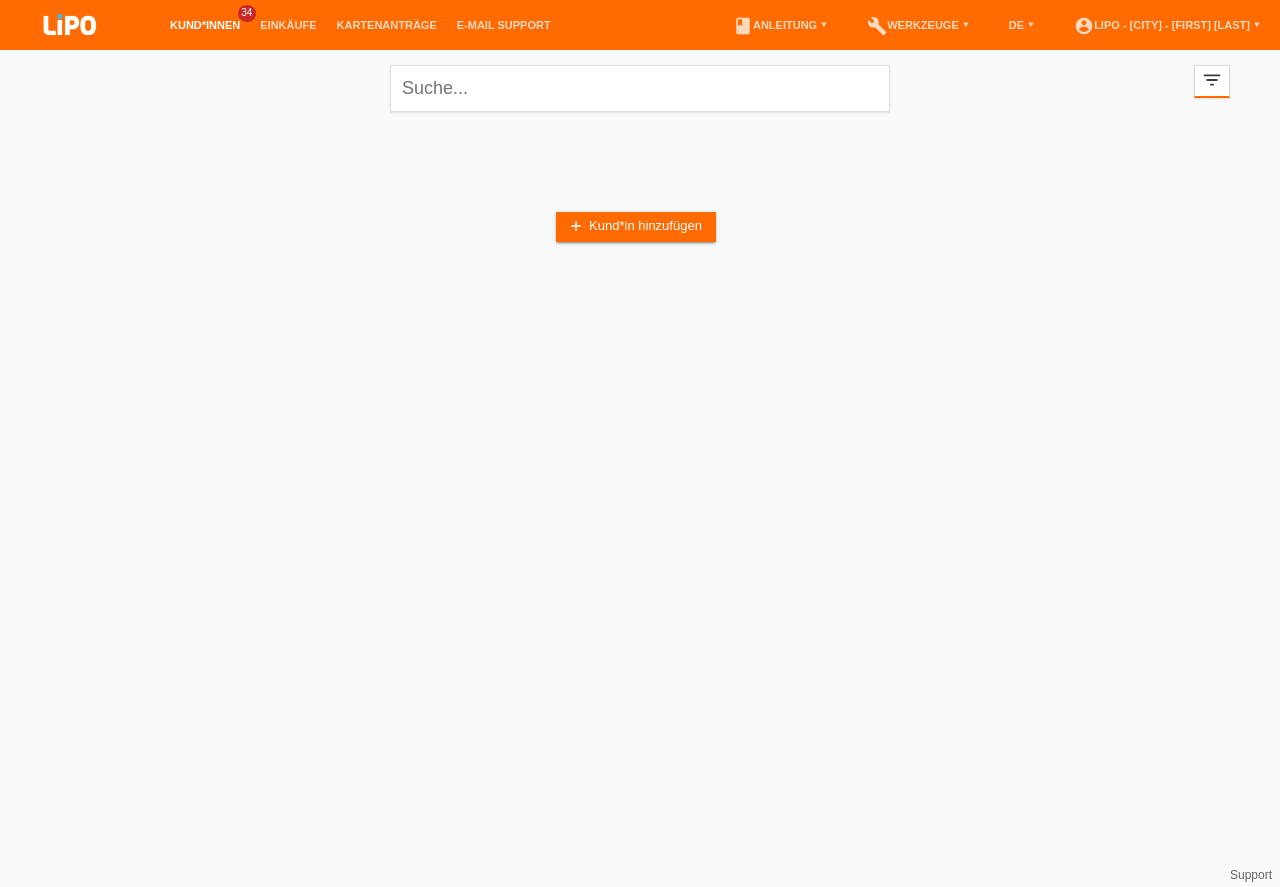 scroll, scrollTop: 0, scrollLeft: 0, axis: both 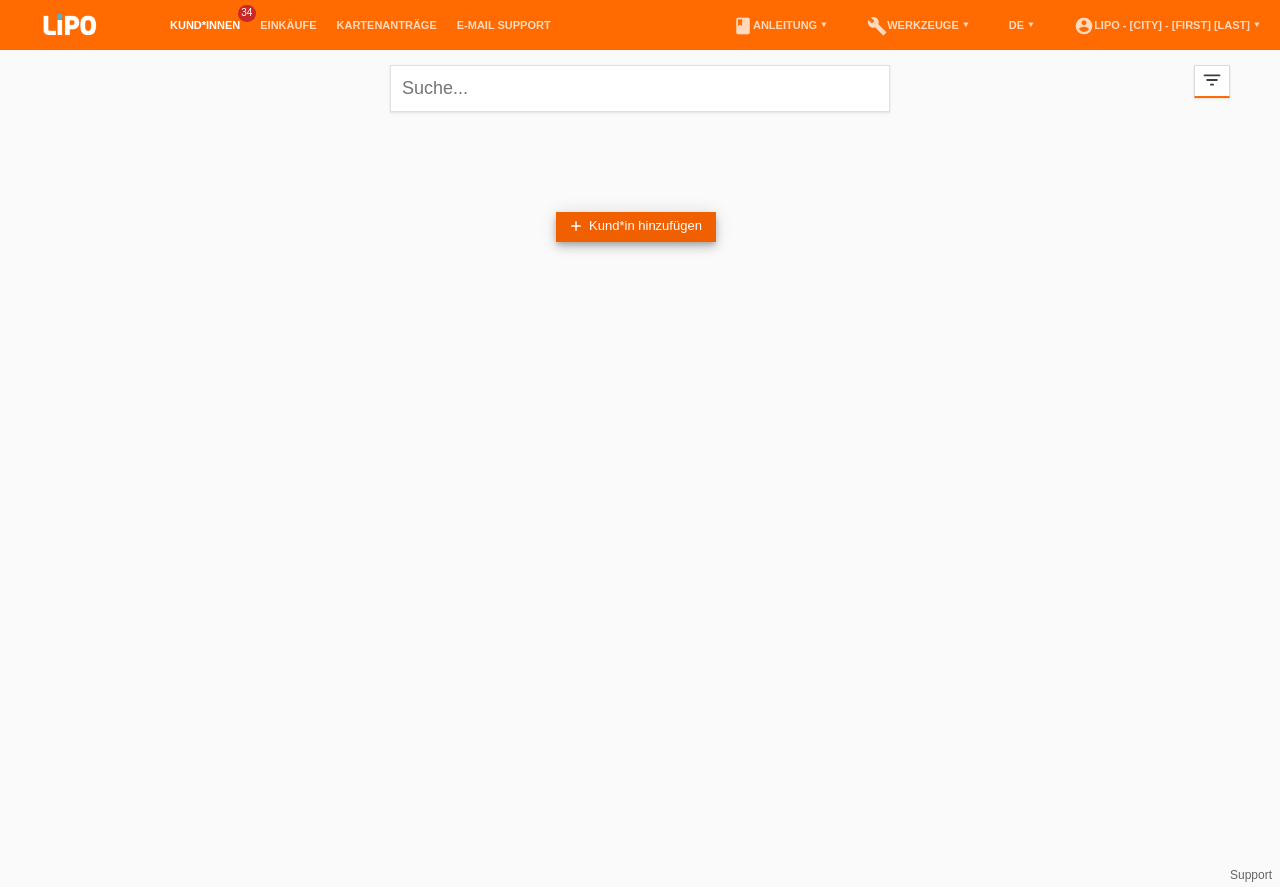 click on "add  Kund*in hinzufügen" at bounding box center [636, 227] 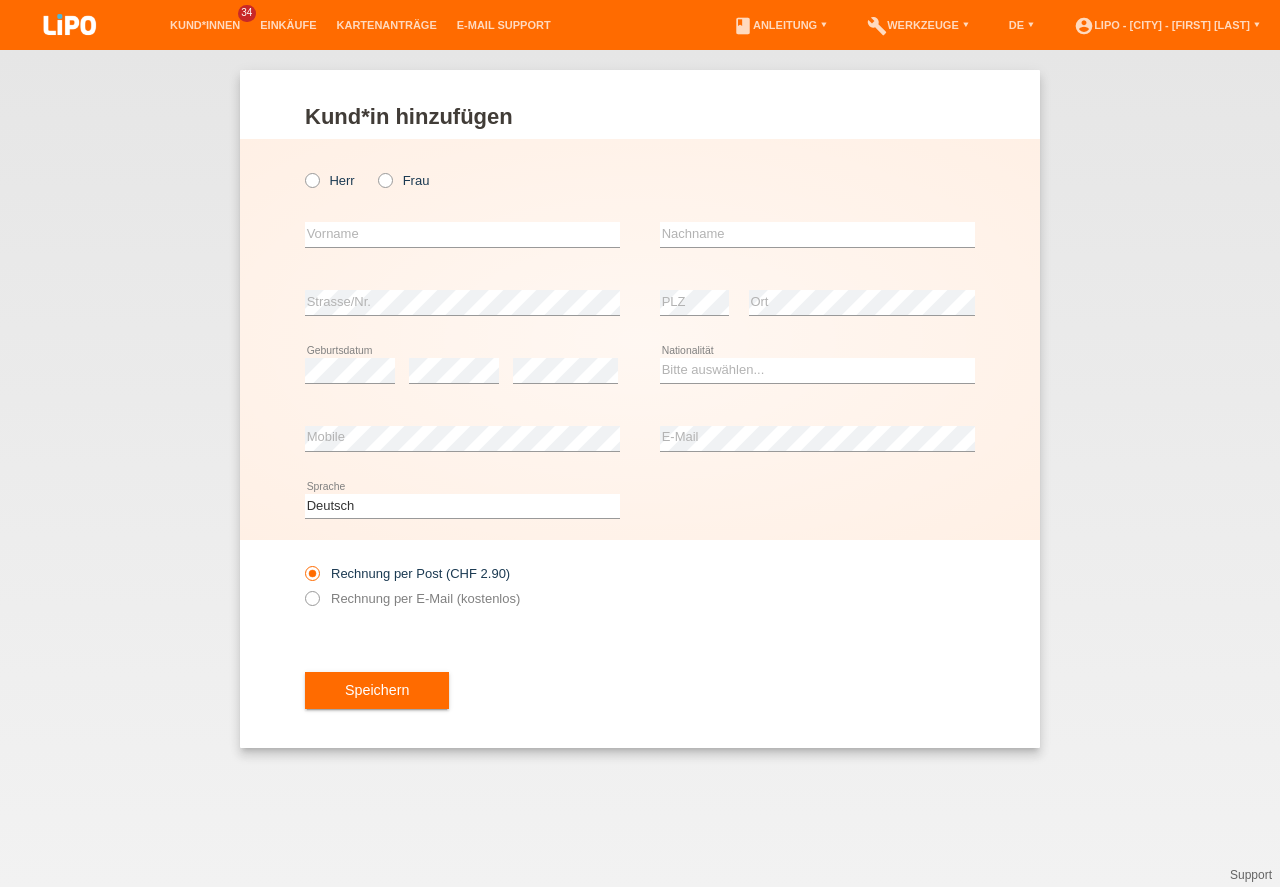 click at bounding box center [302, 170] 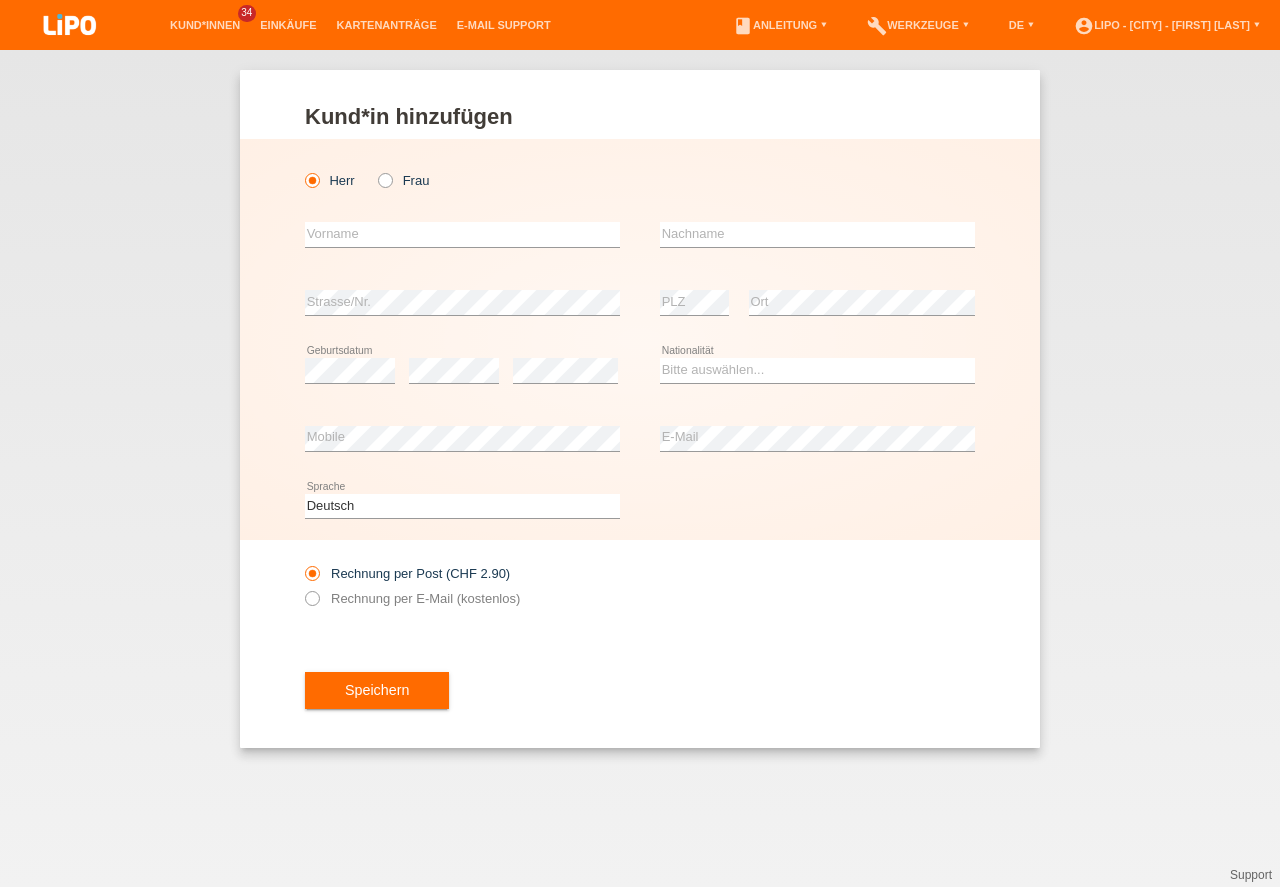 scroll, scrollTop: 0, scrollLeft: 0, axis: both 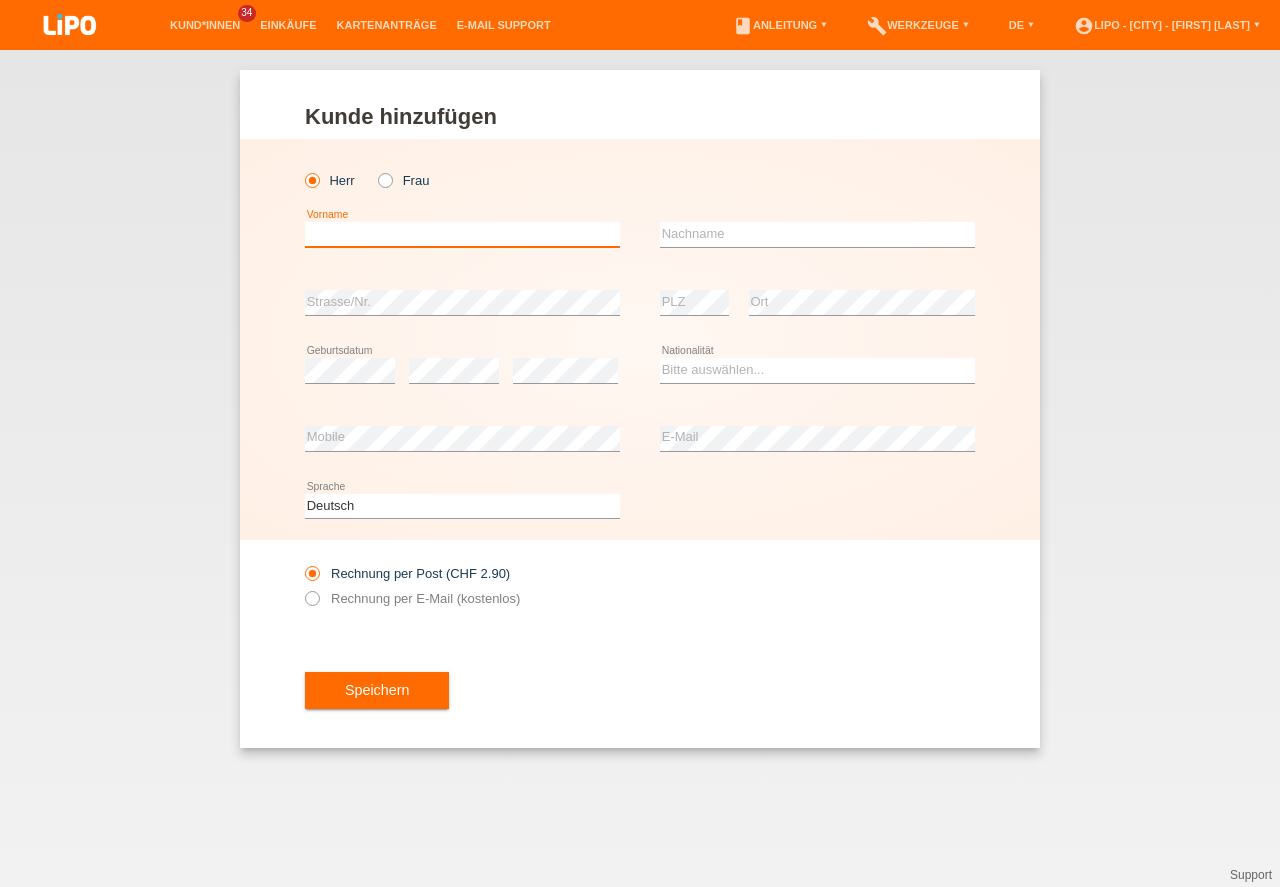 click at bounding box center [462, 234] 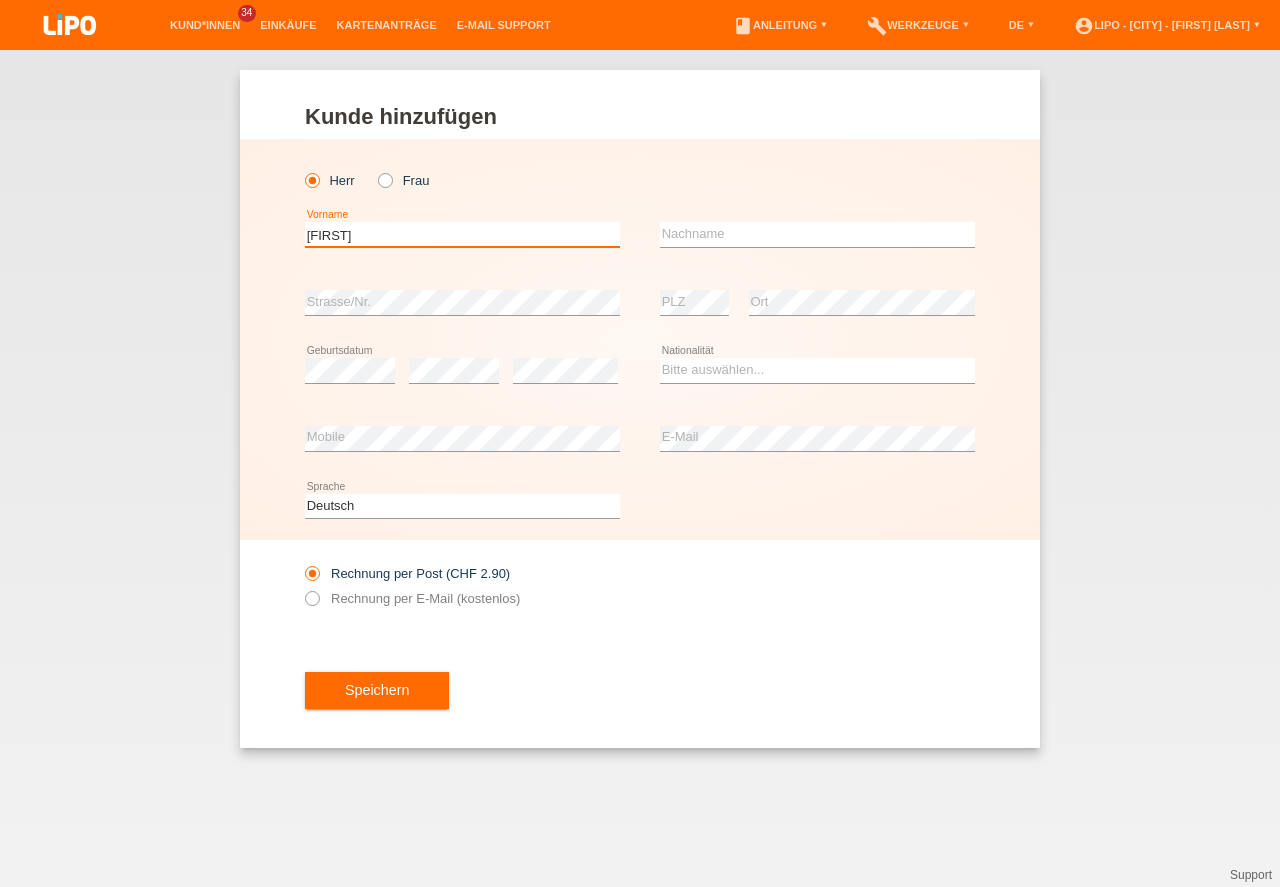 type on "[FIRST]" 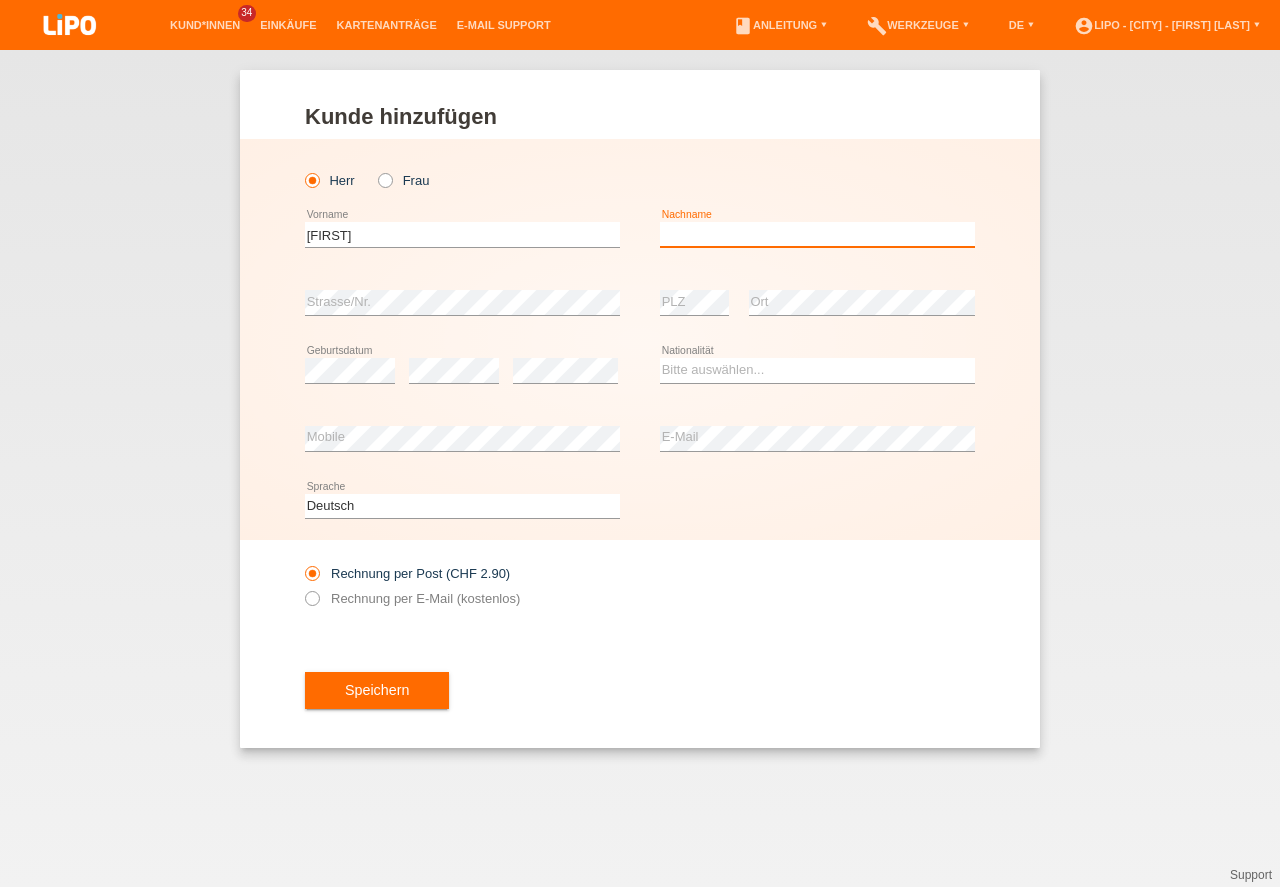 click at bounding box center [817, 234] 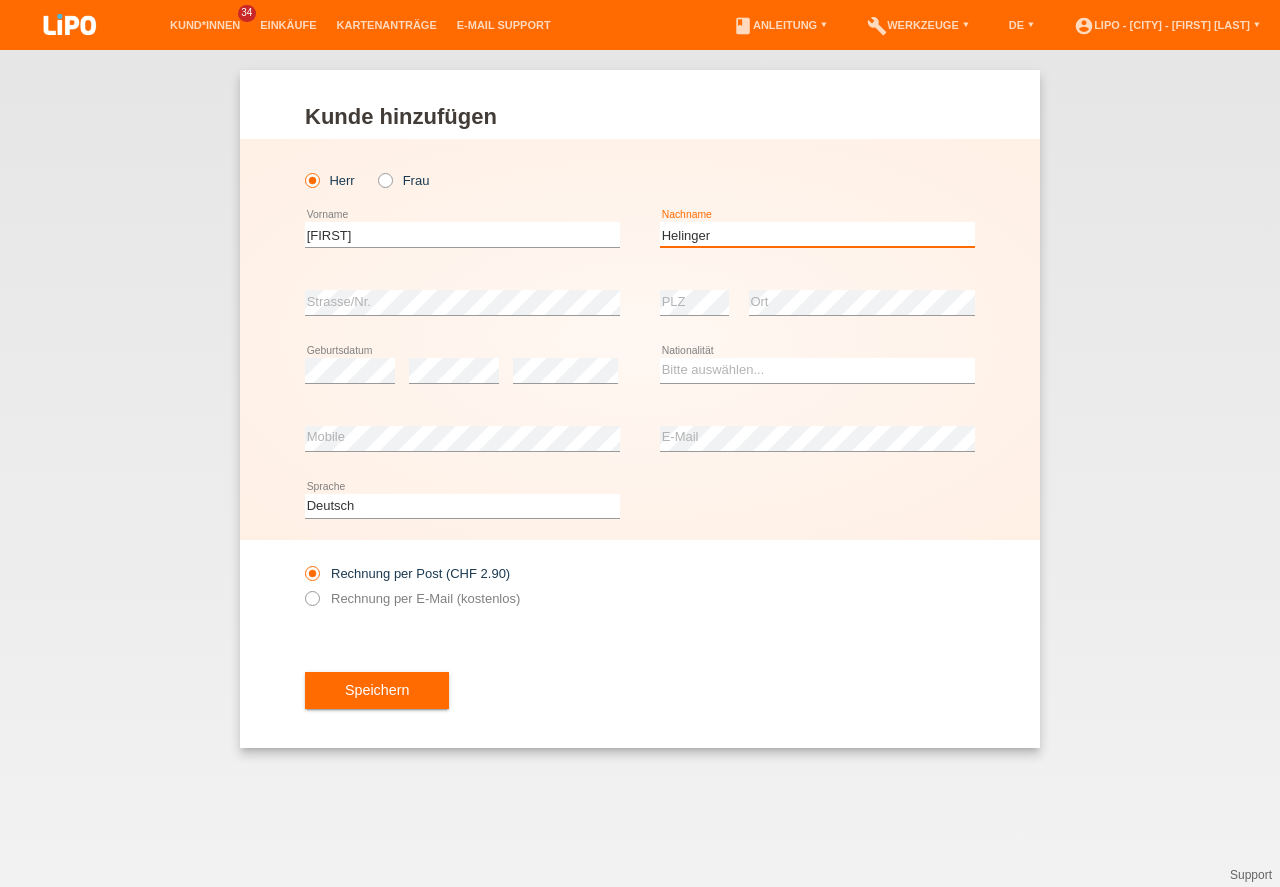 type on "Helinger" 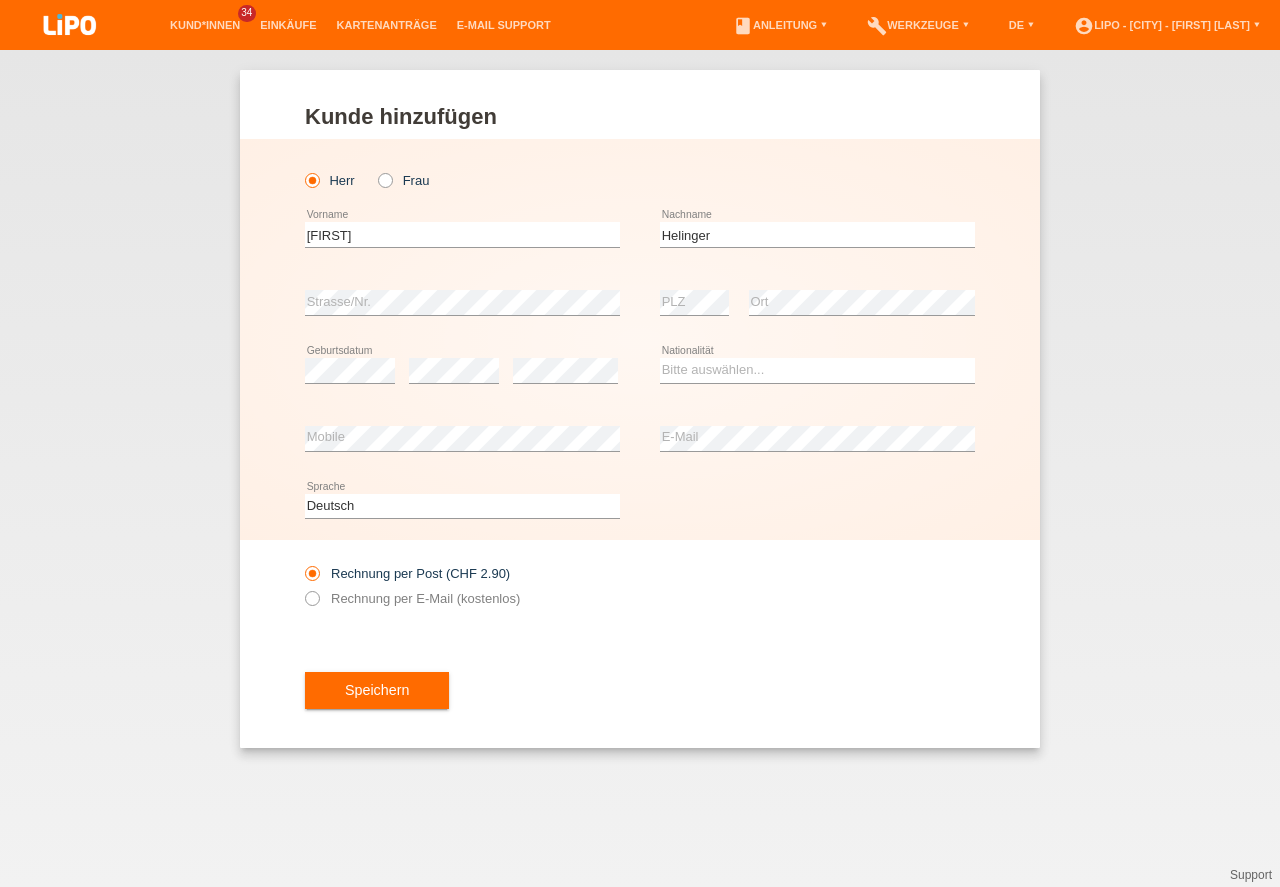 click on "error" at bounding box center [454, 371] 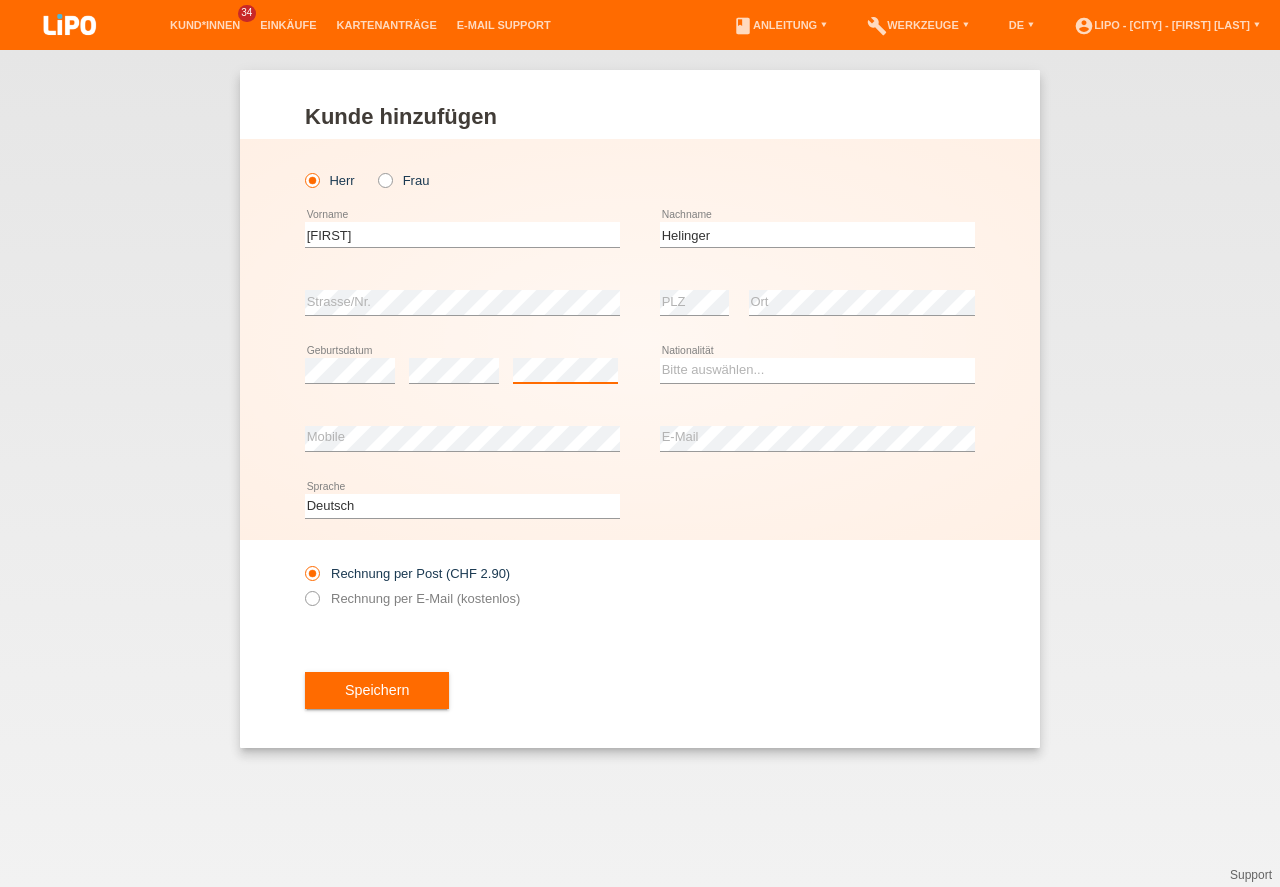 scroll, scrollTop: 0, scrollLeft: 0, axis: both 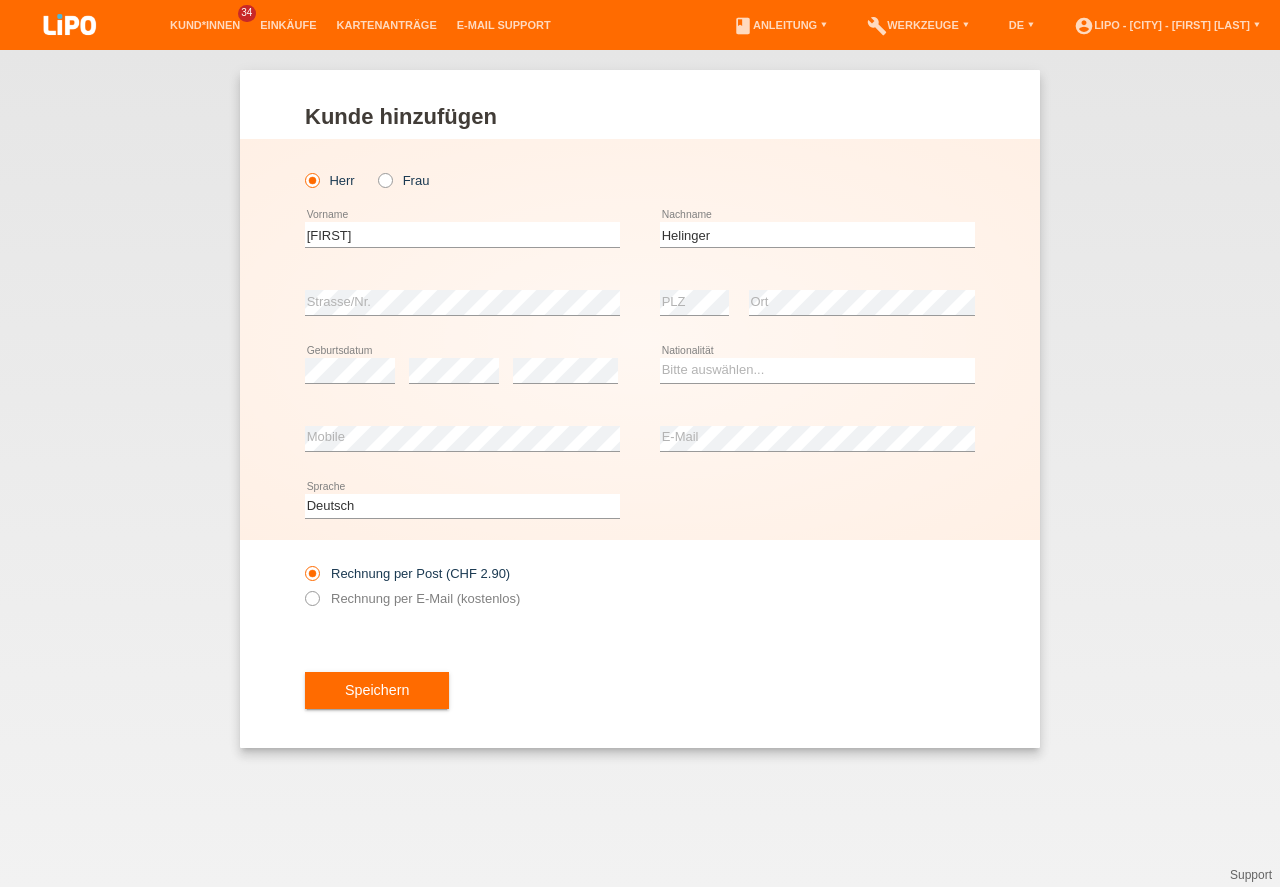 click on "Bitte auswählen...
Schweiz
Deutschland
Liechtenstein
Österreich
------------
Afghanistan
Ägypten
Åland
Albanien
Algerien Andorra Angola" at bounding box center [817, 371] 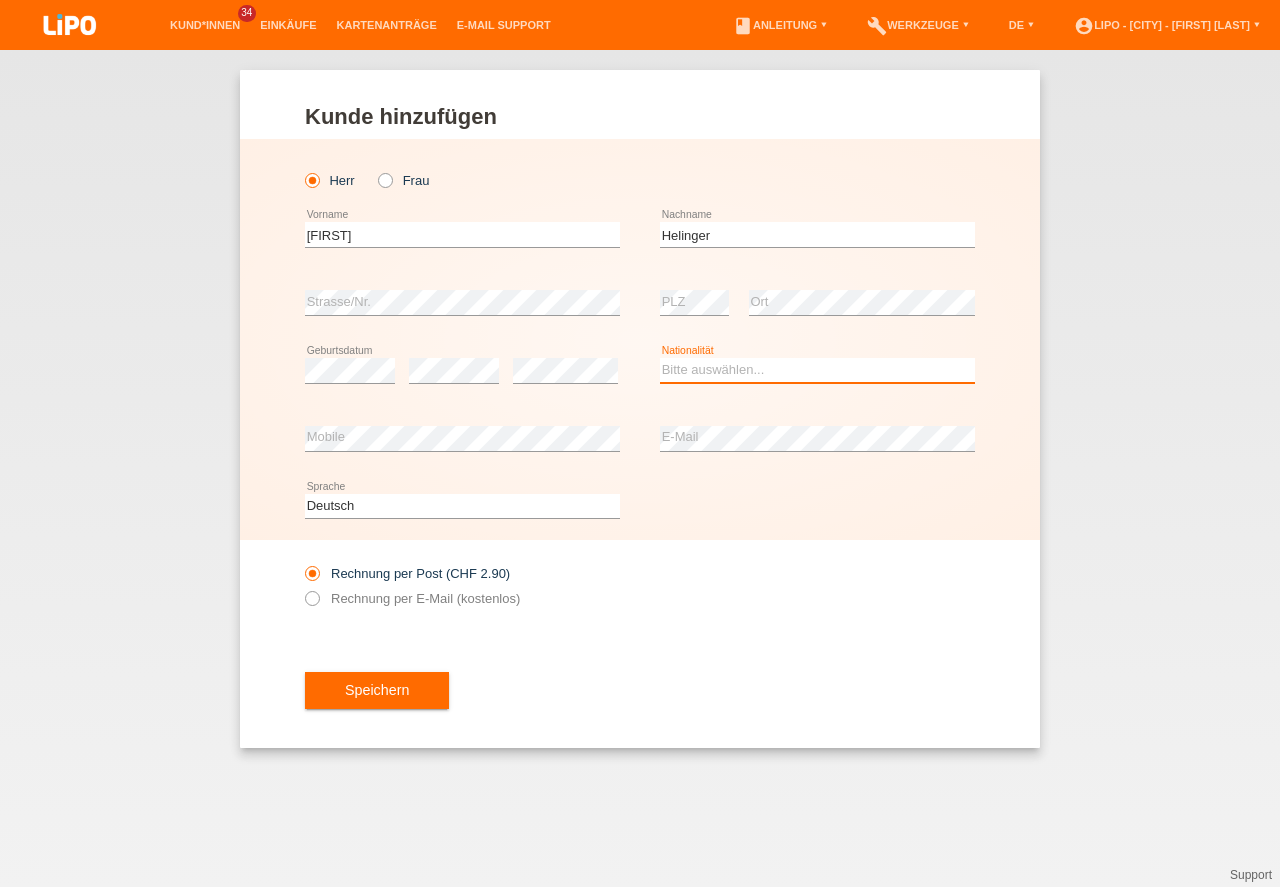 click on "Bitte auswählen...
Schweiz
Deutschland
Liechtenstein
Österreich
------------
Afghanistan
Ägypten
Åland
Albanien
Algerien" at bounding box center [817, 370] 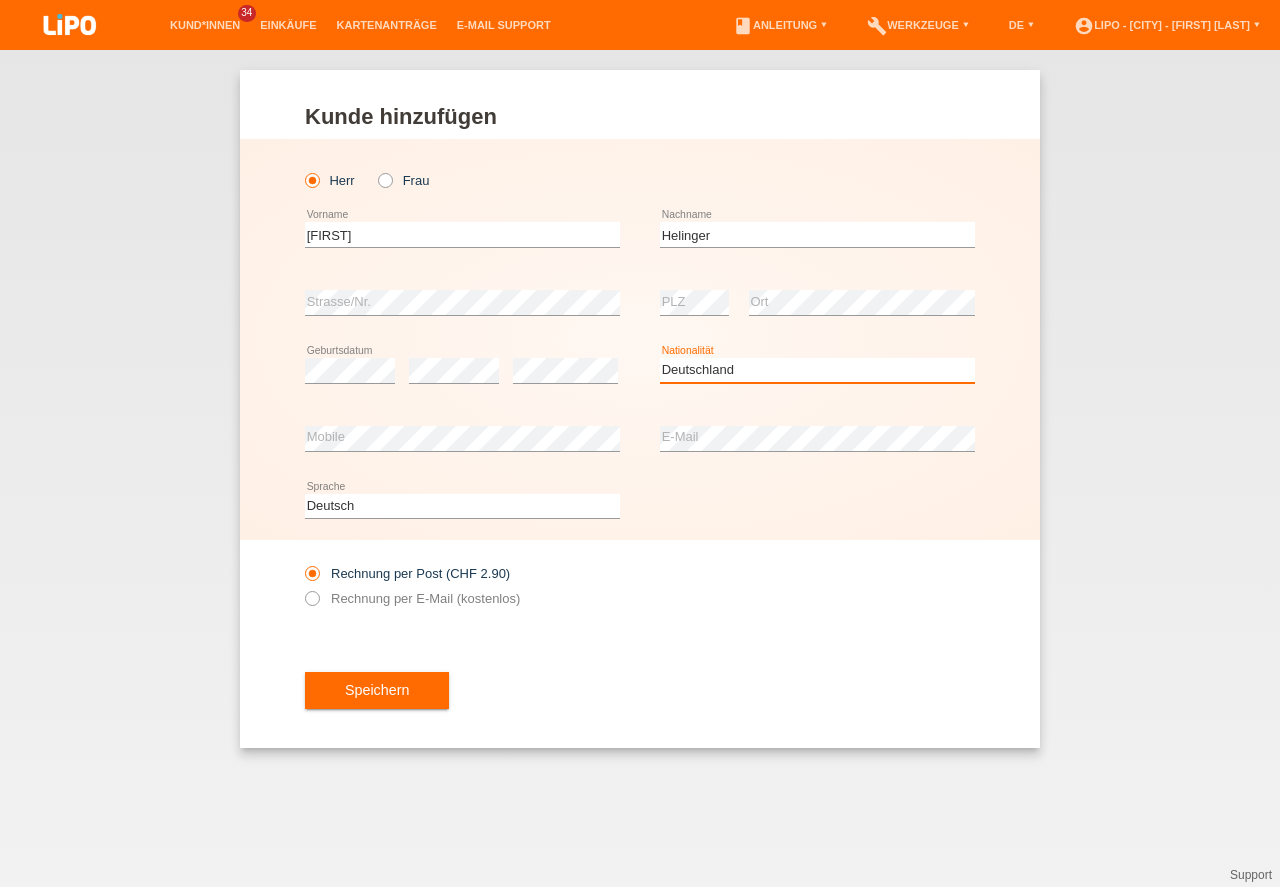 select on "DE" 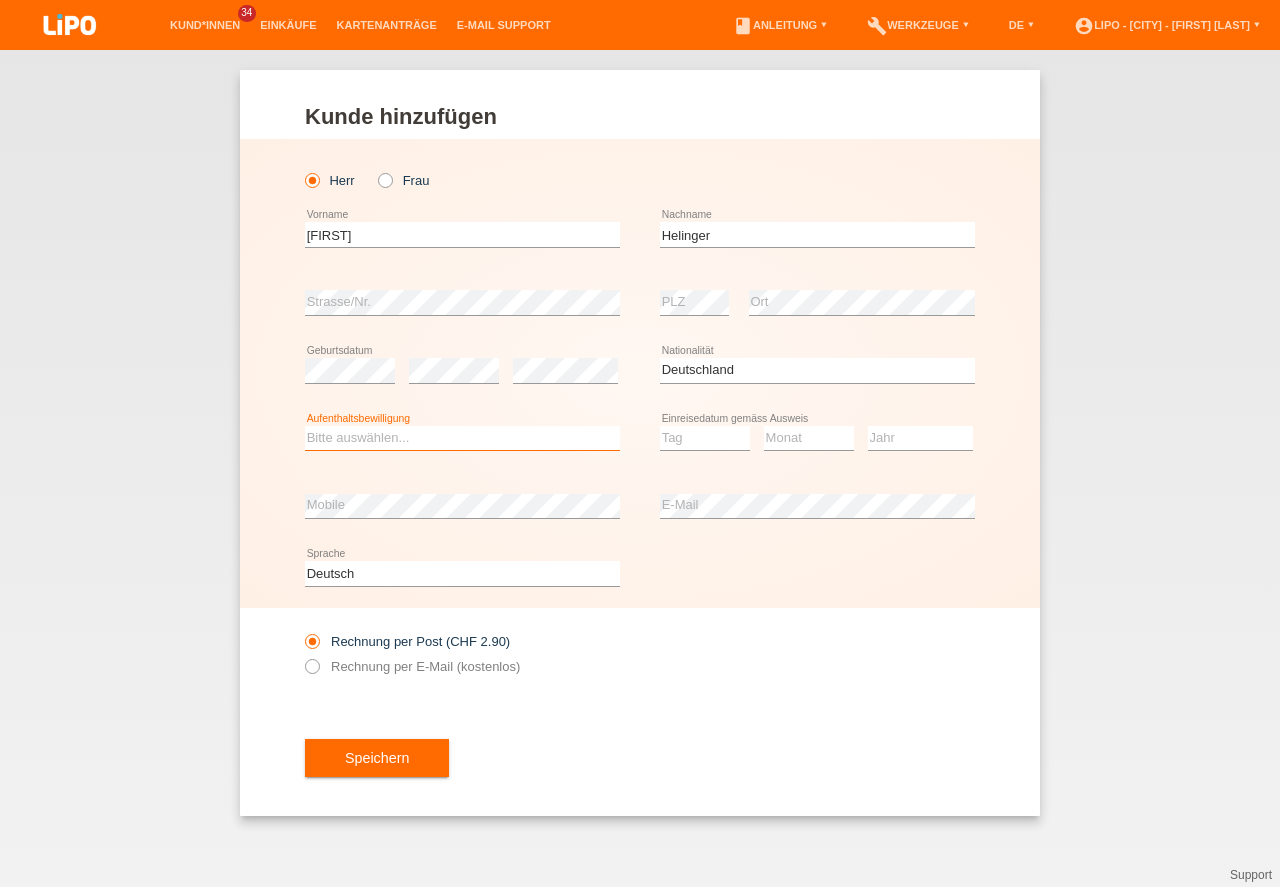 click on "Bitte auswählen...
C
B
B - Flüchtlingsstatus
Andere" at bounding box center [462, 438] 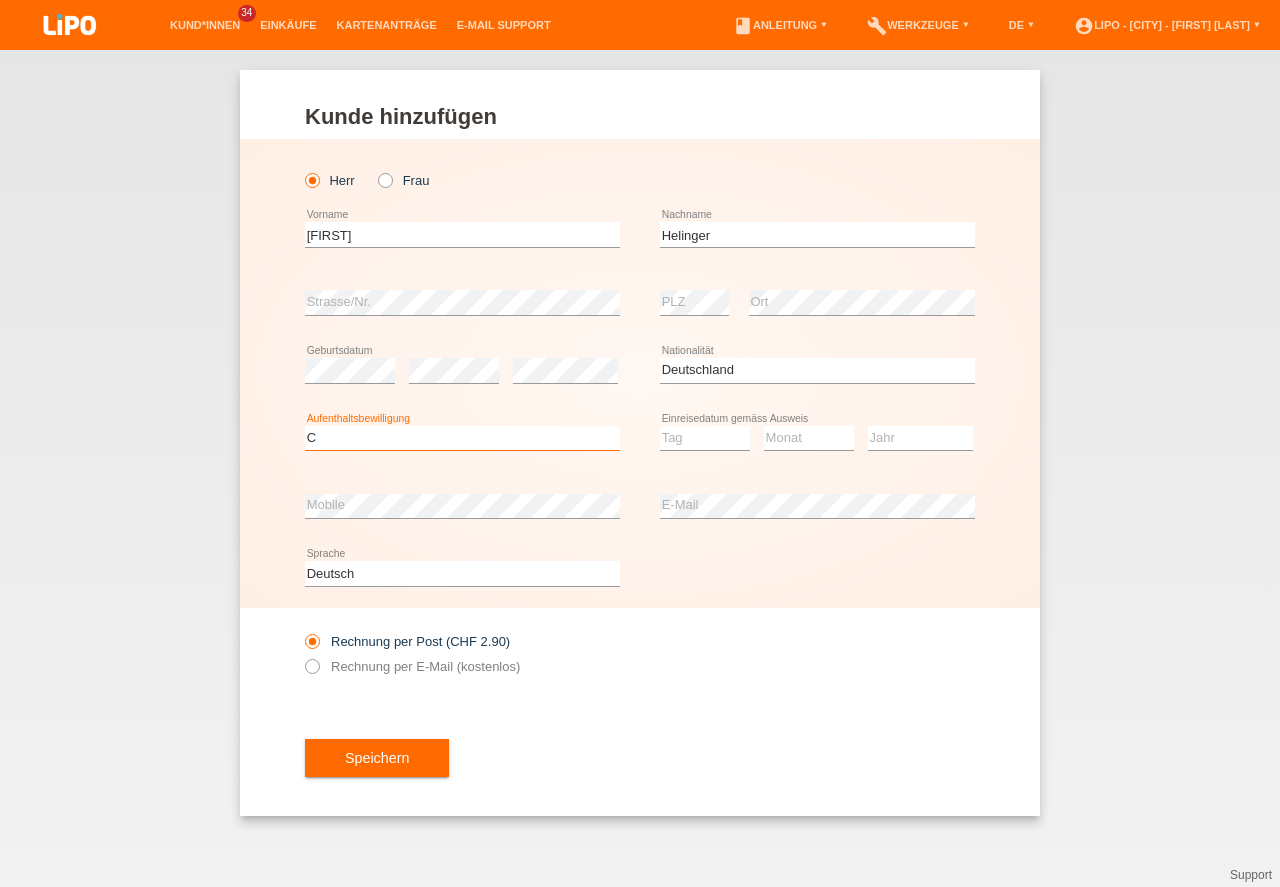 click on "C" at bounding box center (0, 0) 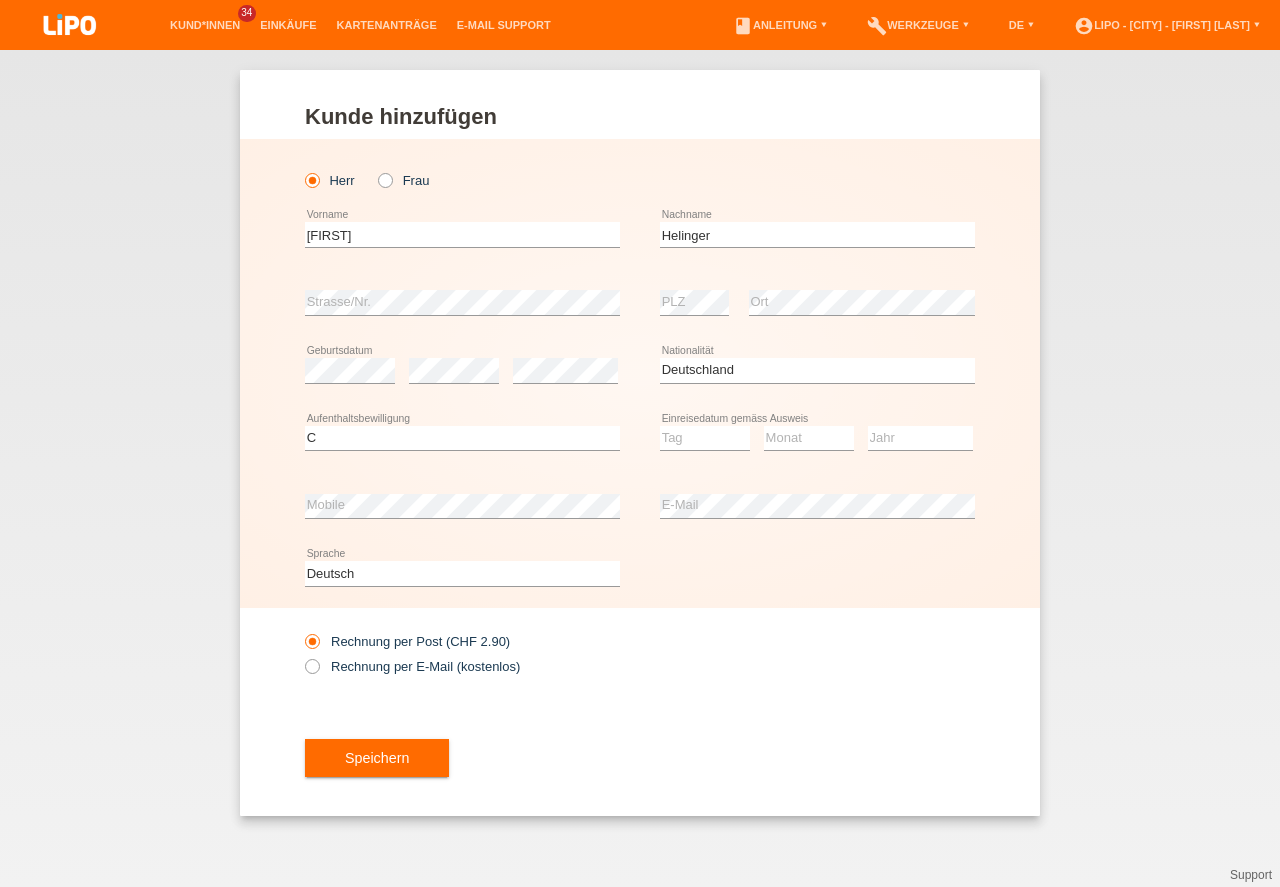 click at bounding box center [817, 615] 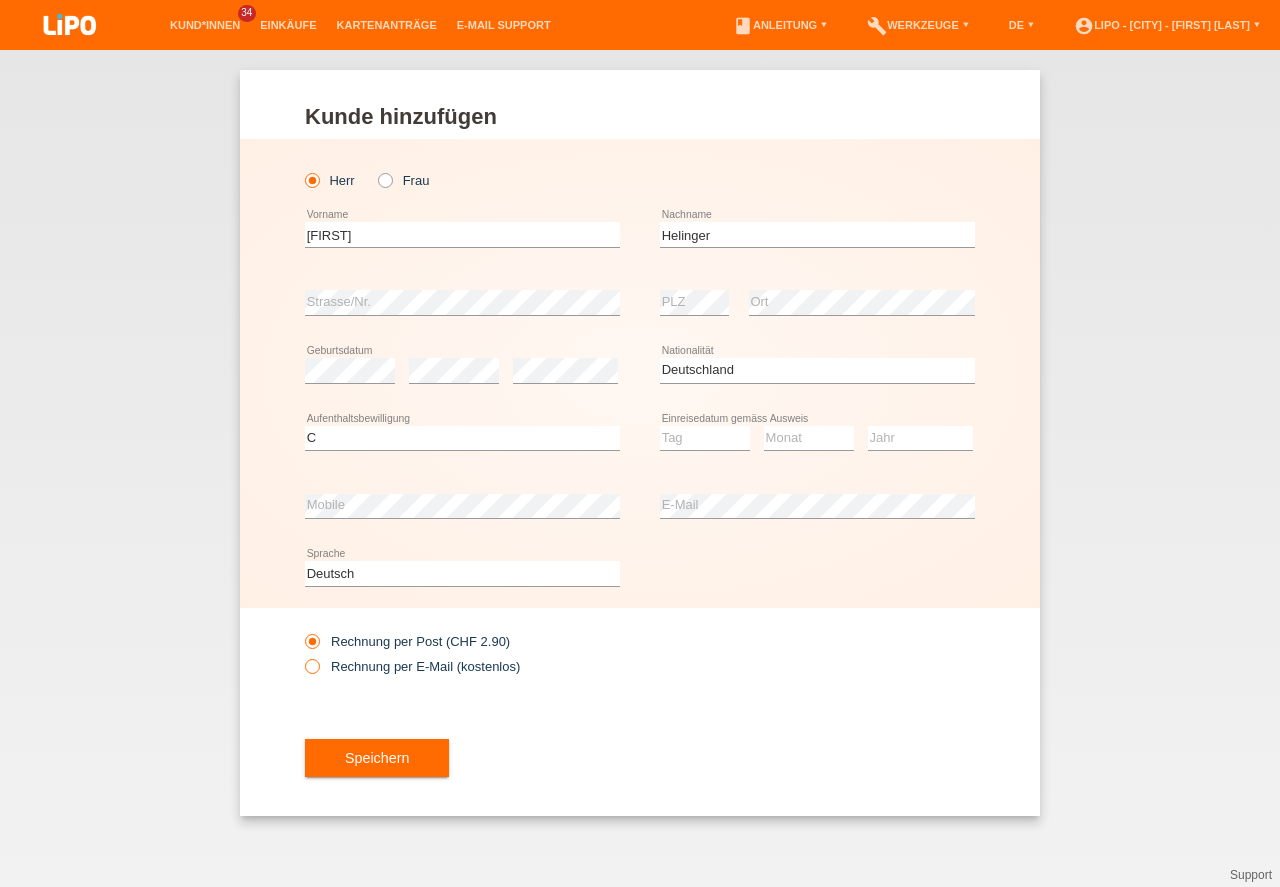 click at bounding box center [302, 656] 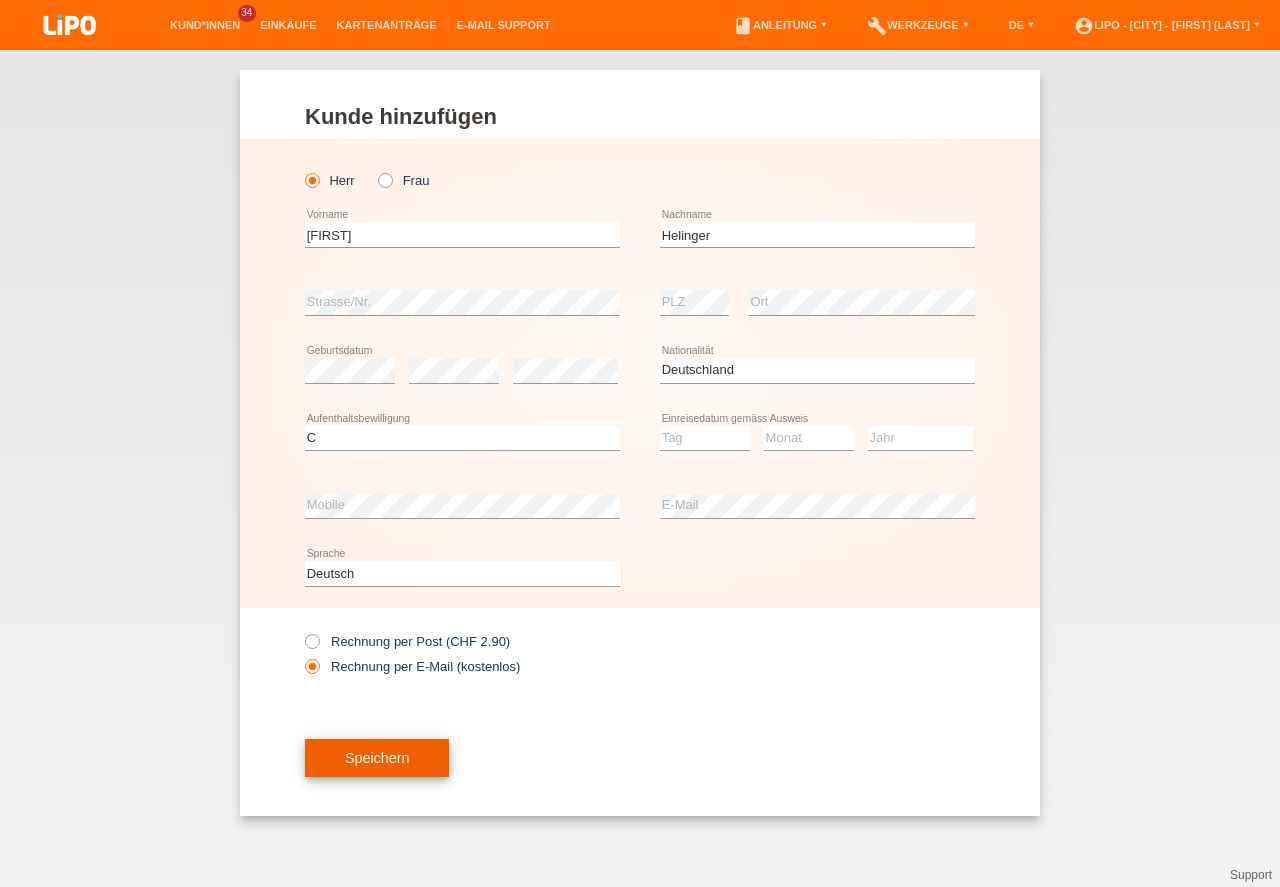 click on "Speichern" at bounding box center (377, 758) 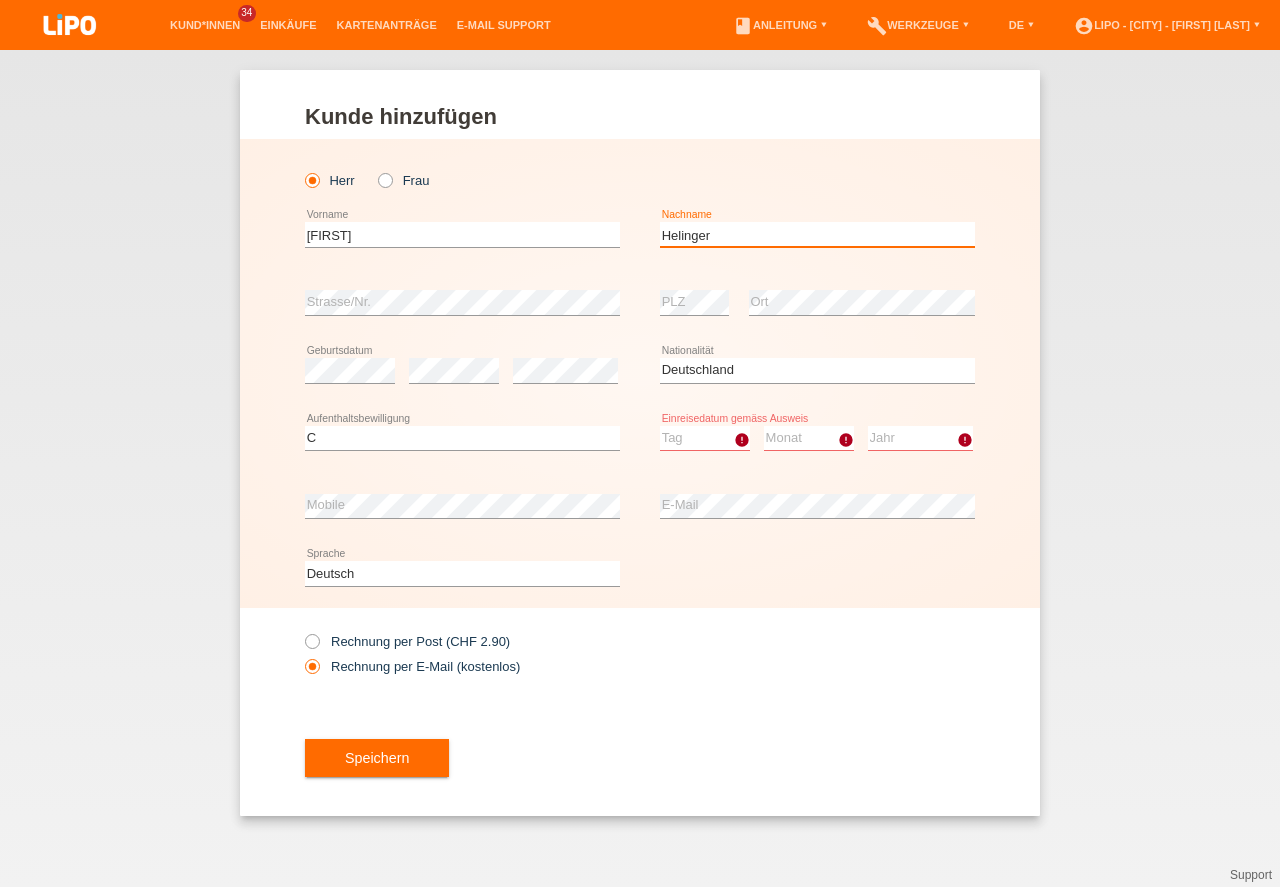 click on "Helinger" at bounding box center (817, 234) 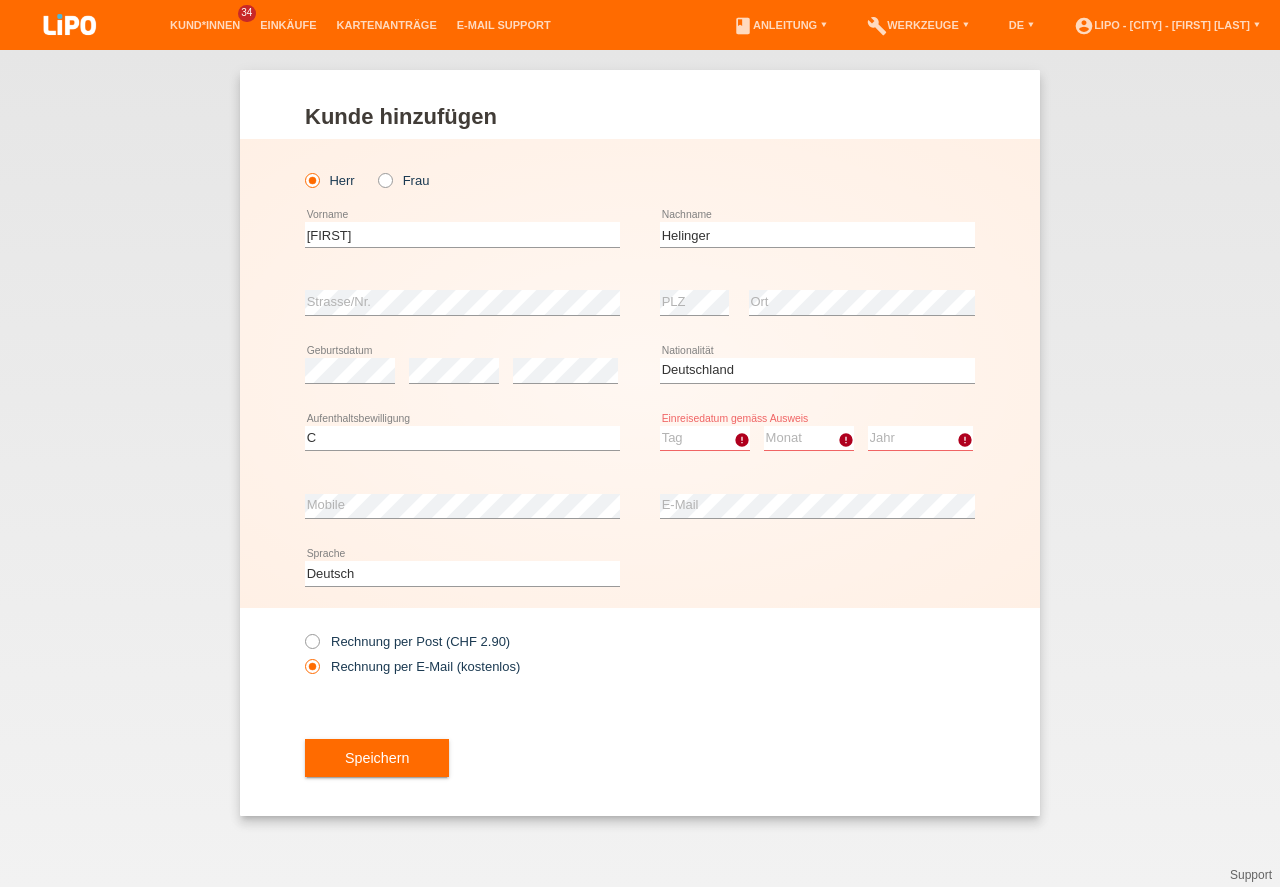 click on "Tag
01
02
03
04
05
06
07
08
09
10 11" at bounding box center (705, 438) 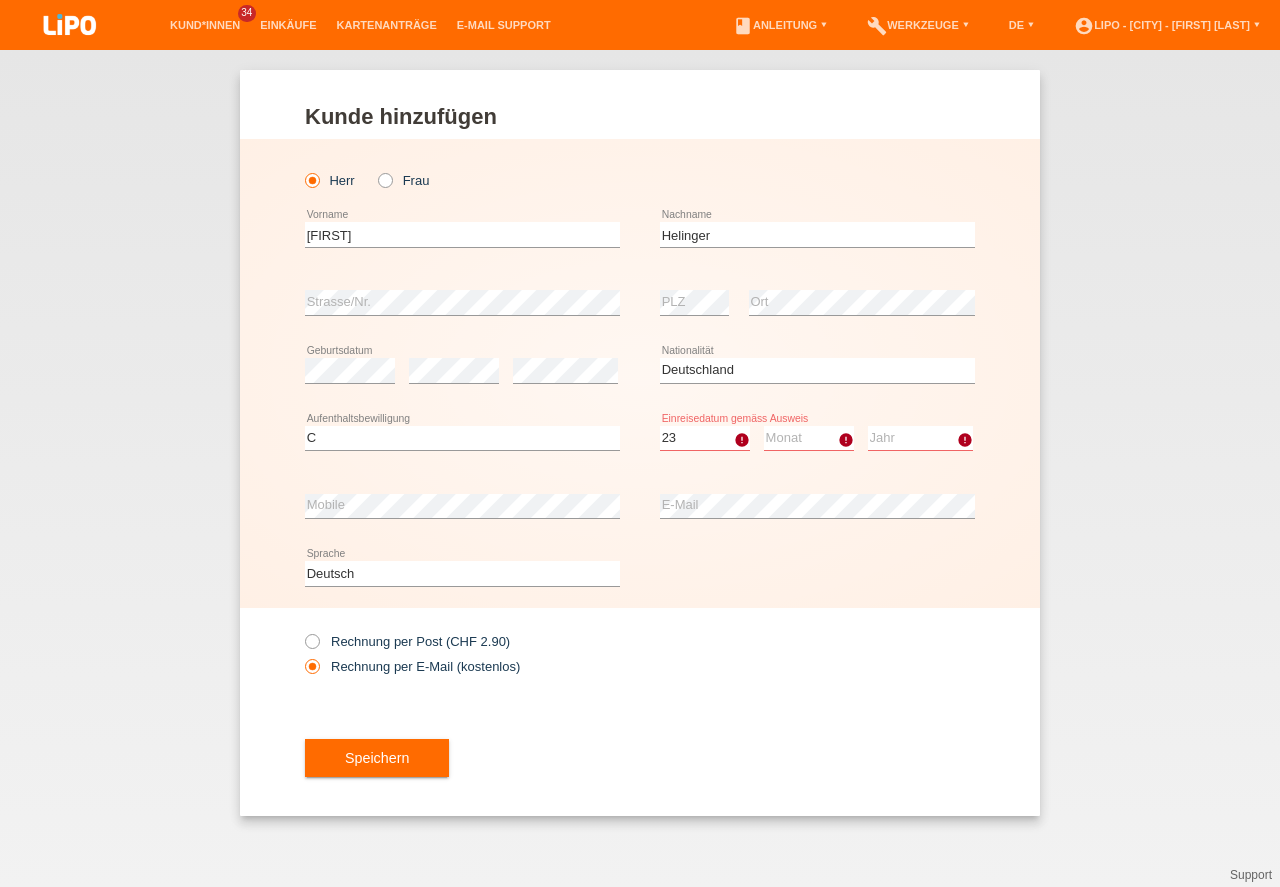 click on "23" at bounding box center (0, 0) 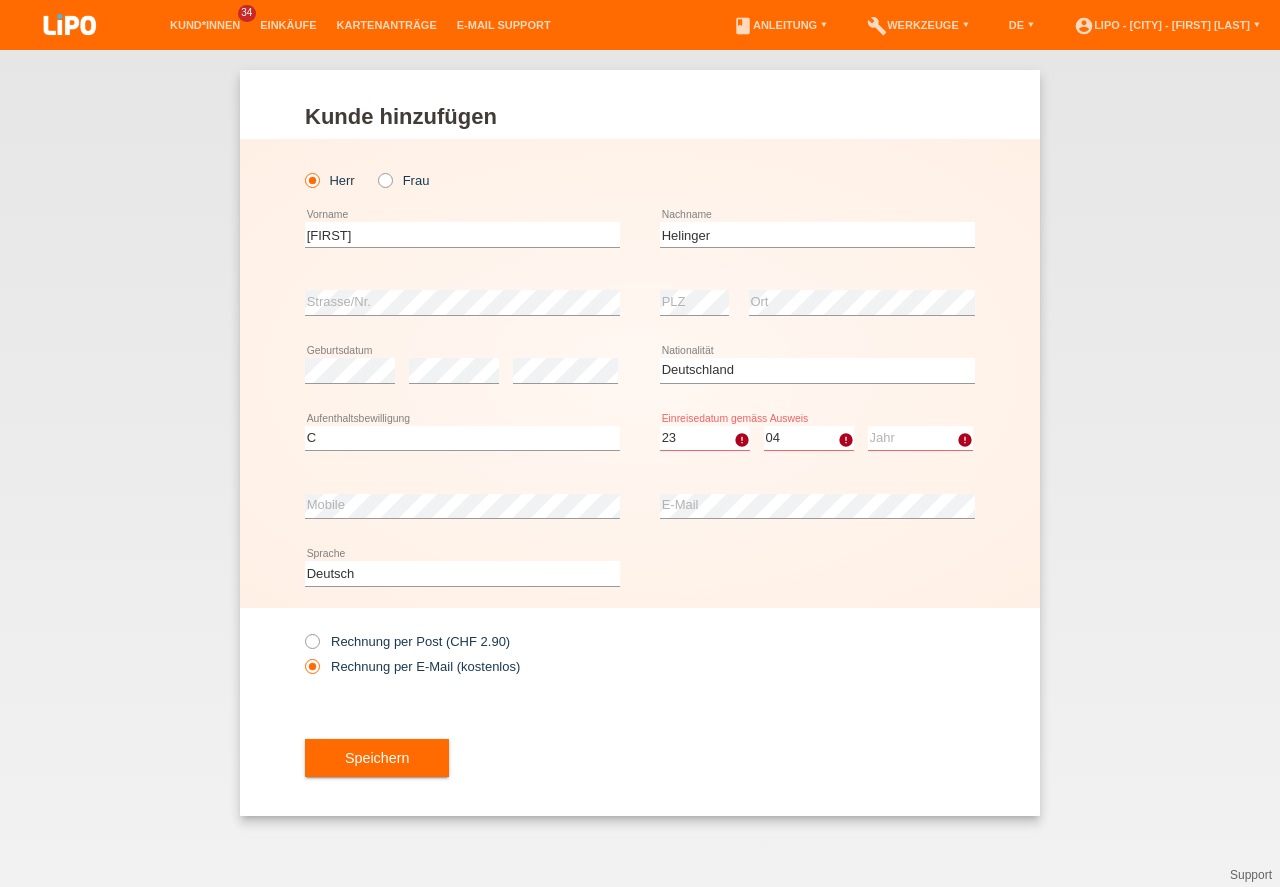 click on "04" at bounding box center (0, 0) 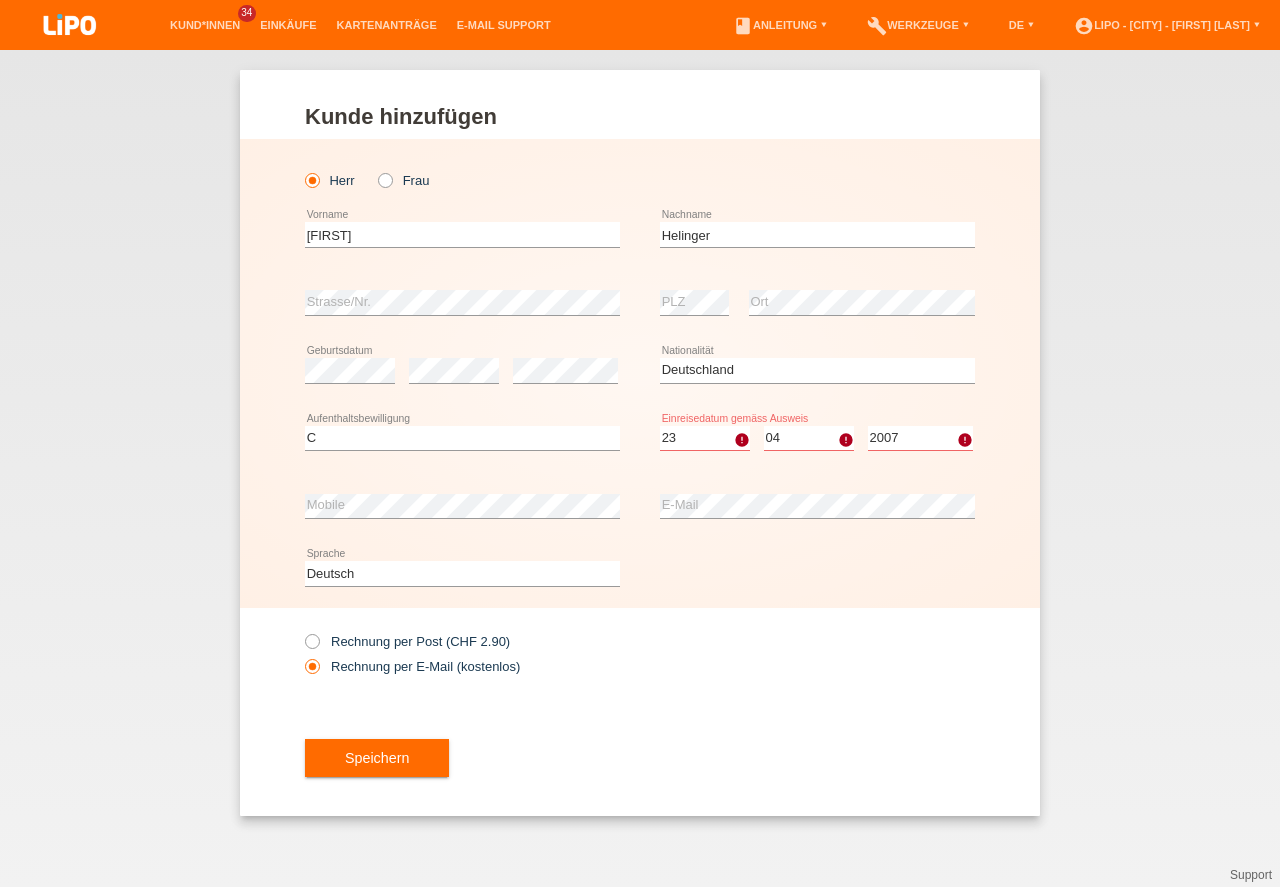 click on "Jahr
2025
2024
2023
2022
2021
2020
2019
2018
2017 2016 2015 2014 2013 2012 2011 2010 2009 2008 2007 2006 2005 2004 2003 2002 2001" at bounding box center [920, 438] 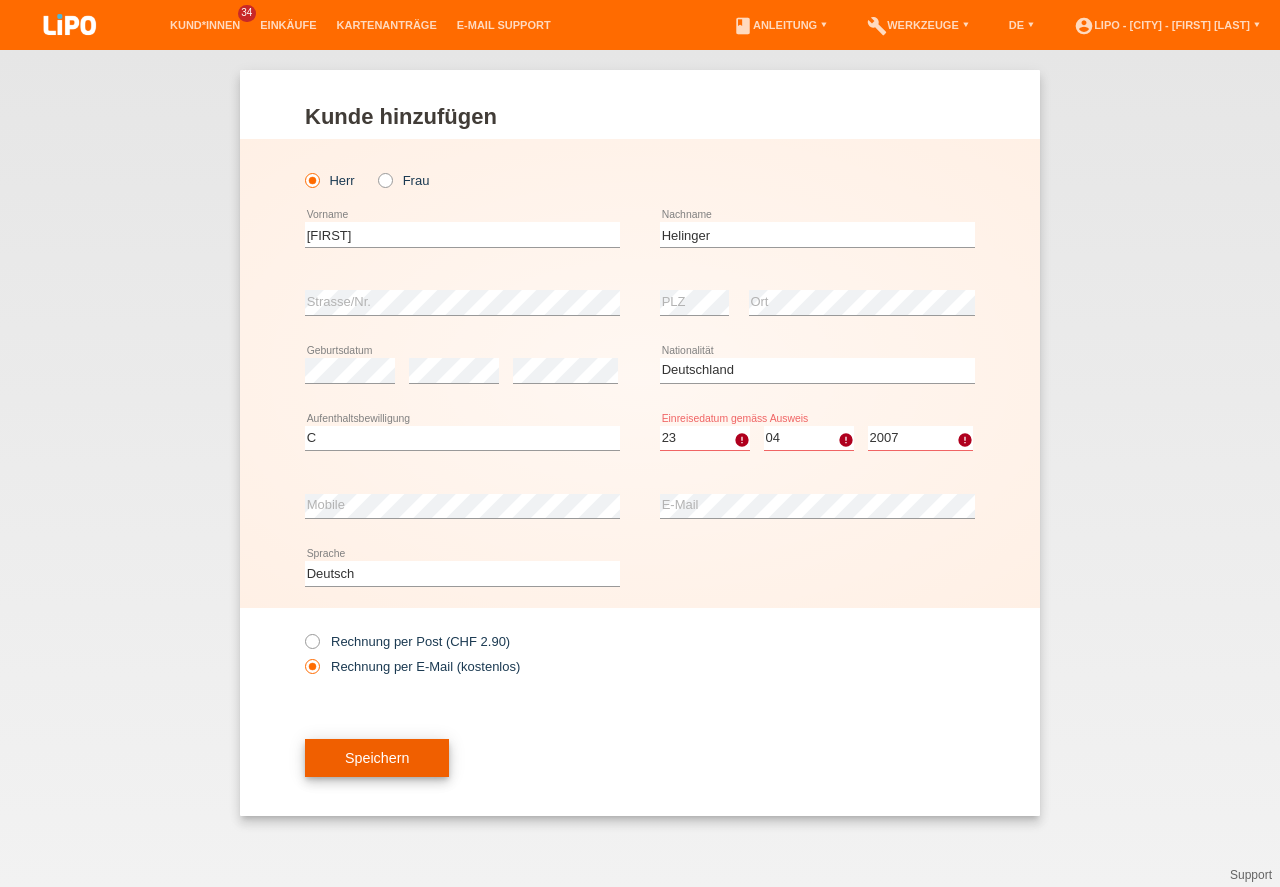 select on "2007" 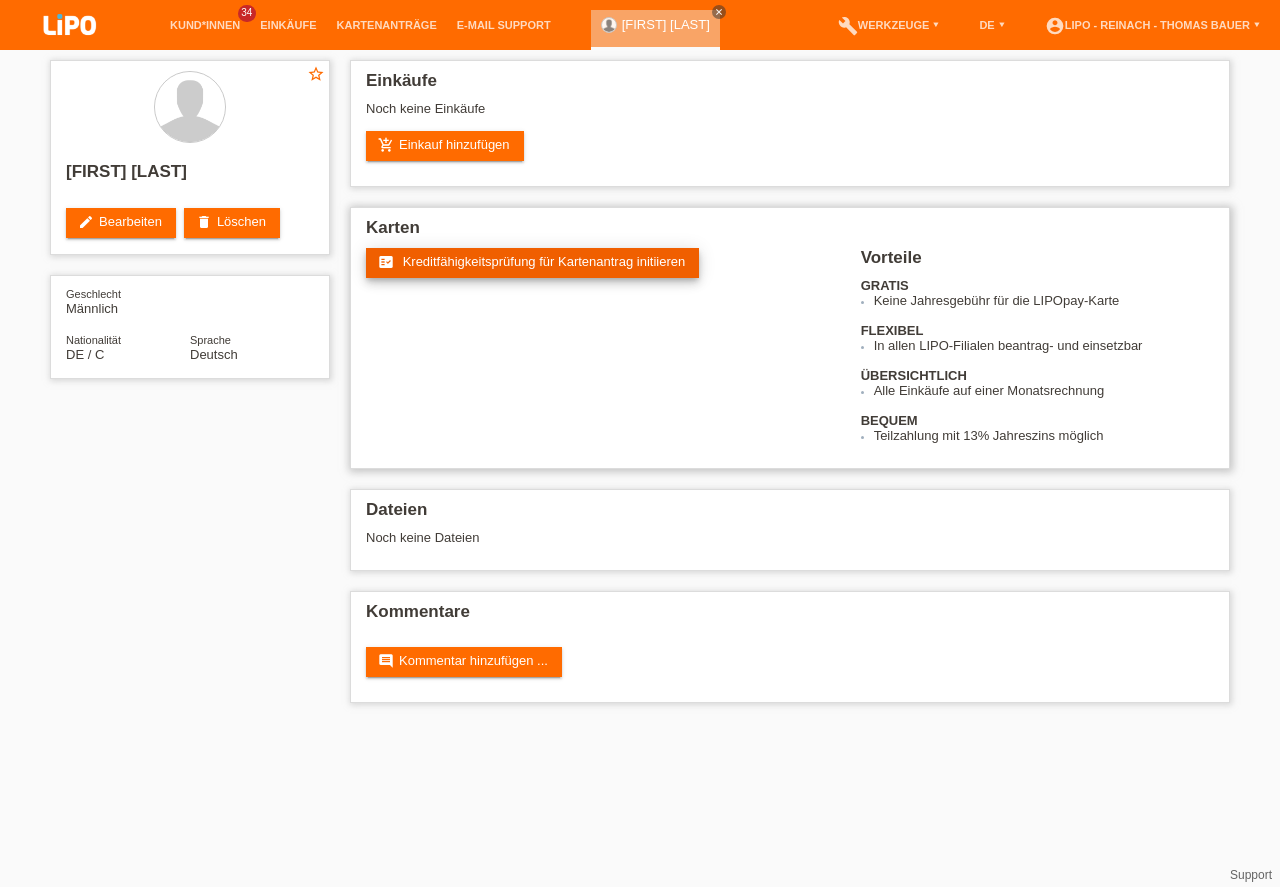 scroll, scrollTop: 0, scrollLeft: 0, axis: both 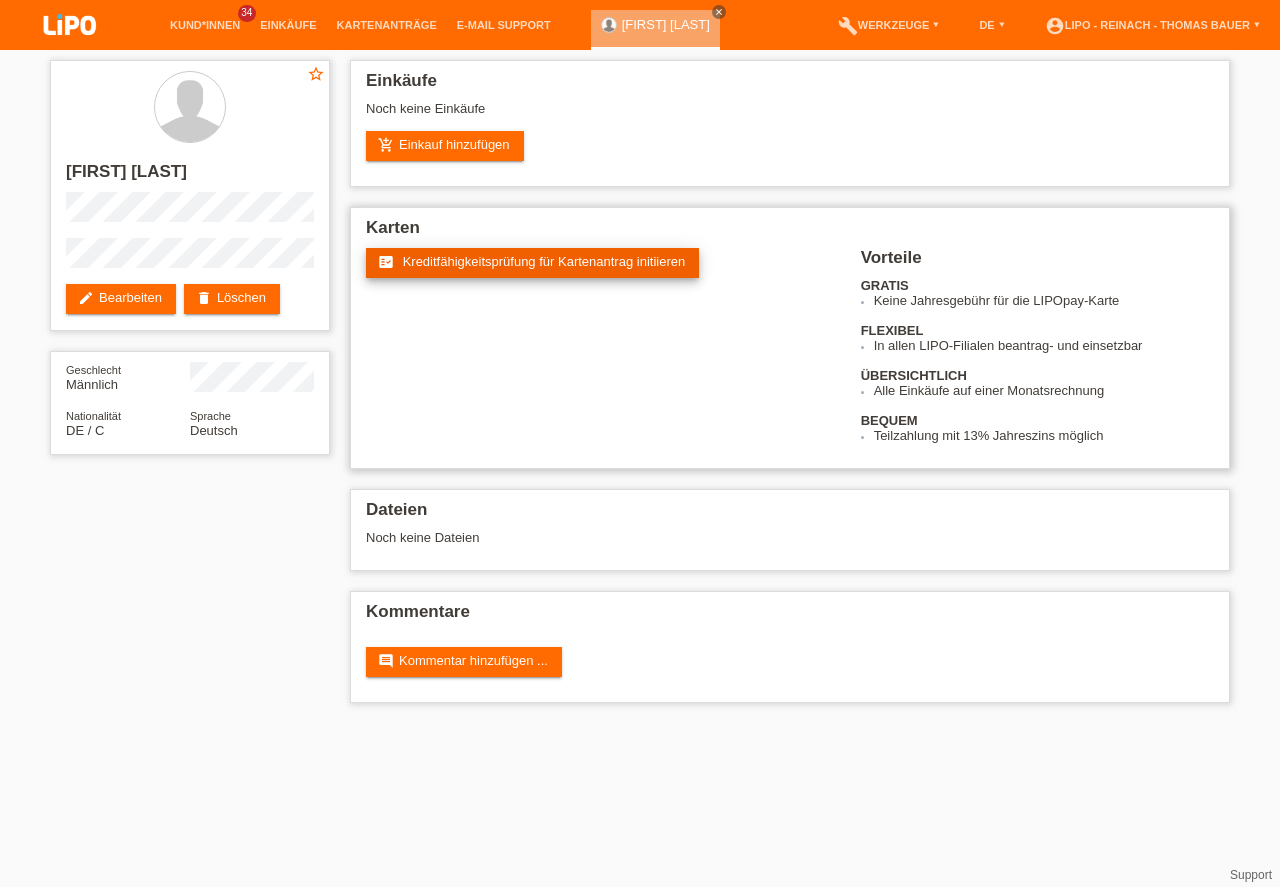 click on "Kreditfähigkeitsprüfung für Kartenantrag initiieren" at bounding box center [544, 261] 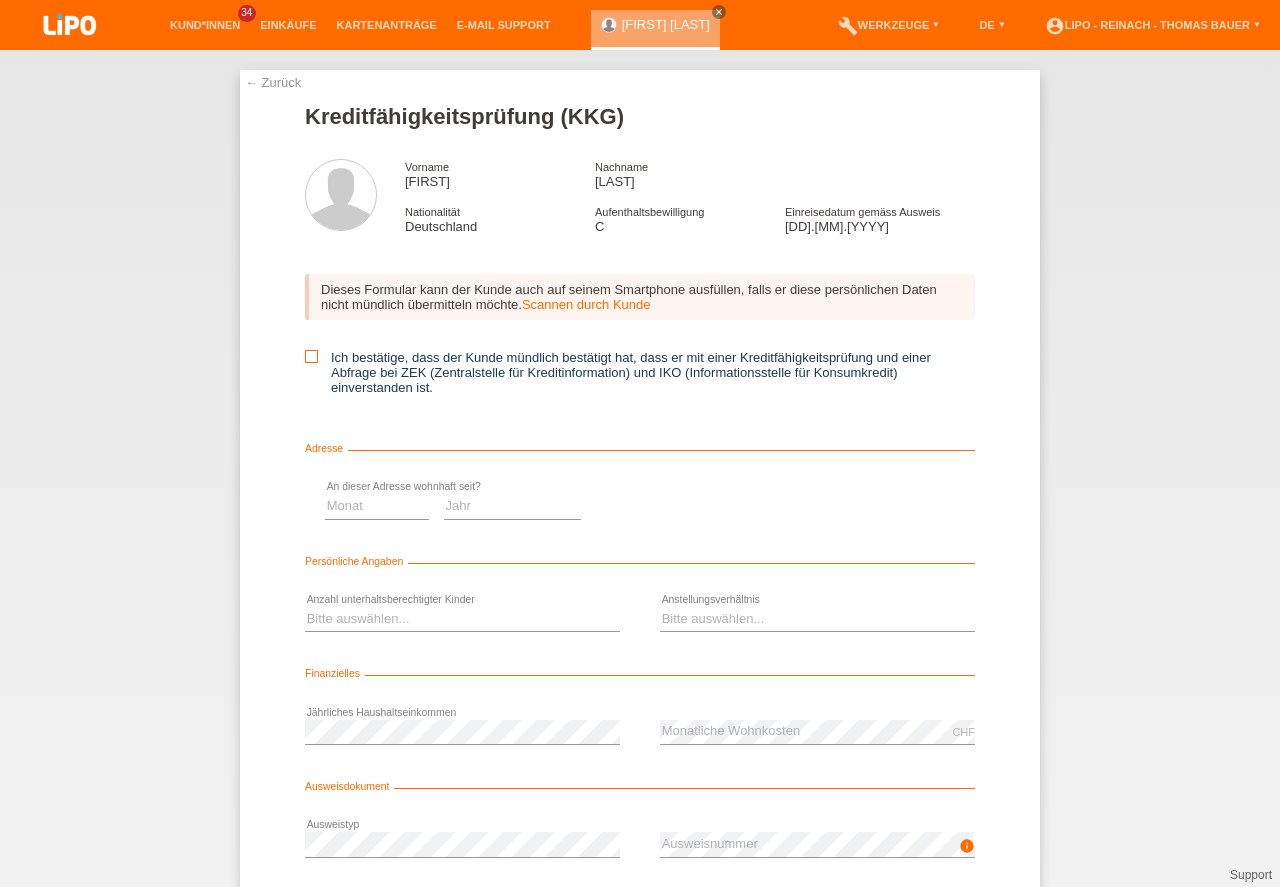 click at bounding box center (311, 356) 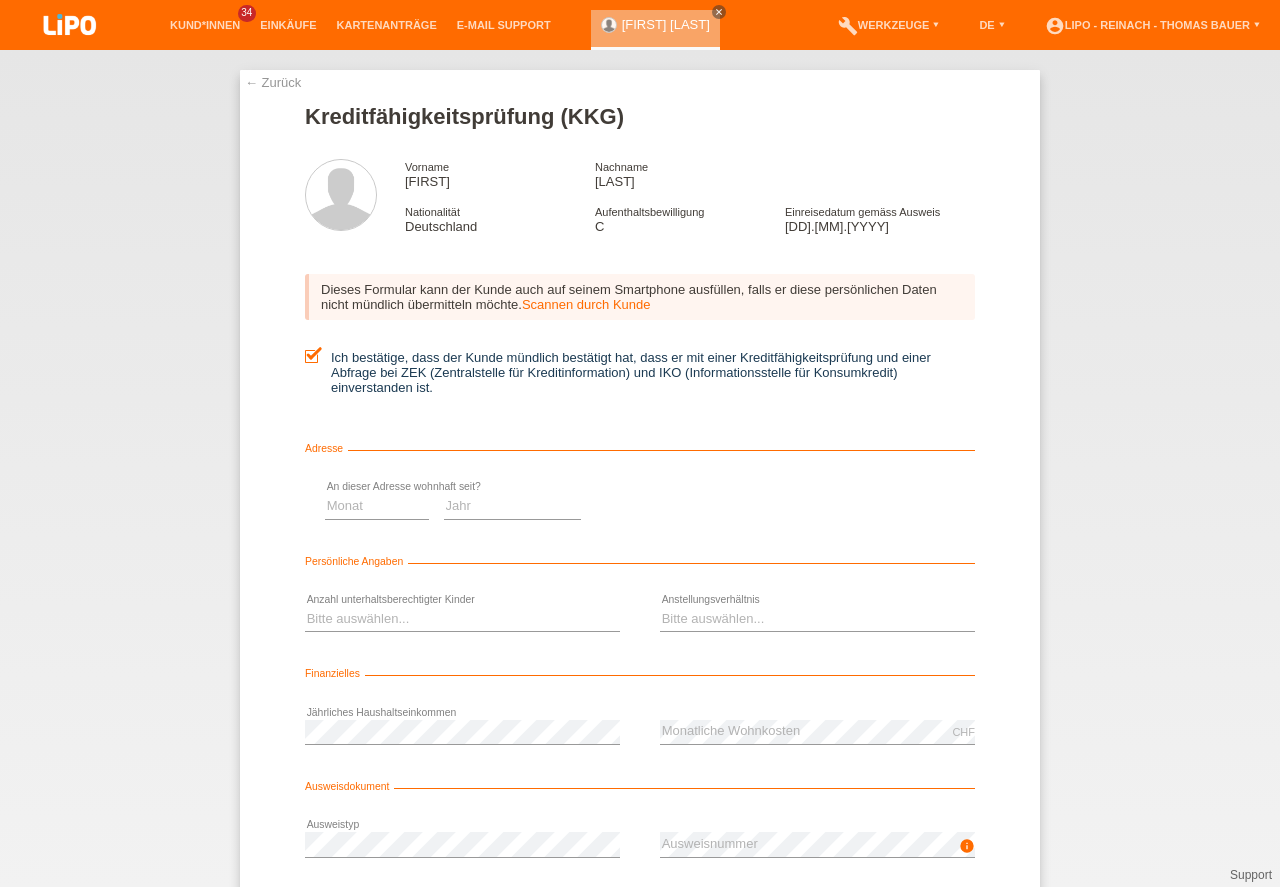 scroll, scrollTop: 0, scrollLeft: 0, axis: both 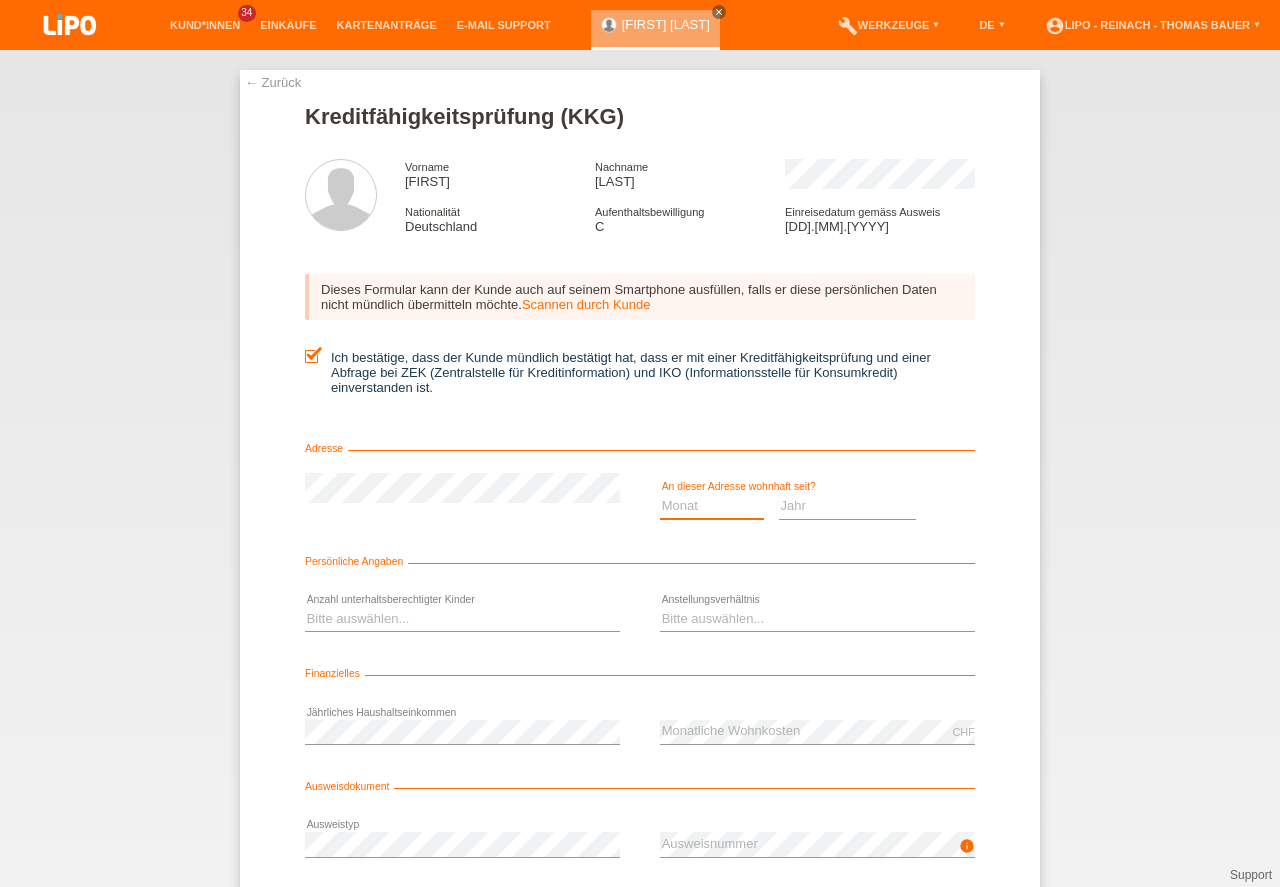 click on "Monat
01
02
03
04
05
06
07
08
09
10" at bounding box center [712, 506] 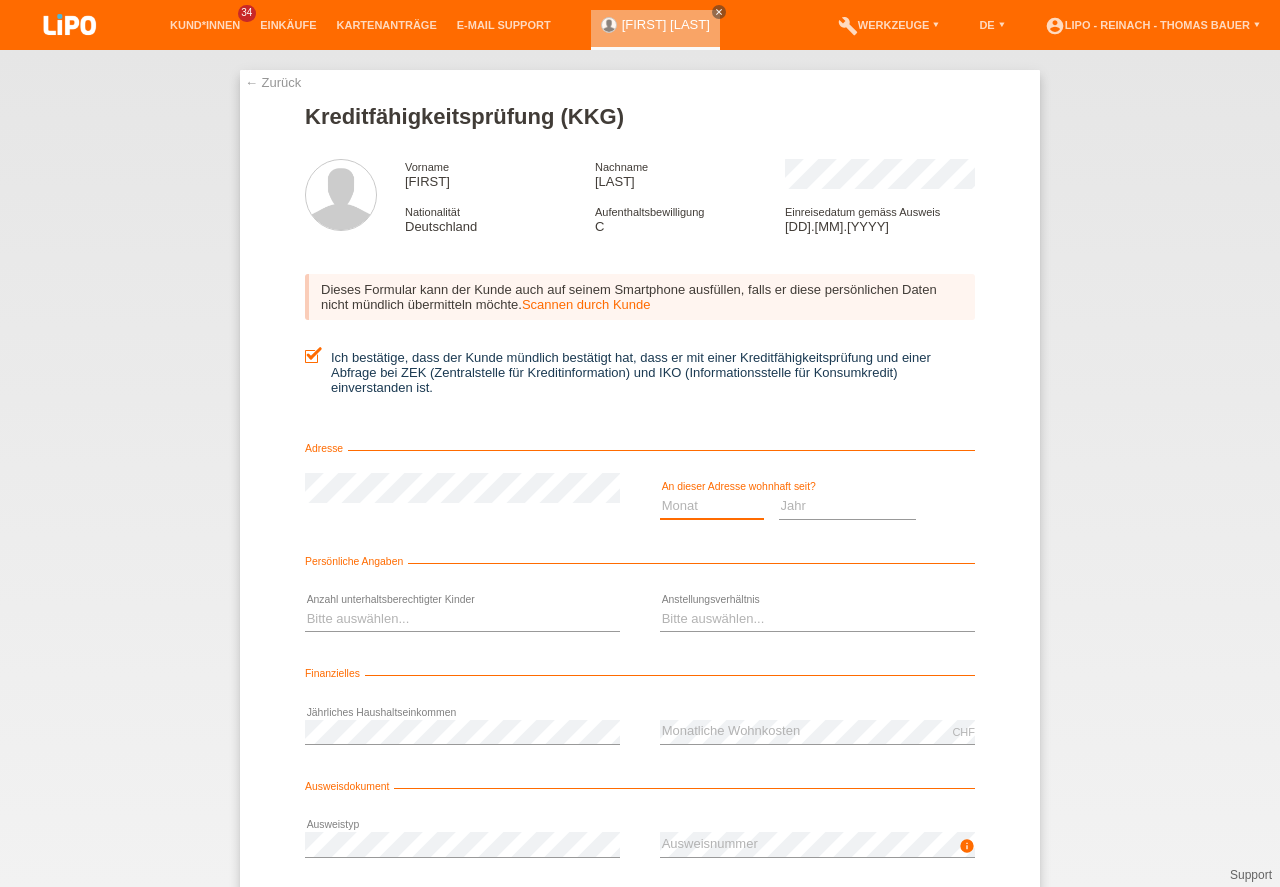 select on "01" 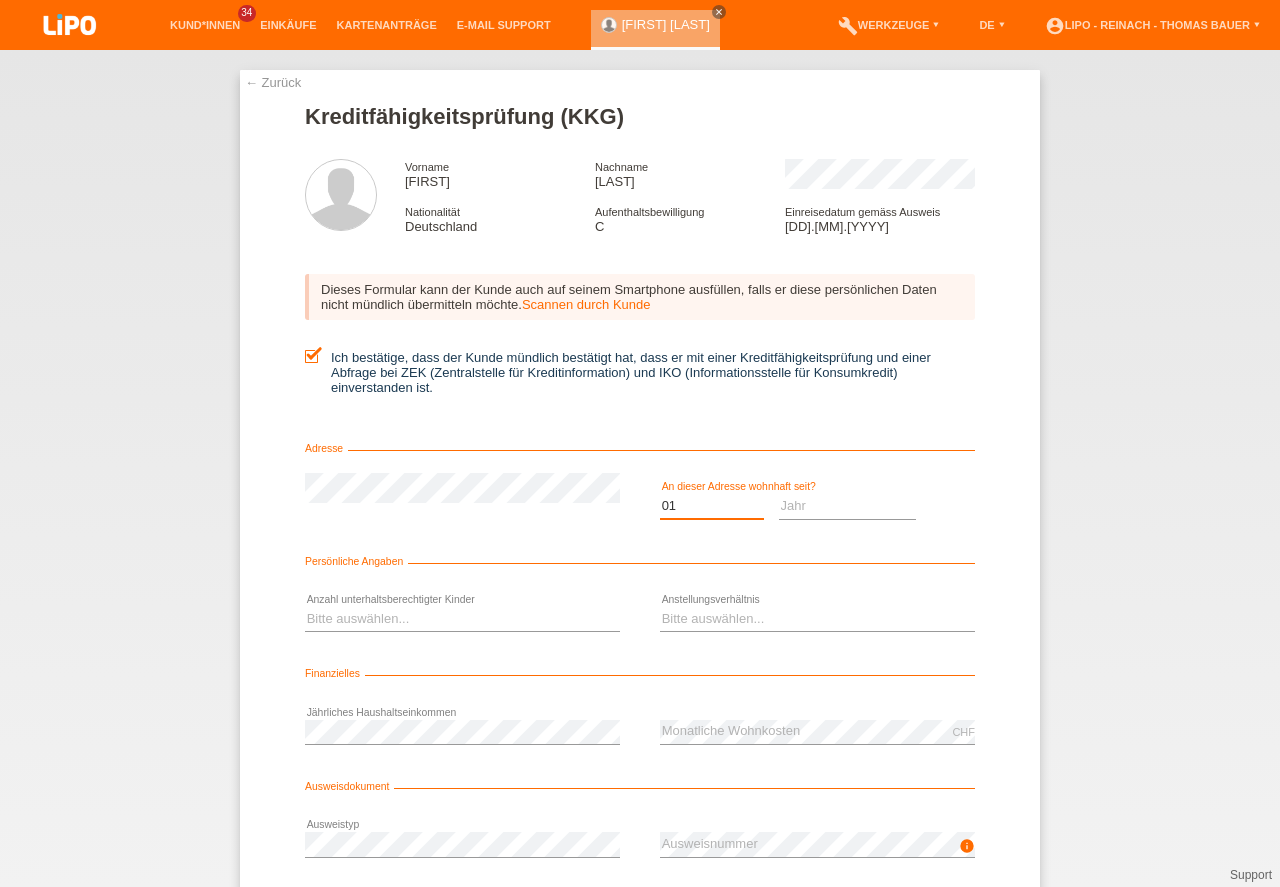 click on "01" at bounding box center [0, 0] 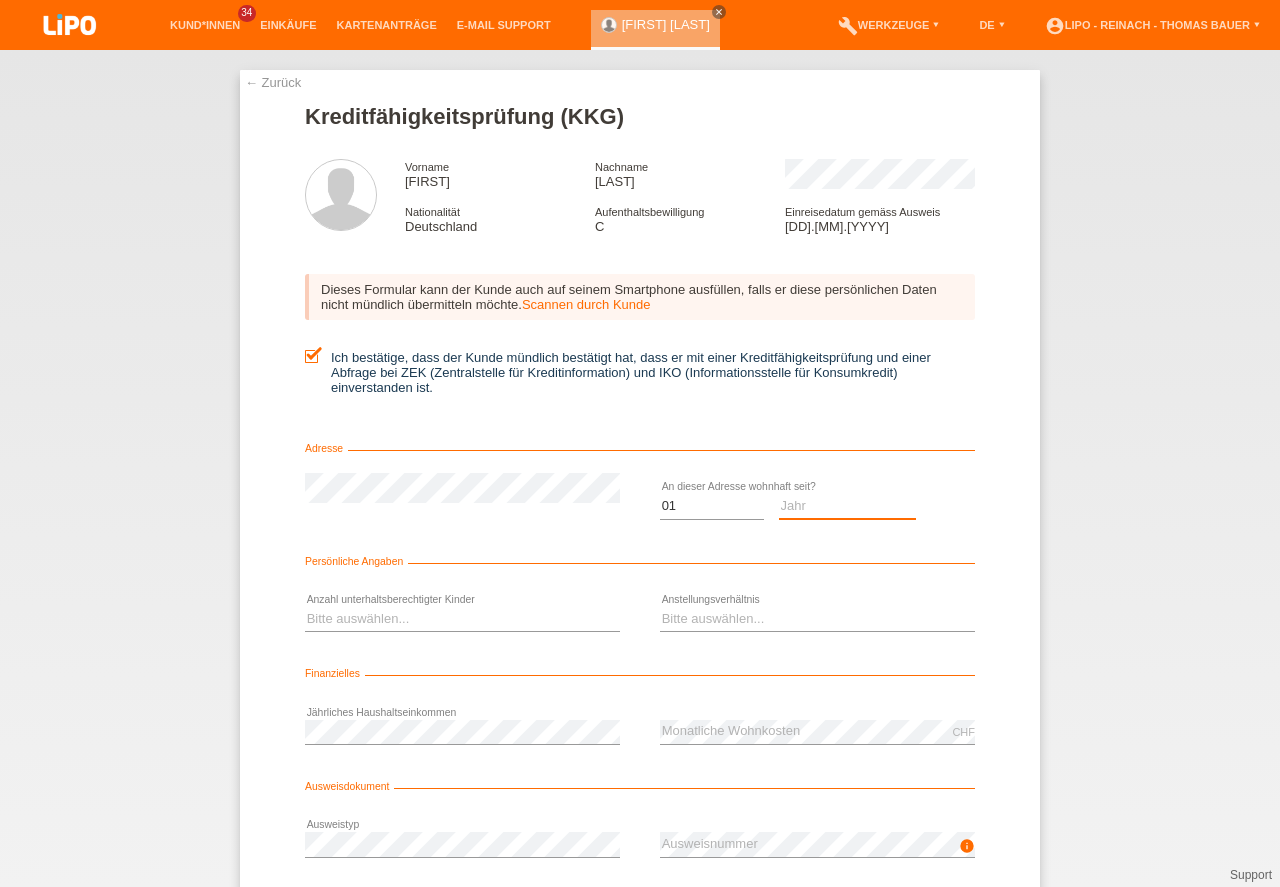 click on "Jahr
2025
2024
2023
2022
2021
2020
2019
2018
2017
2016 2015 2014 2013 2012 2011 2010 2009 2008 2007 2006 2005 2004 2003" at bounding box center (848, 506) 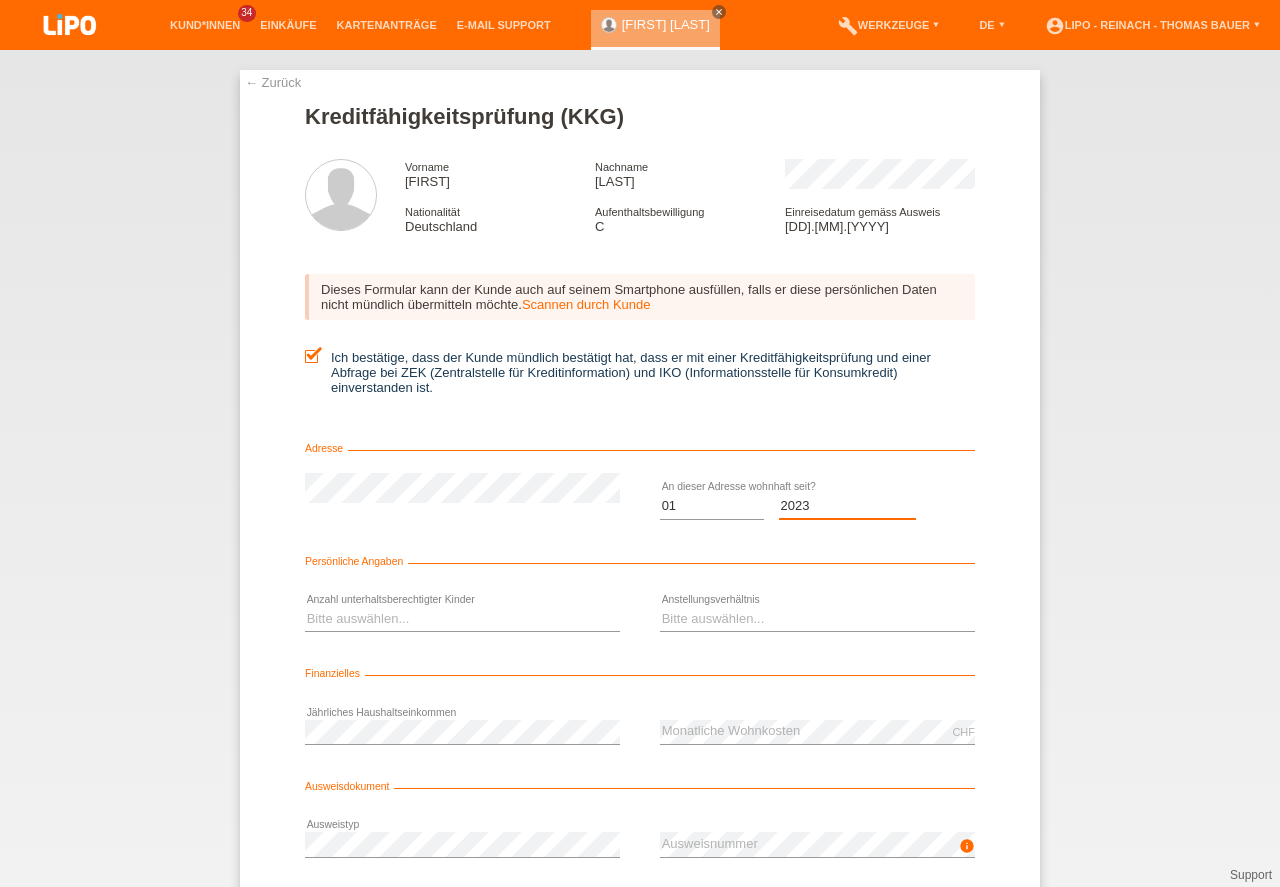 click on "Jahr
2025
2024
2023
2022
2021
2020
2019
2018
2017
2016 2015 2014 2013 2012 2011 2010 2009 2008 2007 2006 2005 2004 2003" at bounding box center [848, 506] 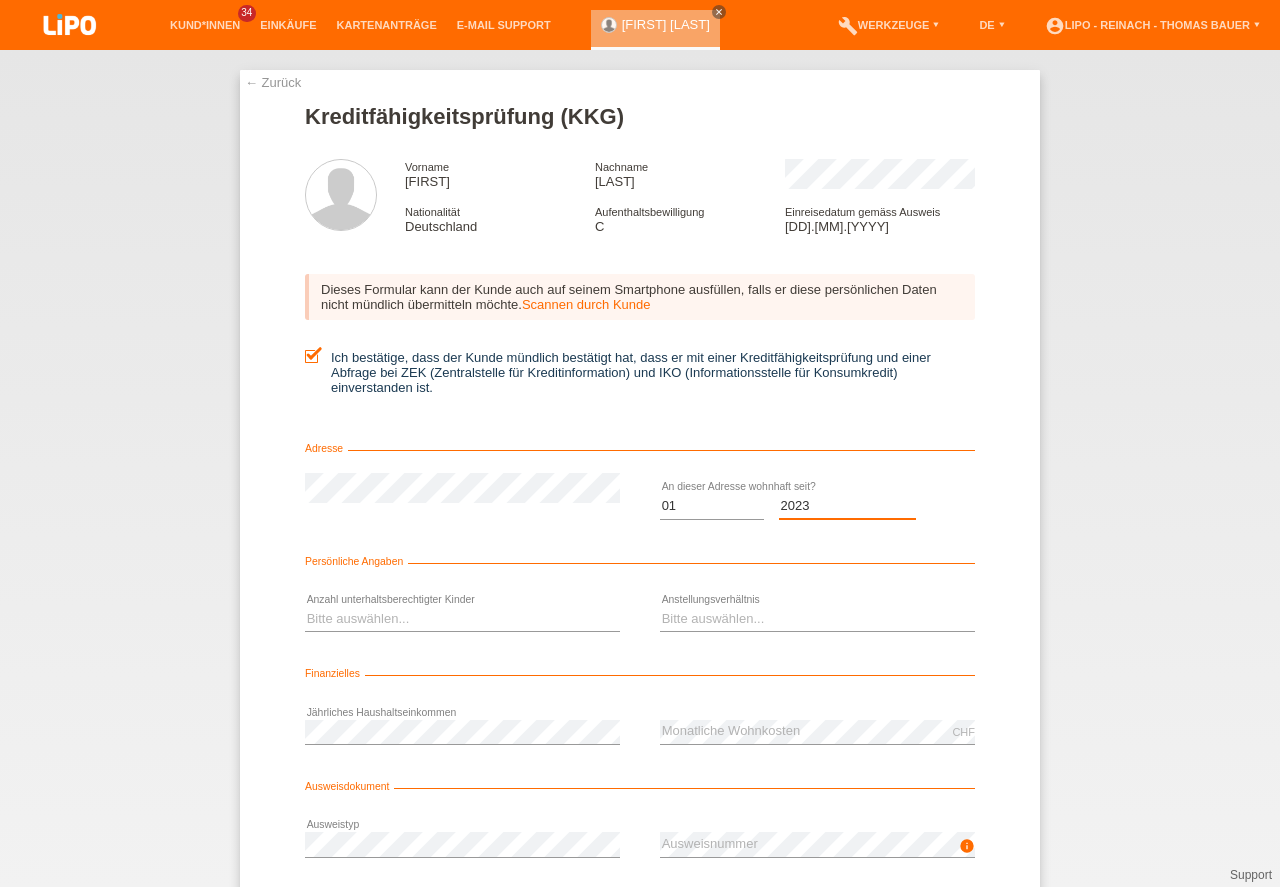 select on "2023" 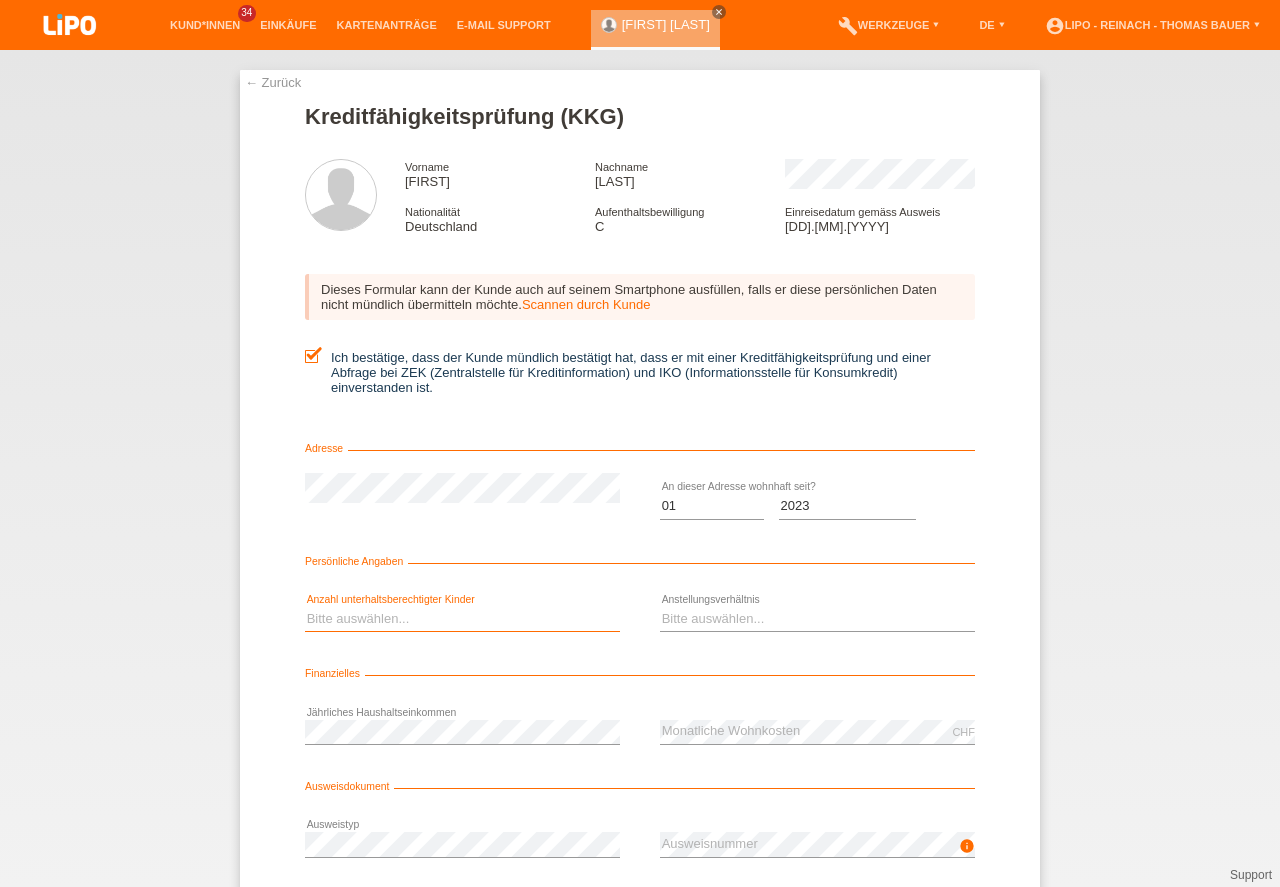 click on "Bitte auswählen...
0
1
2
3
4
5
6
7
8
9" at bounding box center [462, 619] 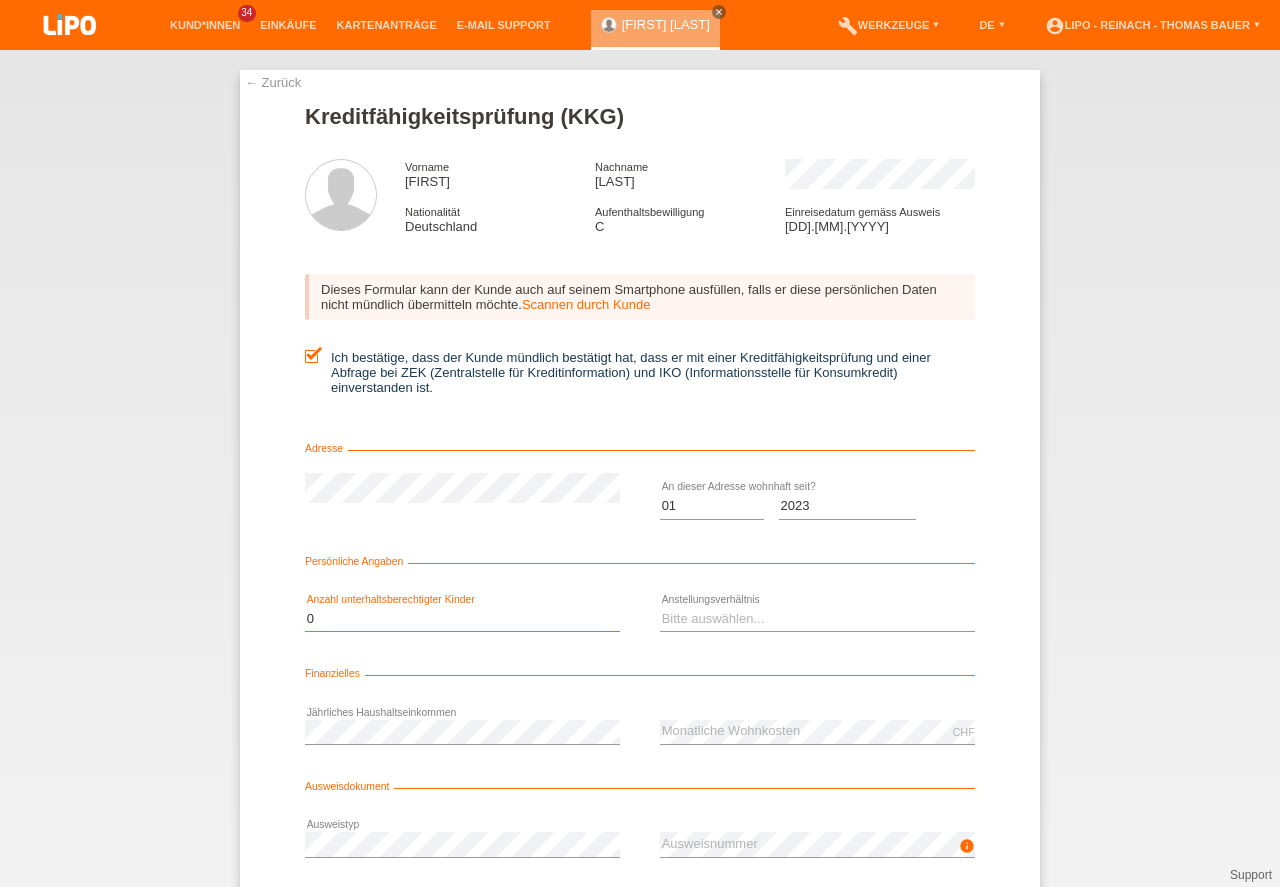 click on "0" at bounding box center (0, 0) 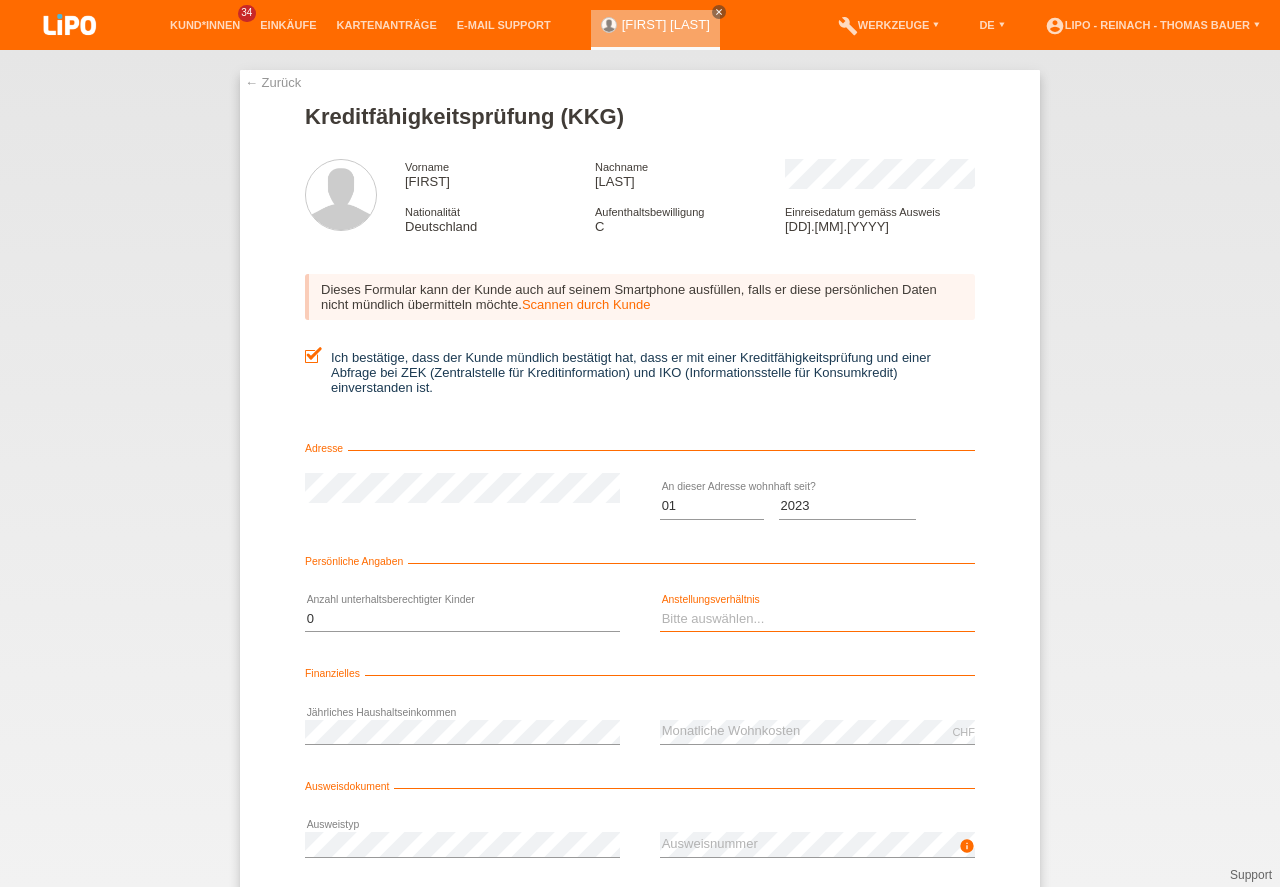 click on "Bitte auswählen...
Unbefristet
Befristet
Lehrling/Student
Pensioniert
Nicht arbeitstätig
Hausfrau/-mann
Selbständig" at bounding box center (817, 619) 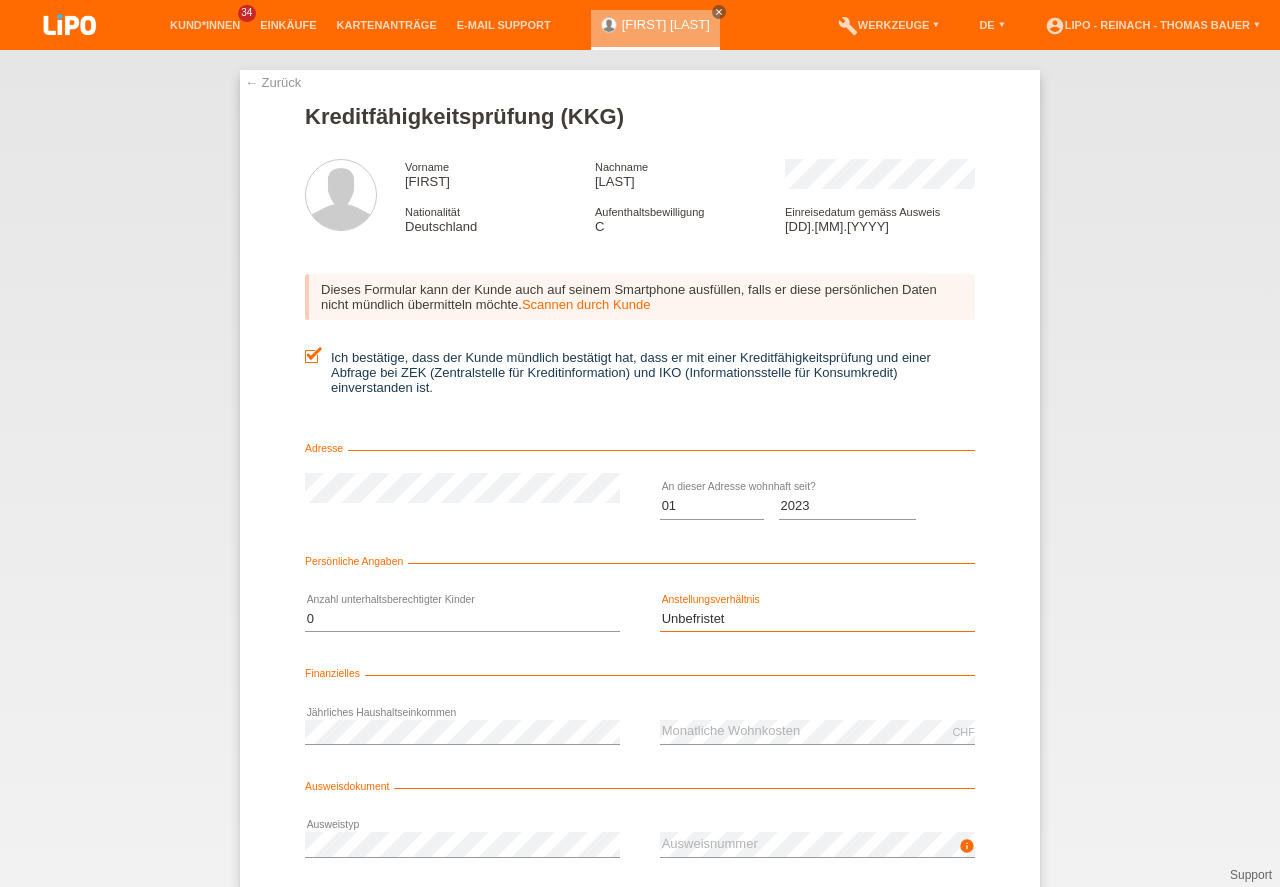 click on "Unbefristet" at bounding box center (0, 0) 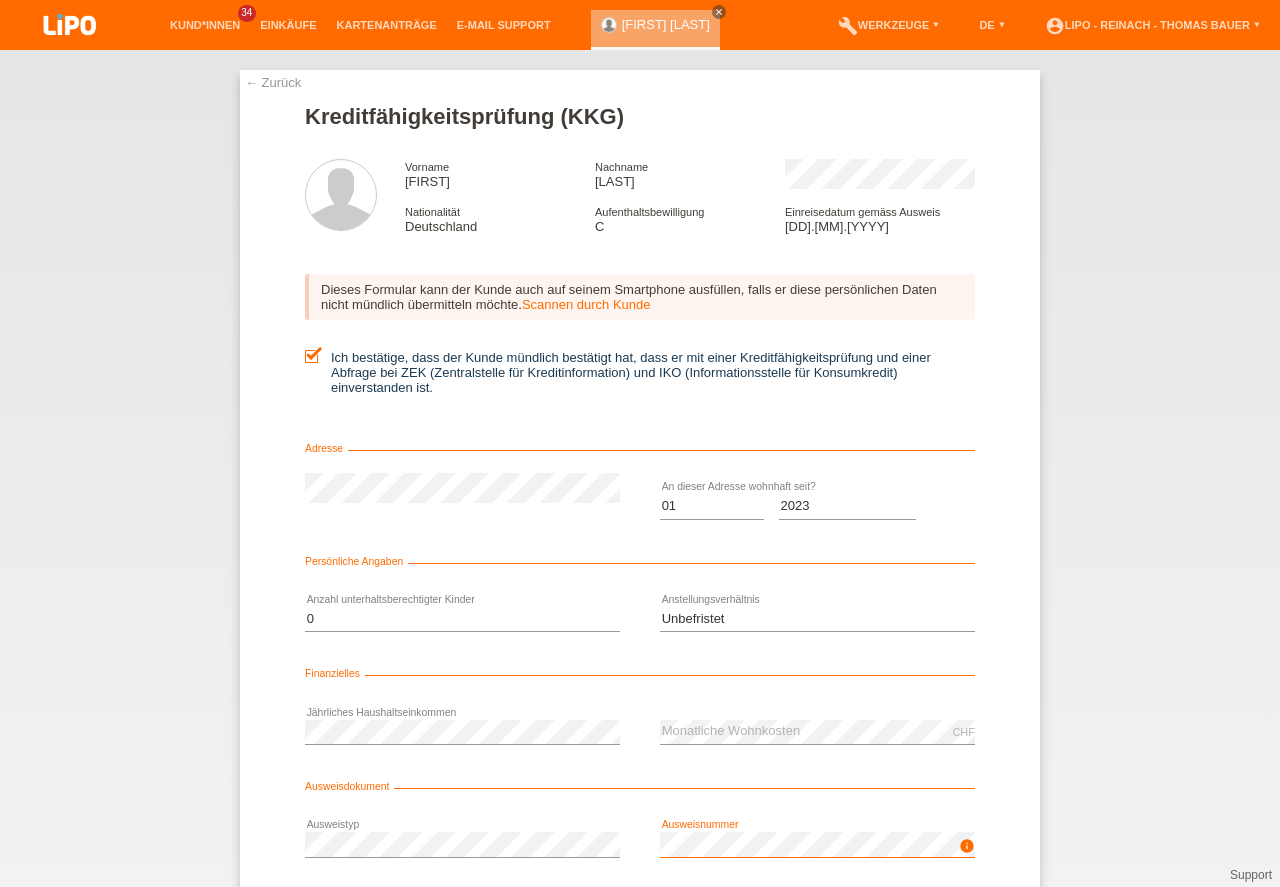 scroll, scrollTop: 132, scrollLeft: 0, axis: vertical 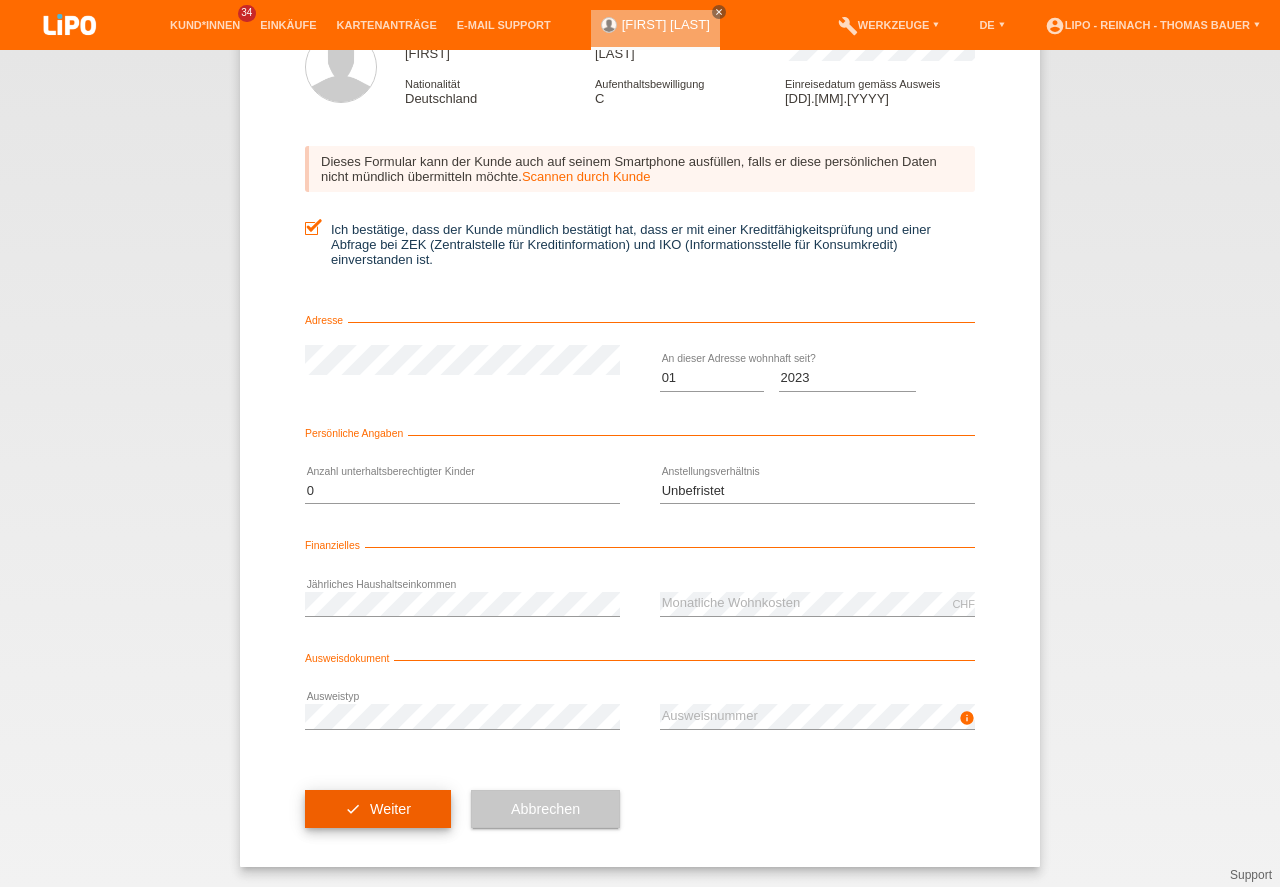 click on "check   Weiter" at bounding box center (378, 809) 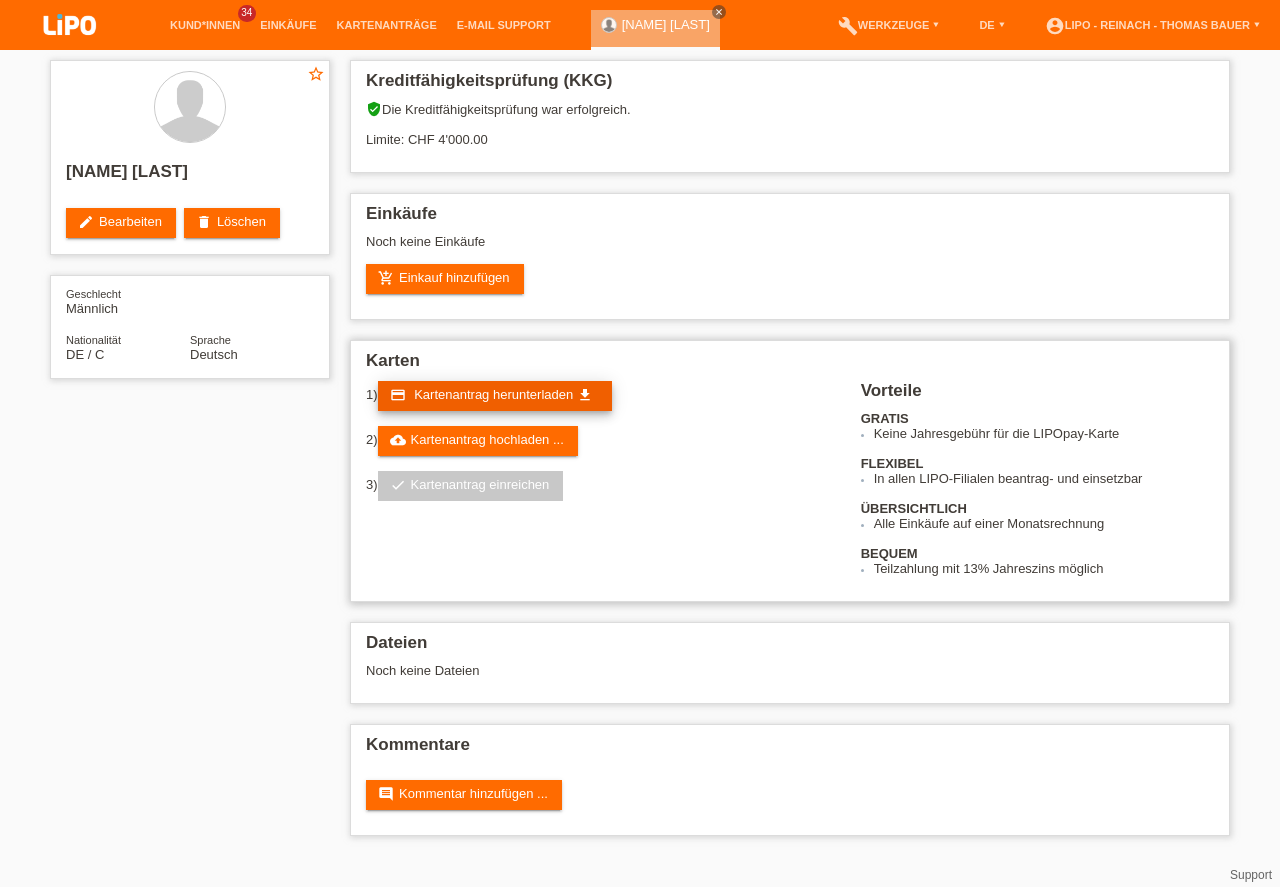 click on "Kartenantrag herunterladen" at bounding box center (493, 394) 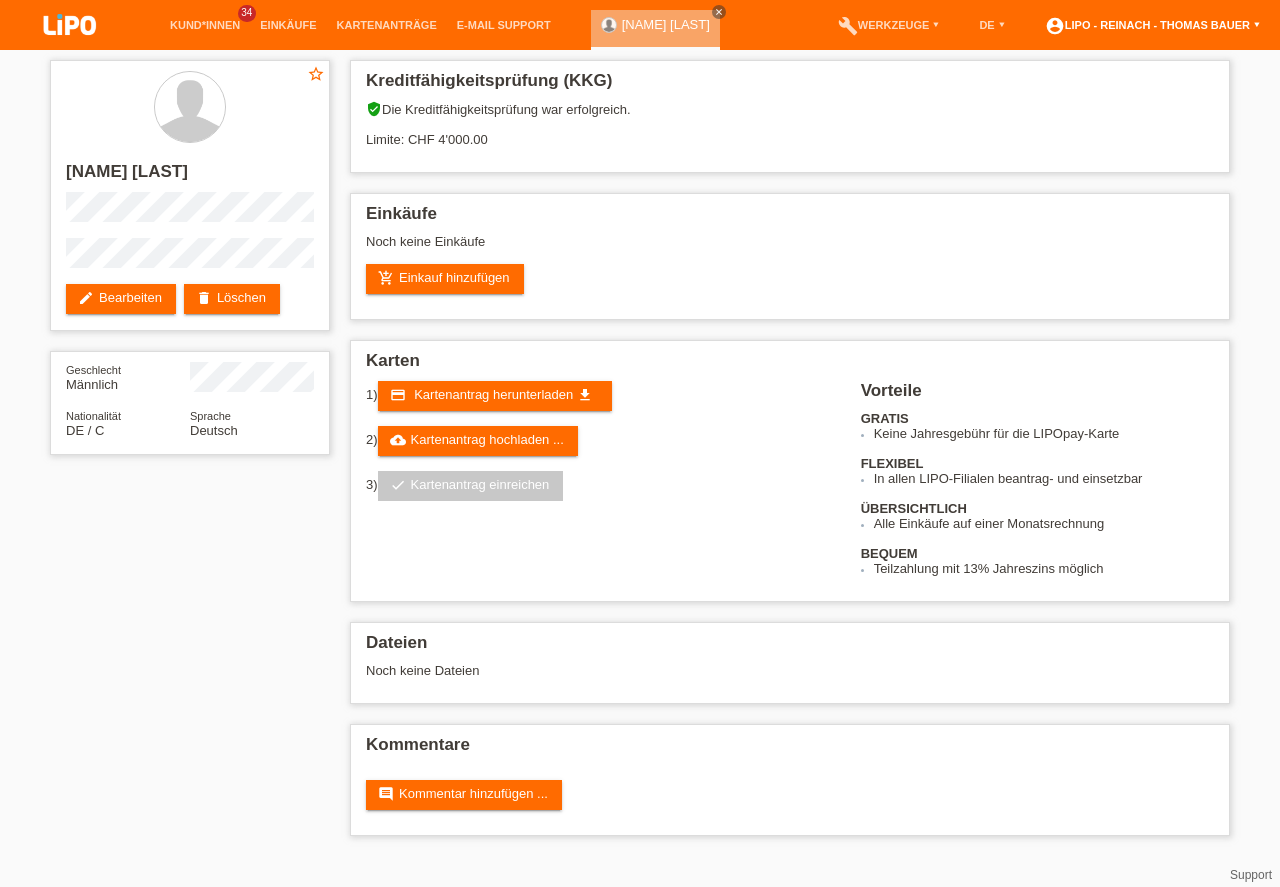 click on "account_circle  LIPO - Reinach - [NAME] [LAST]  ▾" at bounding box center (1152, 25) 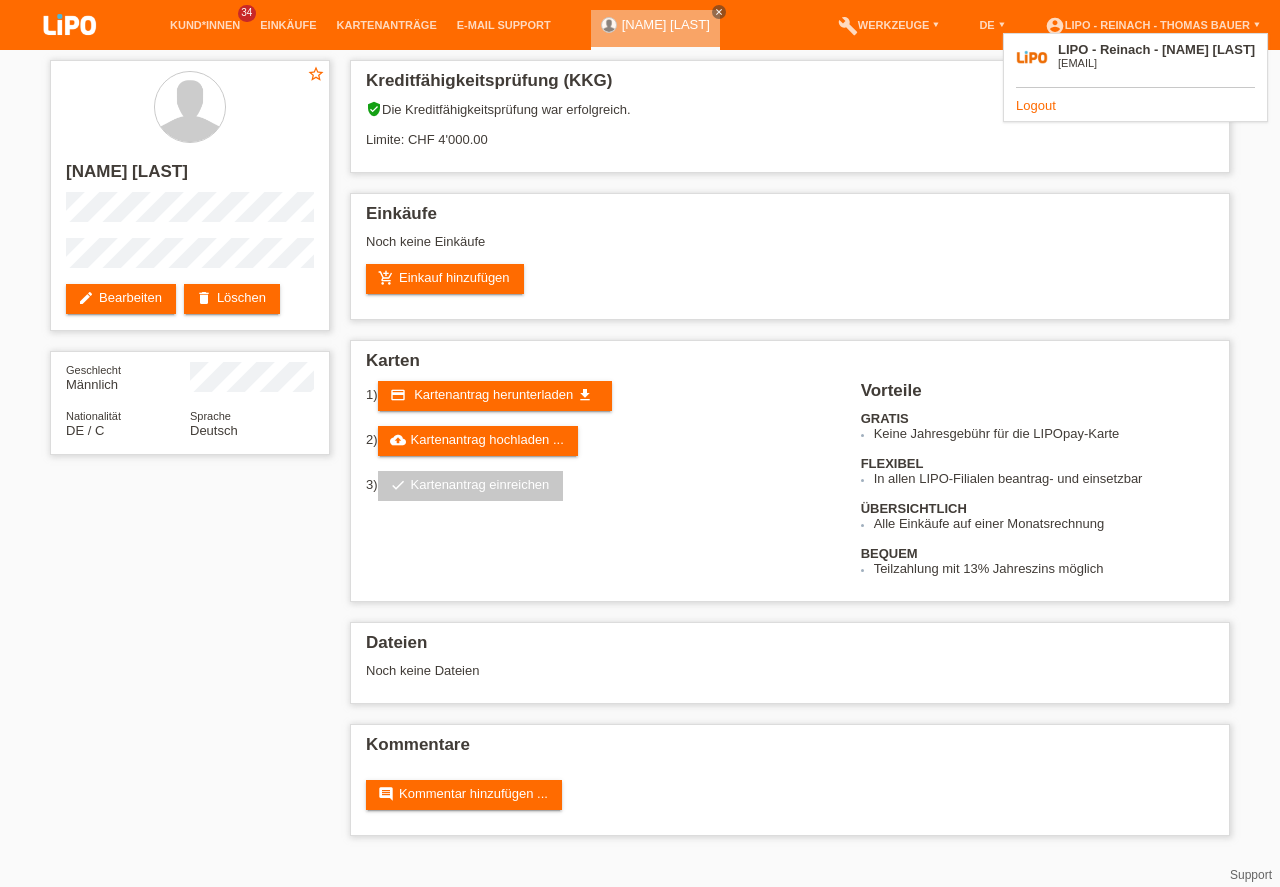 click on "Logout" at bounding box center (1036, 105) 